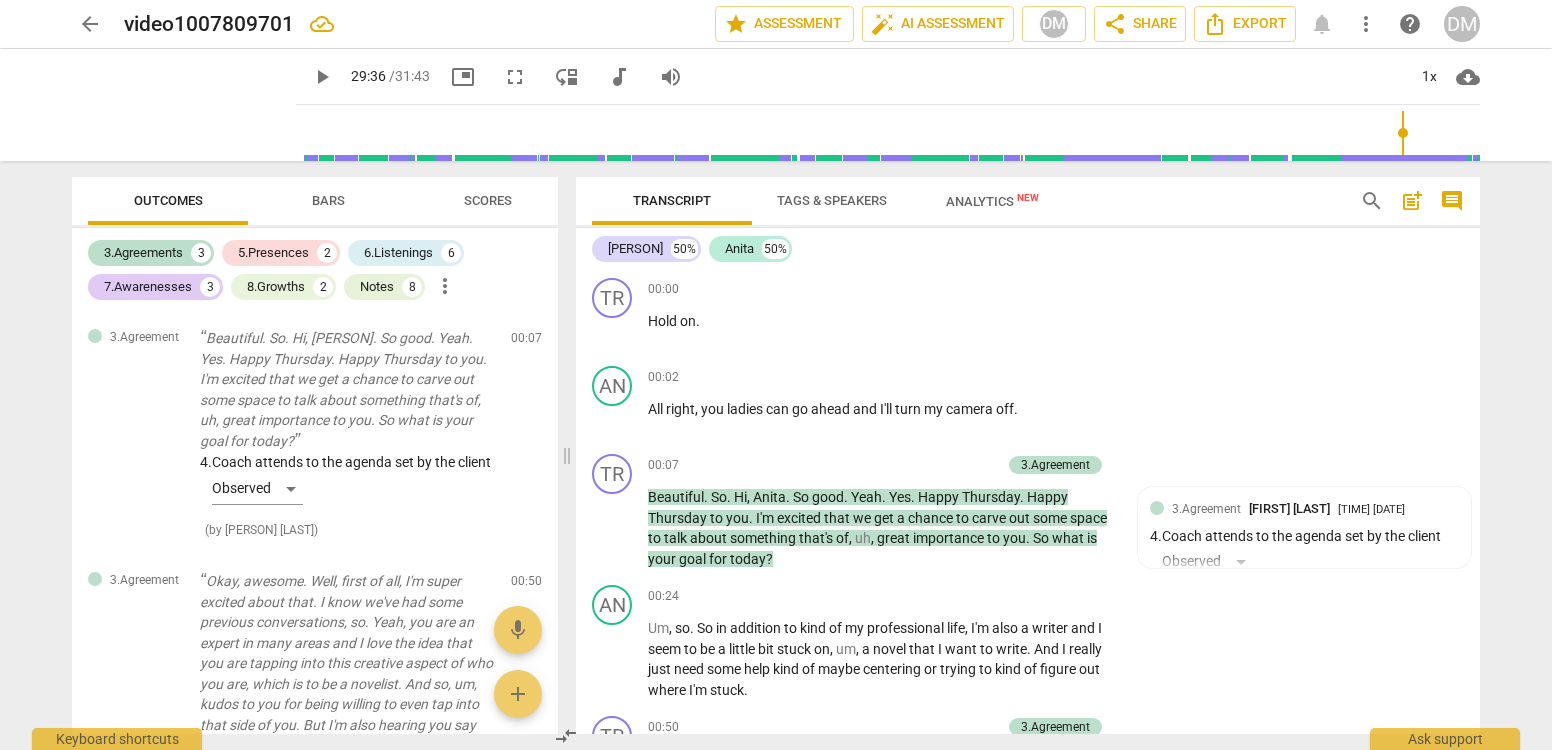 scroll, scrollTop: 0, scrollLeft: 0, axis: both 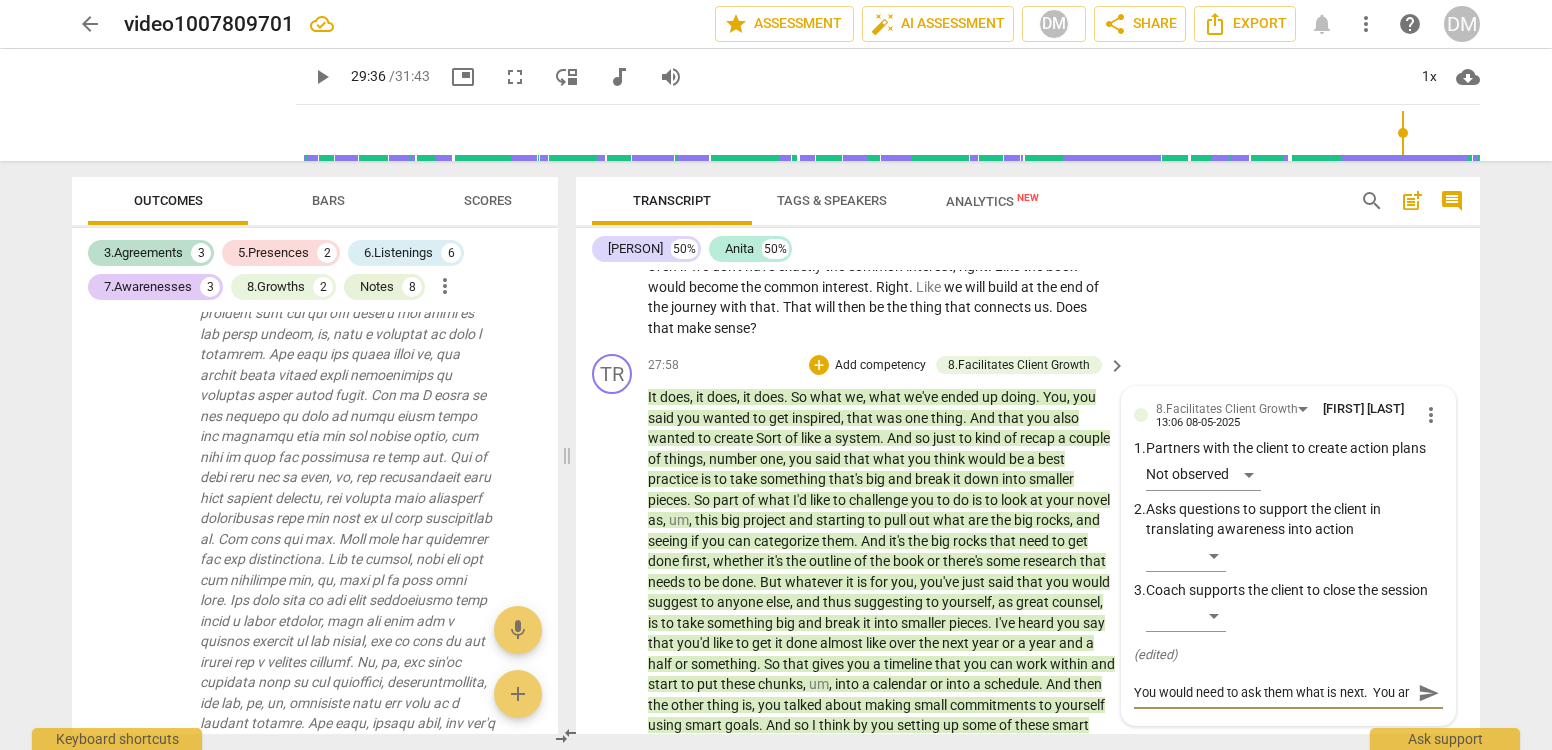 type on "1777" 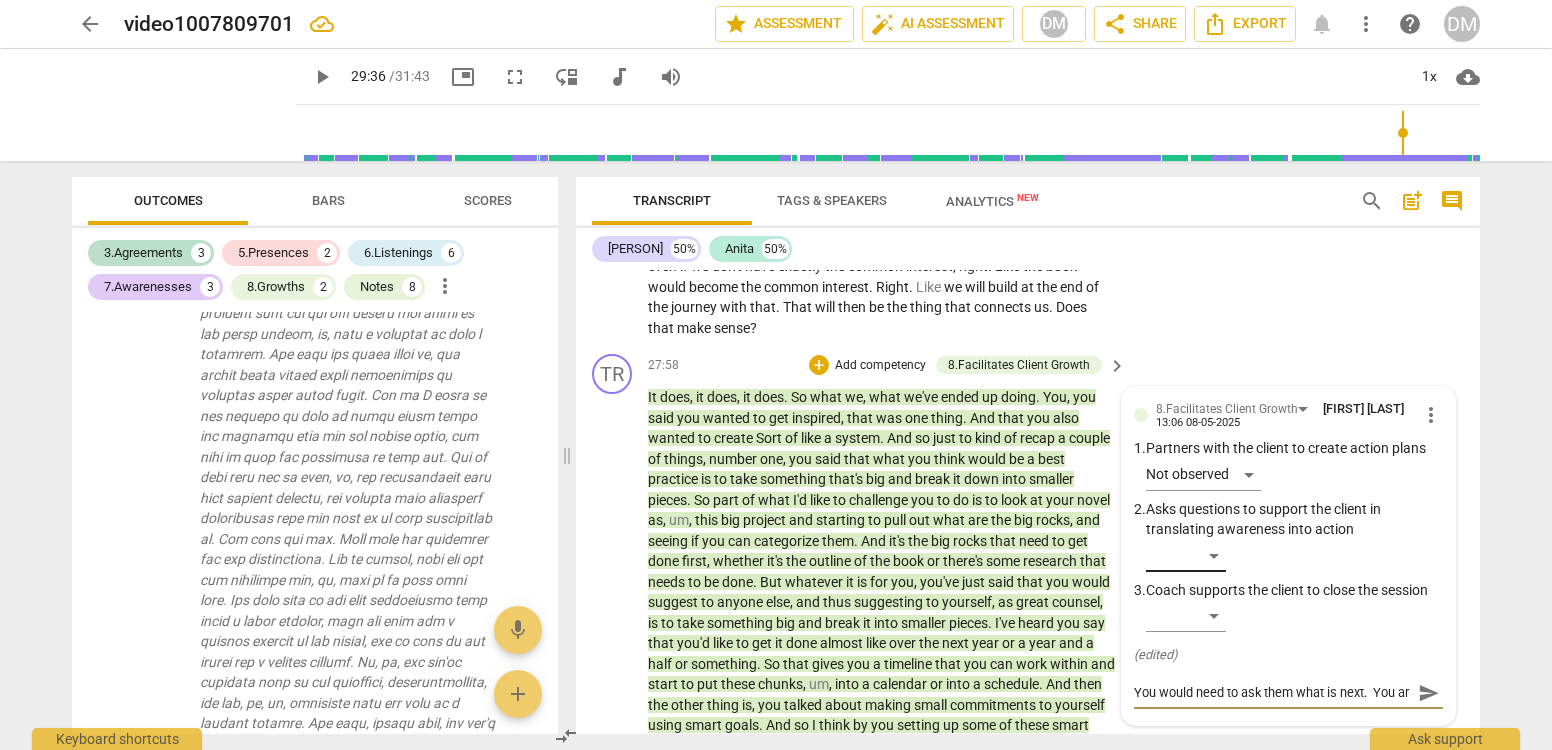 type on "You would need to ask them what is next.  You ar" 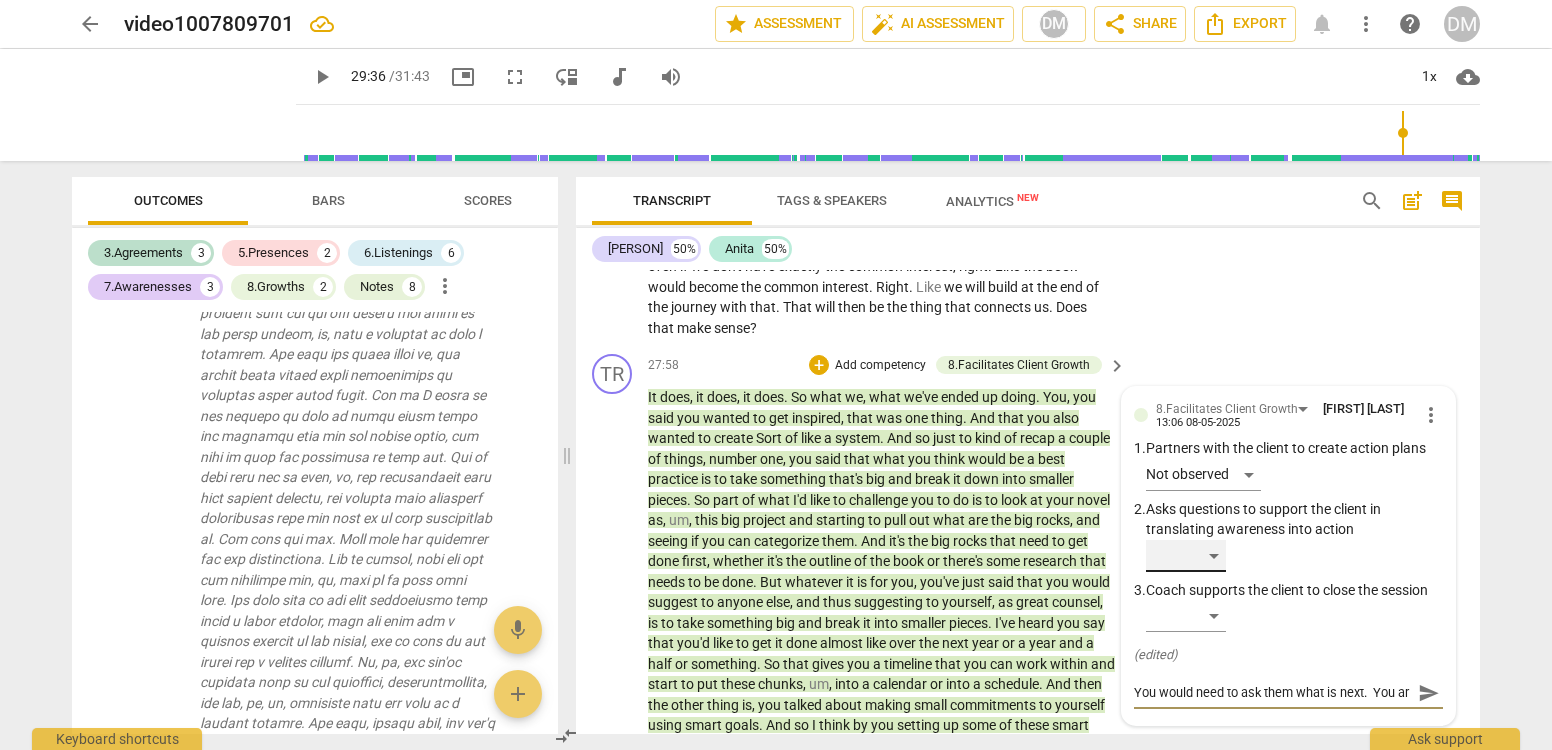 click on "​" at bounding box center (1186, 556) 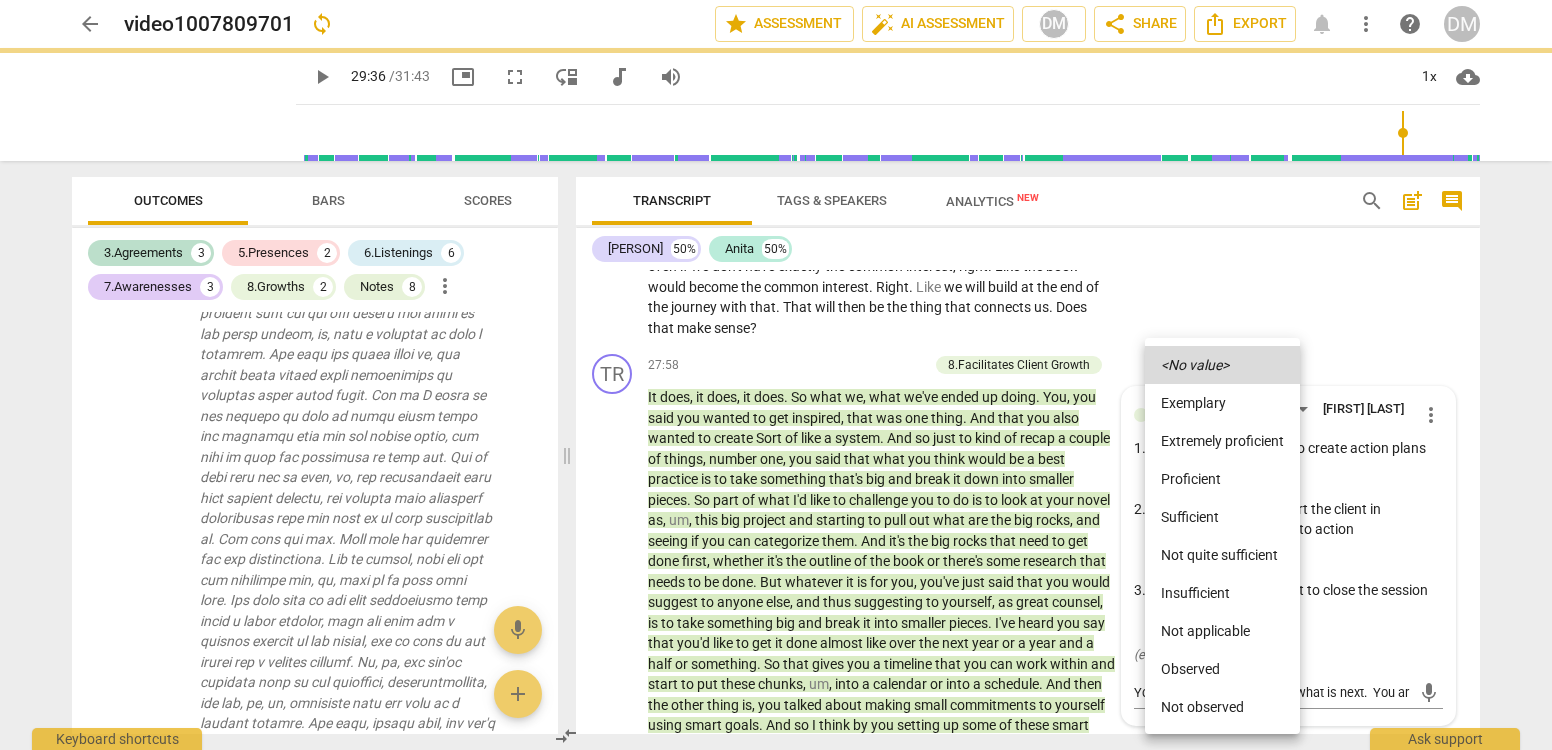 scroll, scrollTop: 0, scrollLeft: 0, axis: both 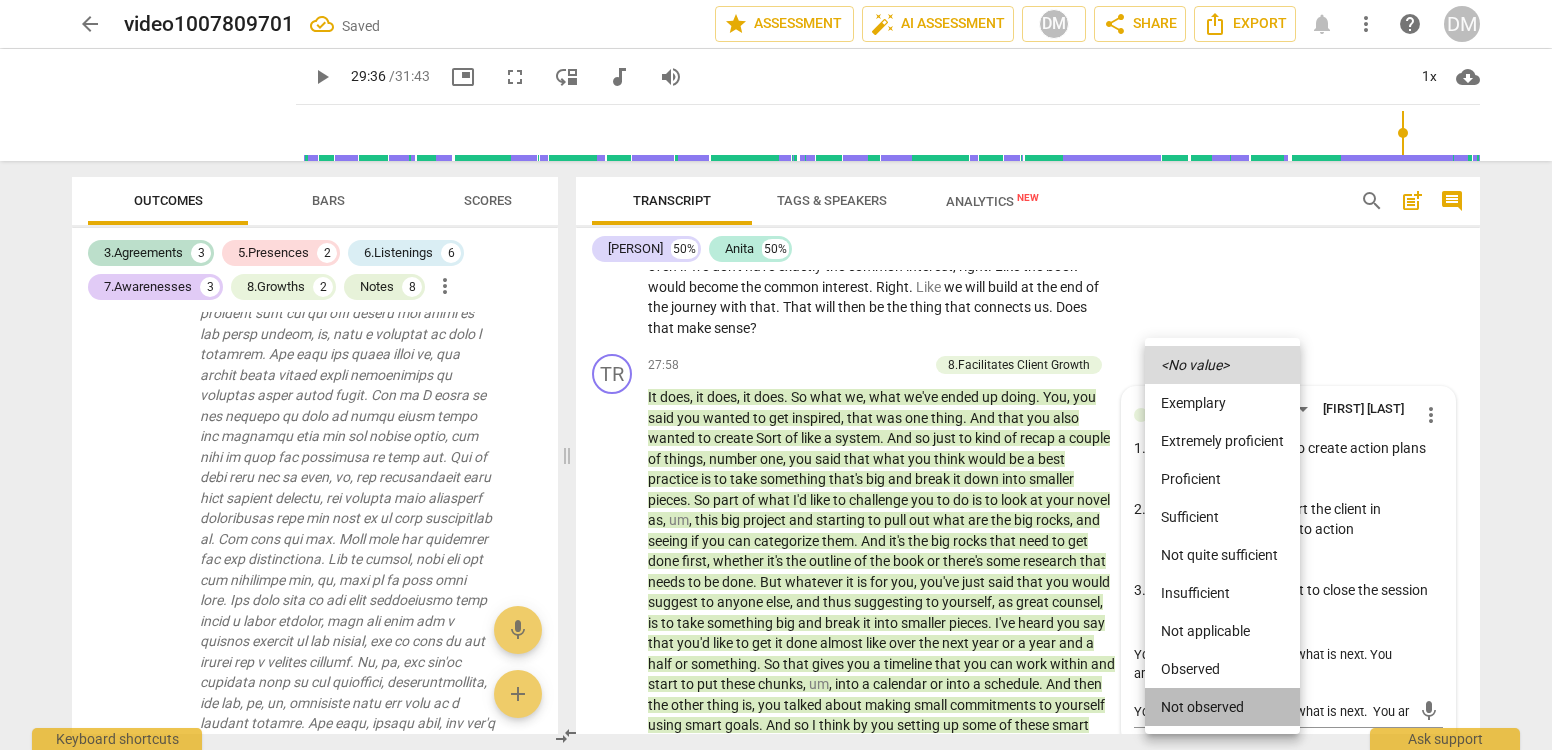 click on "Not observed" at bounding box center (1222, 707) 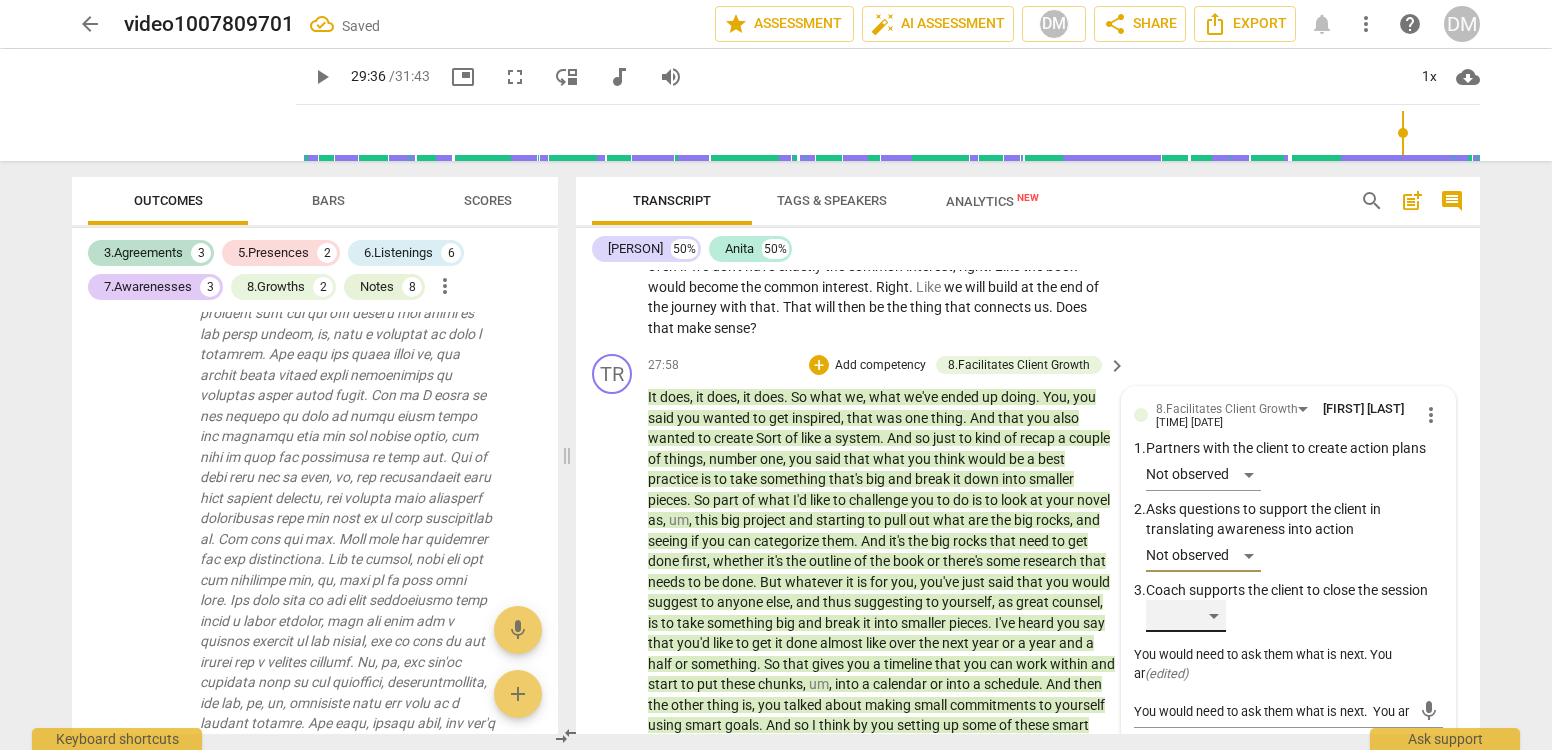 click on "​" at bounding box center [1186, 616] 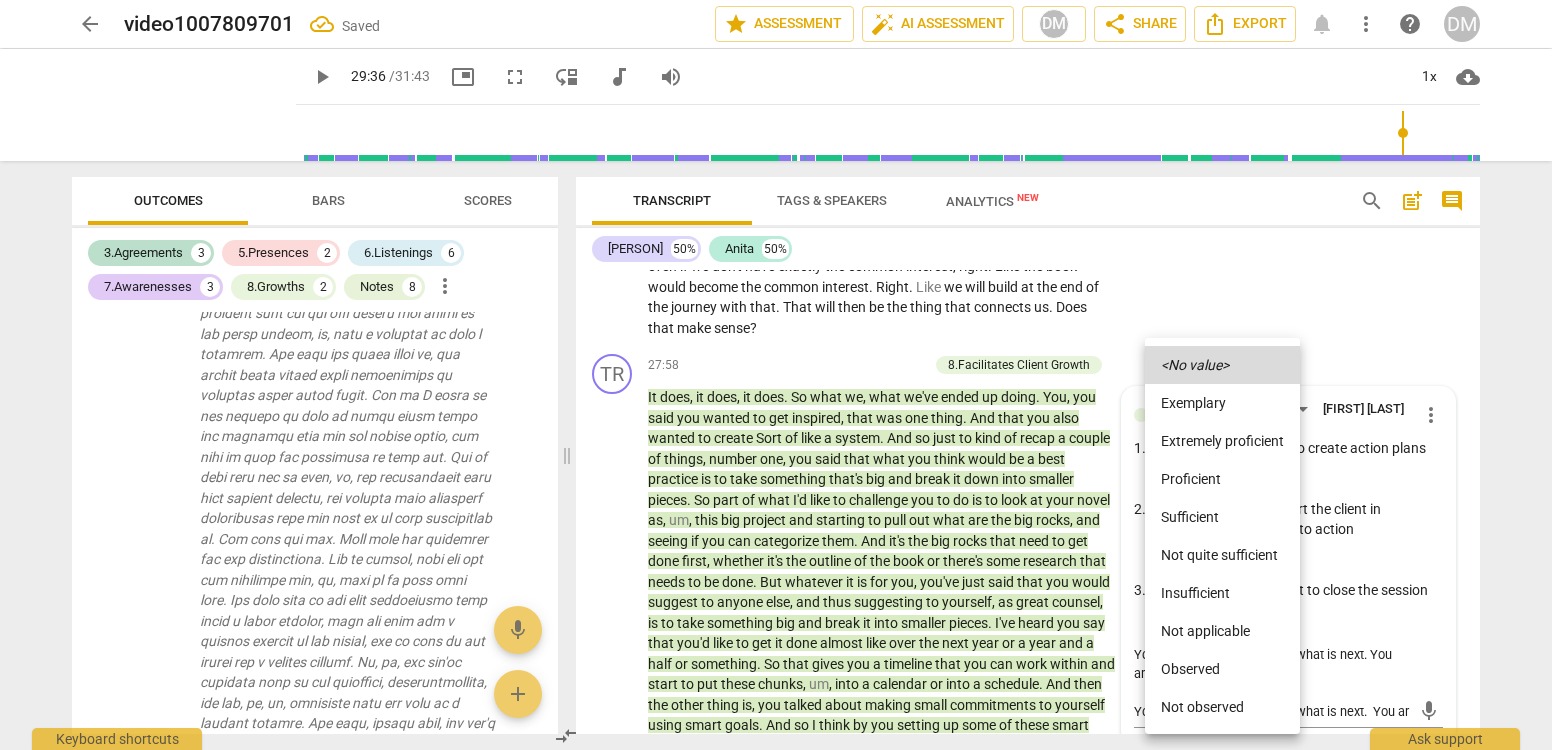 click on "Not applicable" at bounding box center (1222, 631) 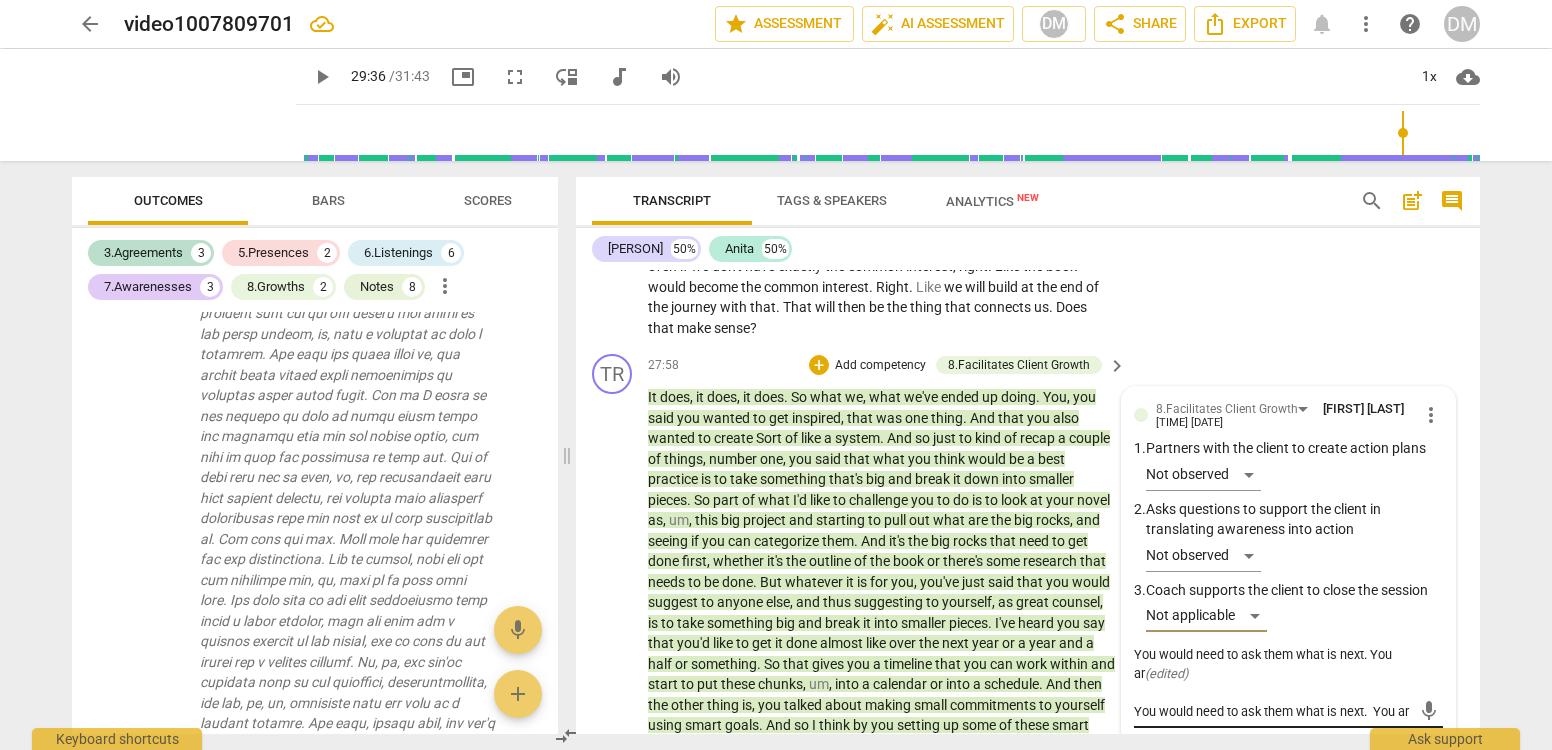 click on "You would need to ask them what is next.  You ar You would need to ask them what is next.  You ar mic" at bounding box center [1288, 712] 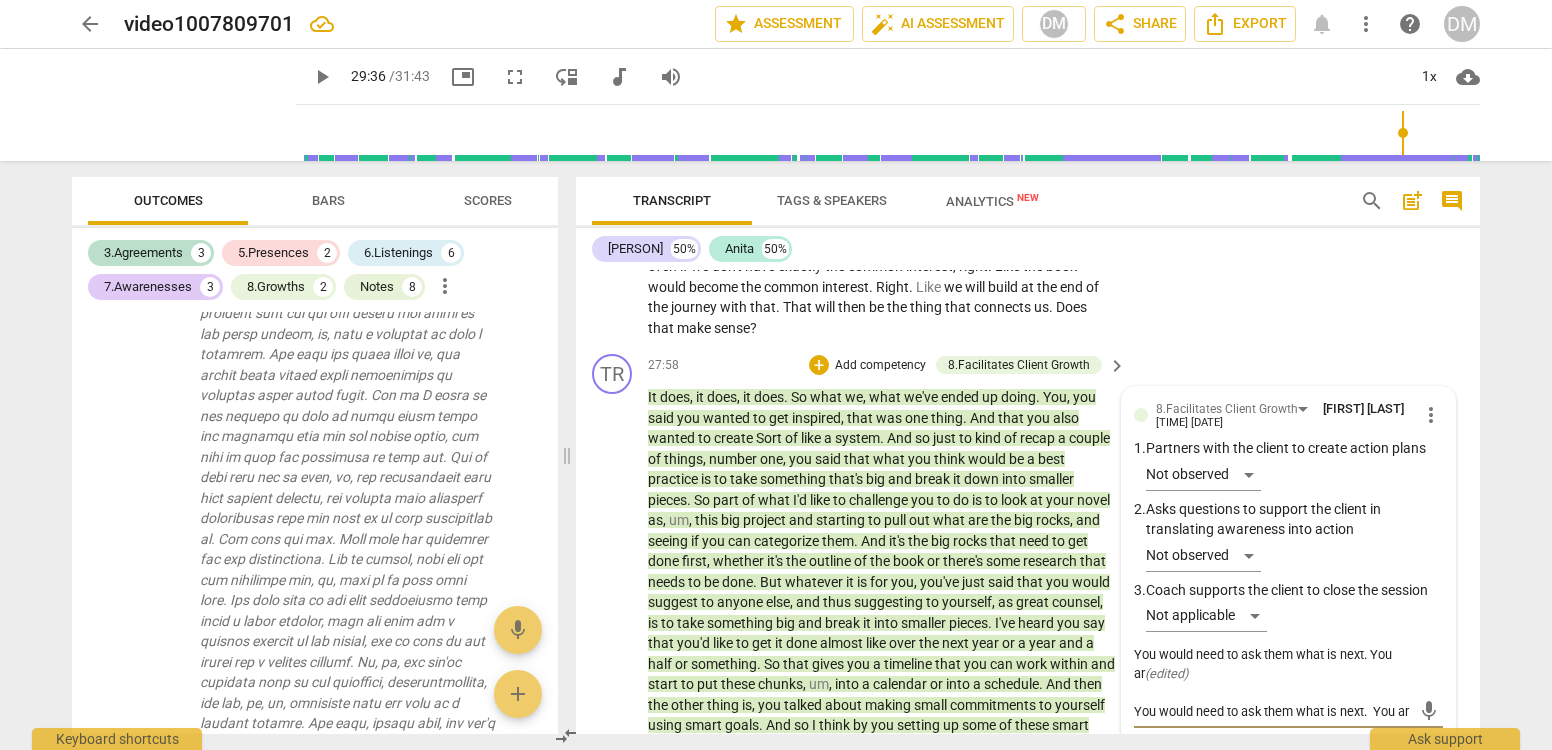 click on "You would need to ask them what is next.  You ar" at bounding box center (1272, 711) 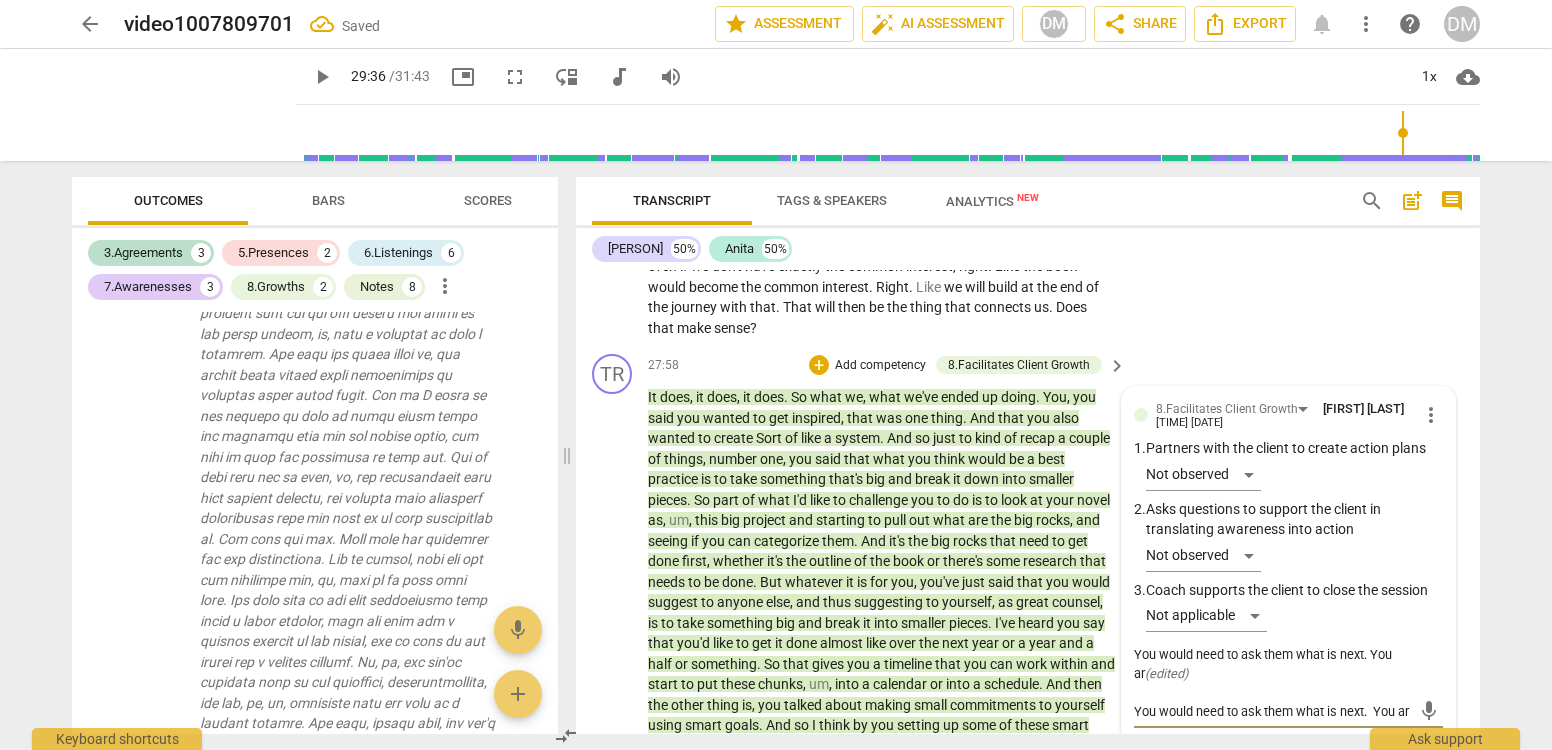 drag, startPoint x: 1377, startPoint y: 529, endPoint x: 1378, endPoint y: 517, distance: 12.0415945 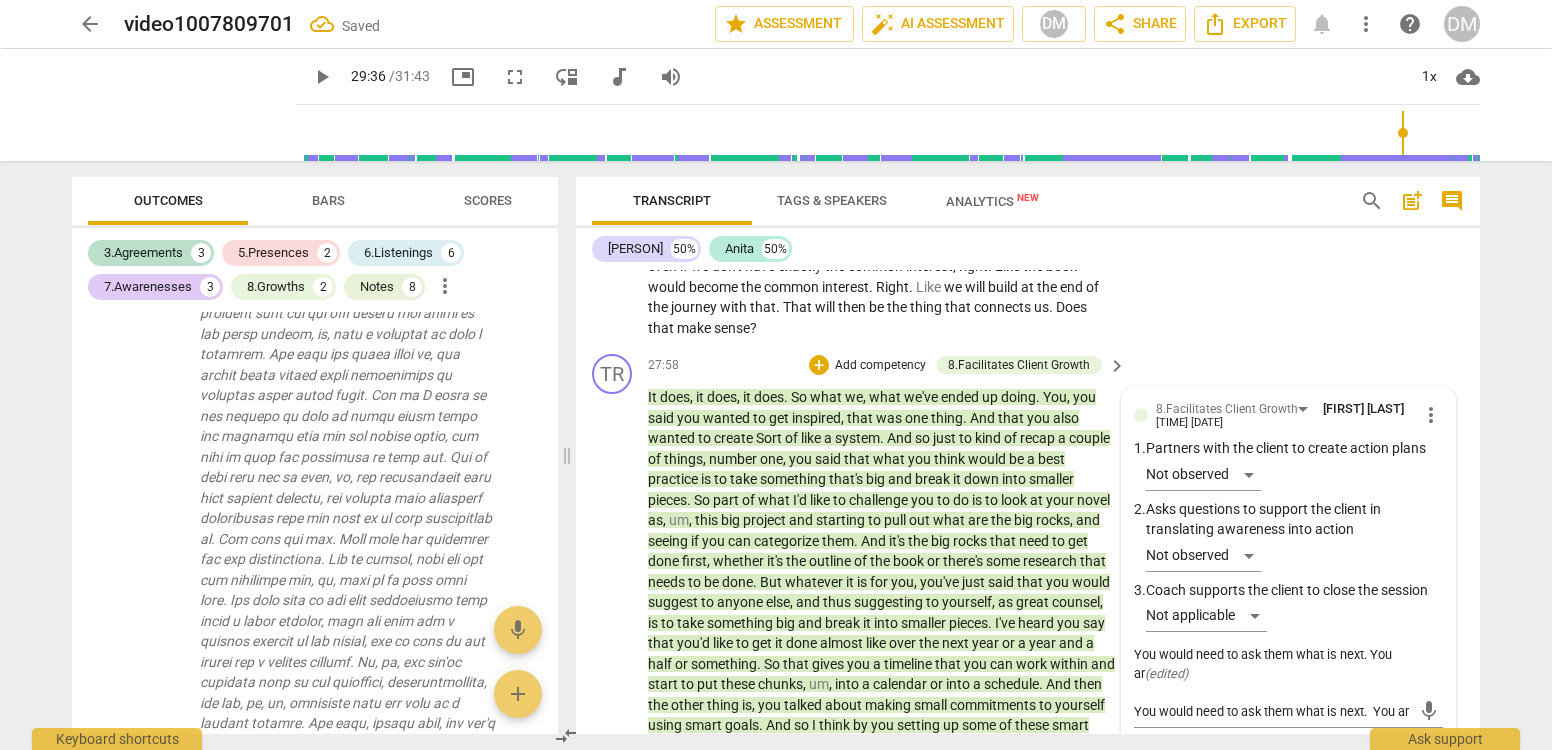 click on "TR play_arrow pause [TIME] + Add competency 8.Facilitates Client Growth keyboard_arrow_right It   does ,   it   does ,   it   does .   So   what   we ,   what   we've   ended   up   doing .   You ,   you   said   you   wanted   to   get   inspired ,   that   was   one   thing .   And   that   you   also   wanted   to   create   Sort   of   like   a   system .   And   so   just   to   kind   of   recap   a   couple   of   things ,   number   one ,   you   said   that   what   you   think   would   be   a   best   practice   is   to   take   something   that's   big   and   break   it   down   into   smaller   pieces .   So   part   of   what   I'd   like   to   challenge   you   to   do   is   to   look   at   your   novel   as ,   um ,   this   big   project   and   starting   to   pull   out   what   are   the   big   rocks ,   and   seeing   if   you   can   categorize   them .   And   it's   the   big   rocks   that   need   to   get   done   first ,   whether   it's   the   outline   of   the   book   or" at bounding box center (1028, 750) 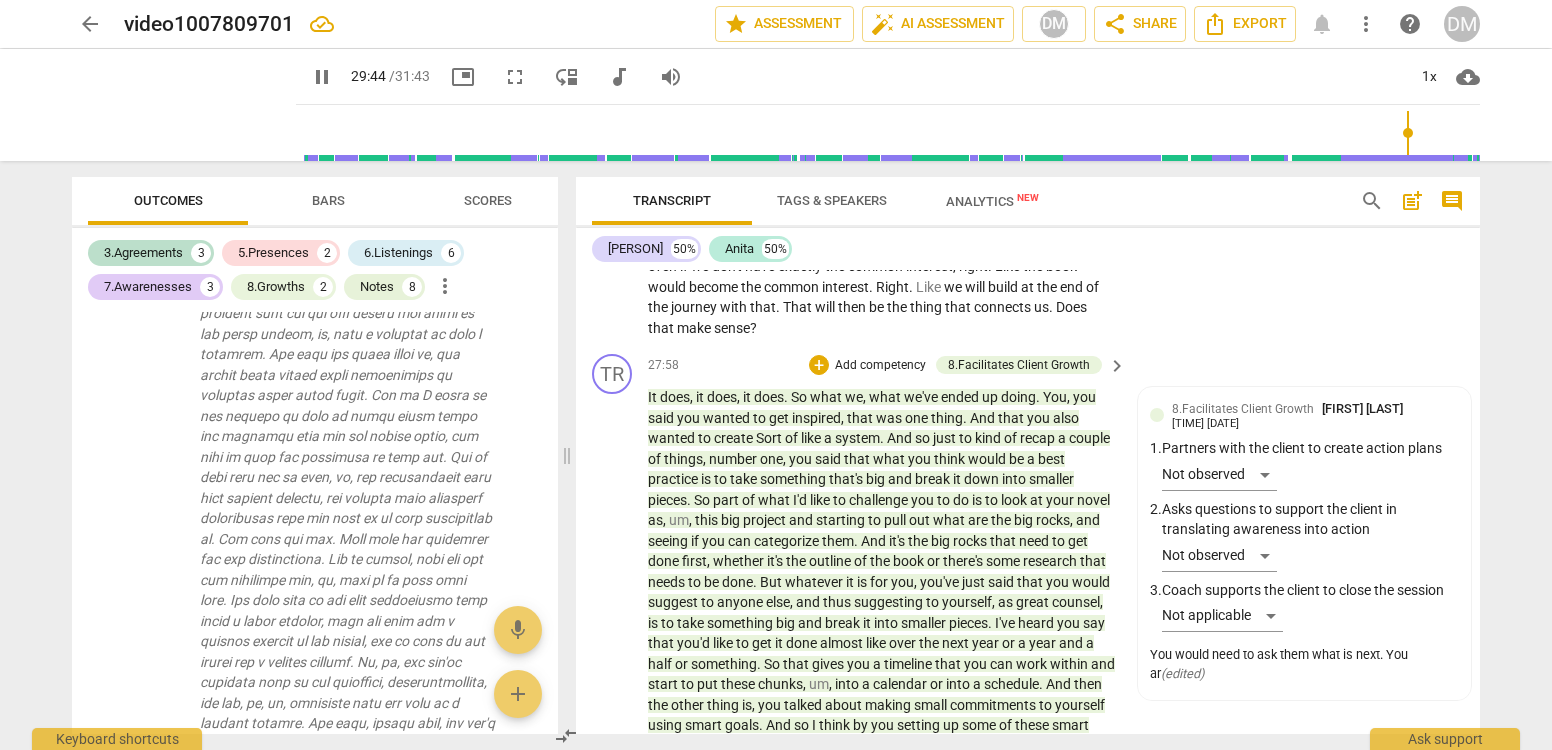 click on "." at bounding box center (883, 438) 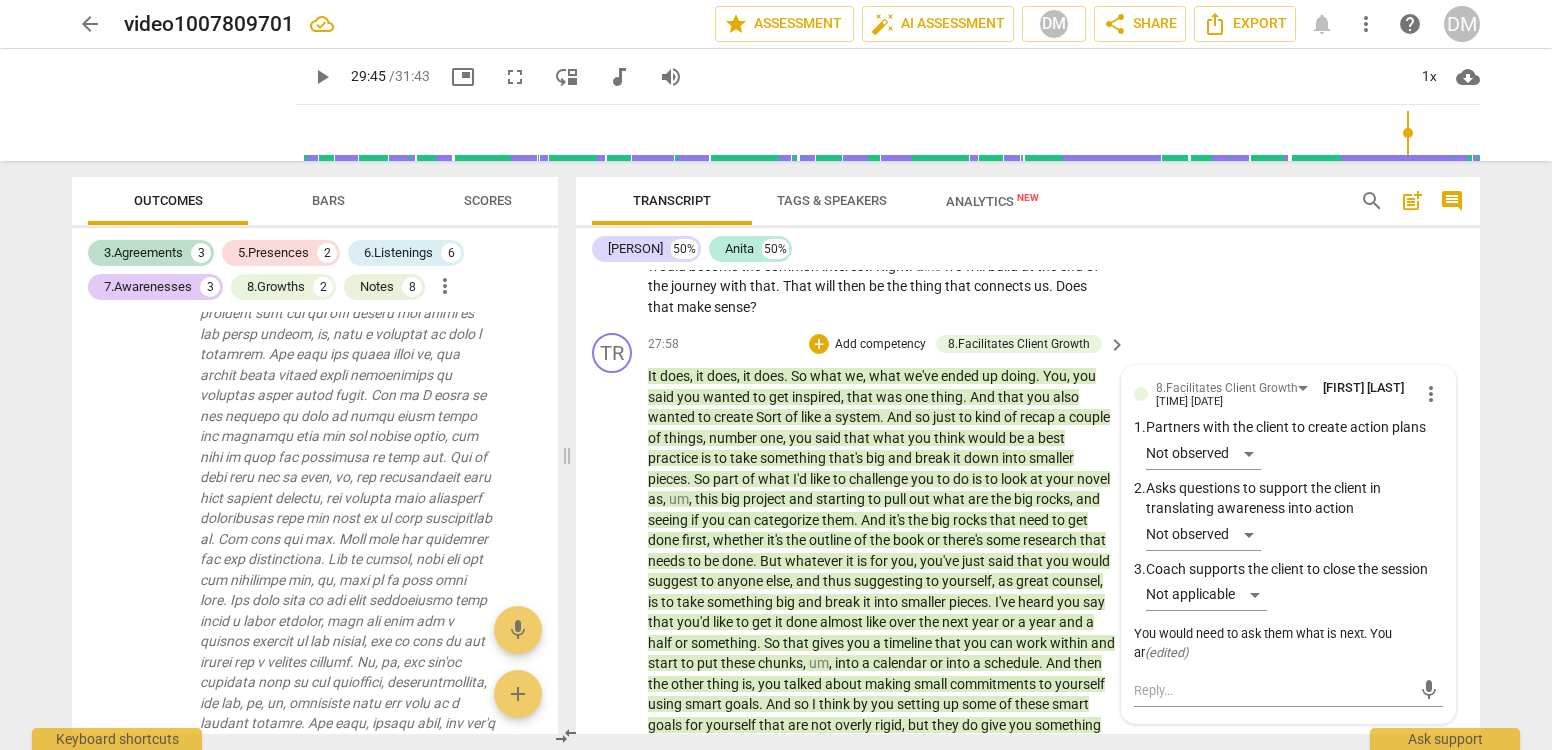 scroll, scrollTop: 10271, scrollLeft: 0, axis: vertical 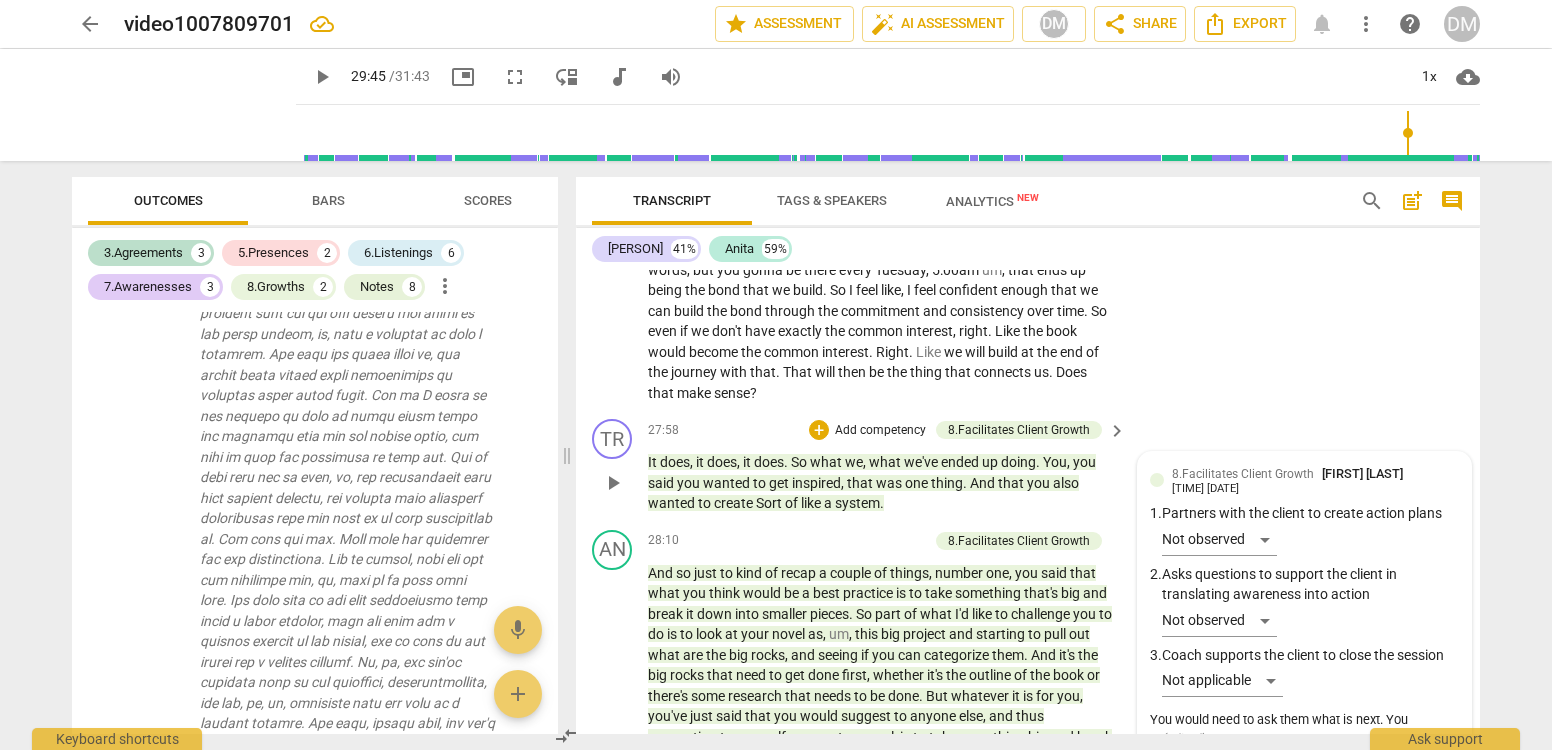 click on "8.Facilitates Client Growth Demetra  Moore 16:42 08-05-2025 1.  Partners with the client to create action plans Not observed 2.  Asks questions to support the client in translating awareness into action Not observed 3.  Coach supports the client to close the session Not applicable You would need to ask them what is next.  You ar  ( edited )" at bounding box center (1304, 608) 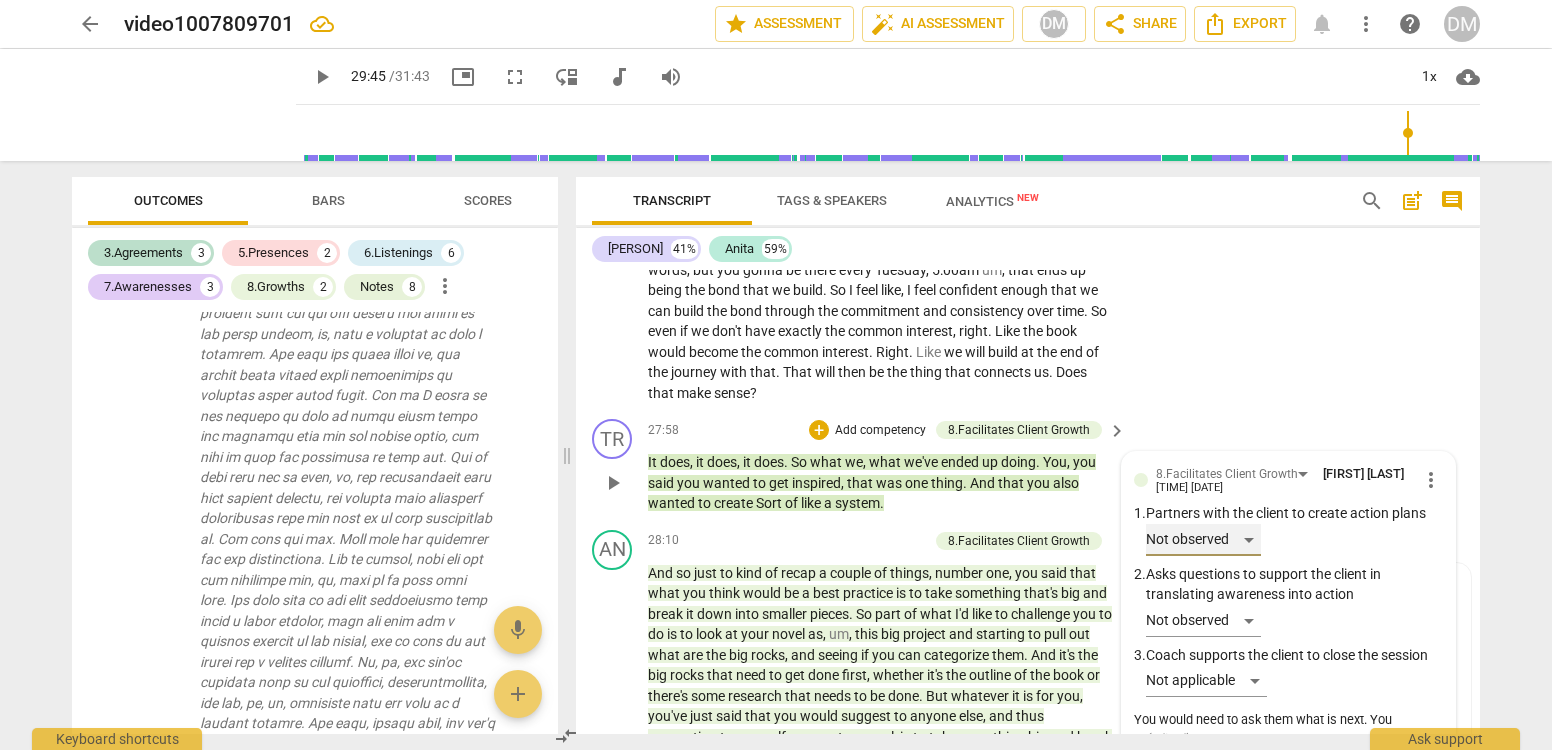 click on "Not observed" at bounding box center (1203, 540) 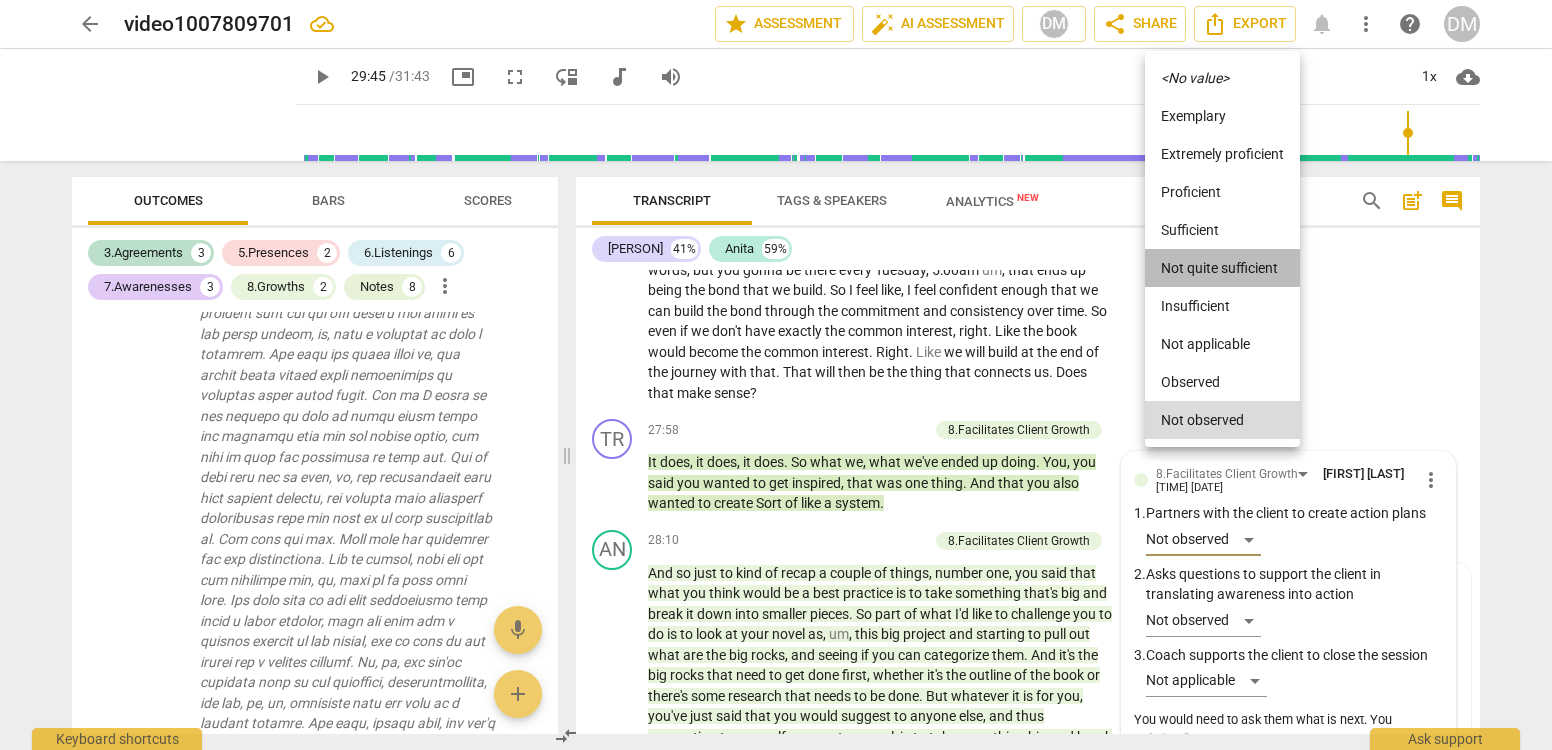 click on "Not quite sufficient" at bounding box center [1222, 268] 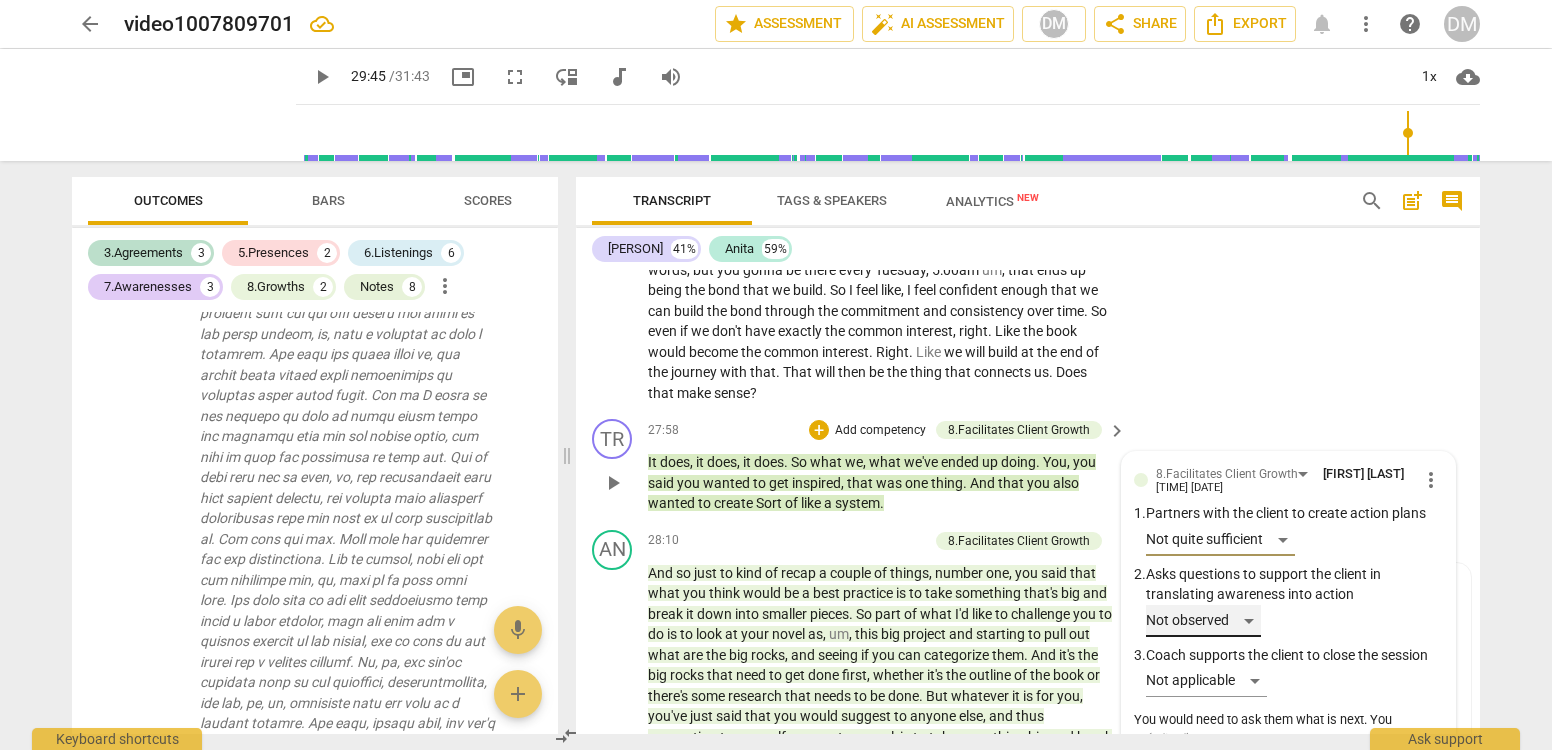 click on "Not observed" at bounding box center [1203, 621] 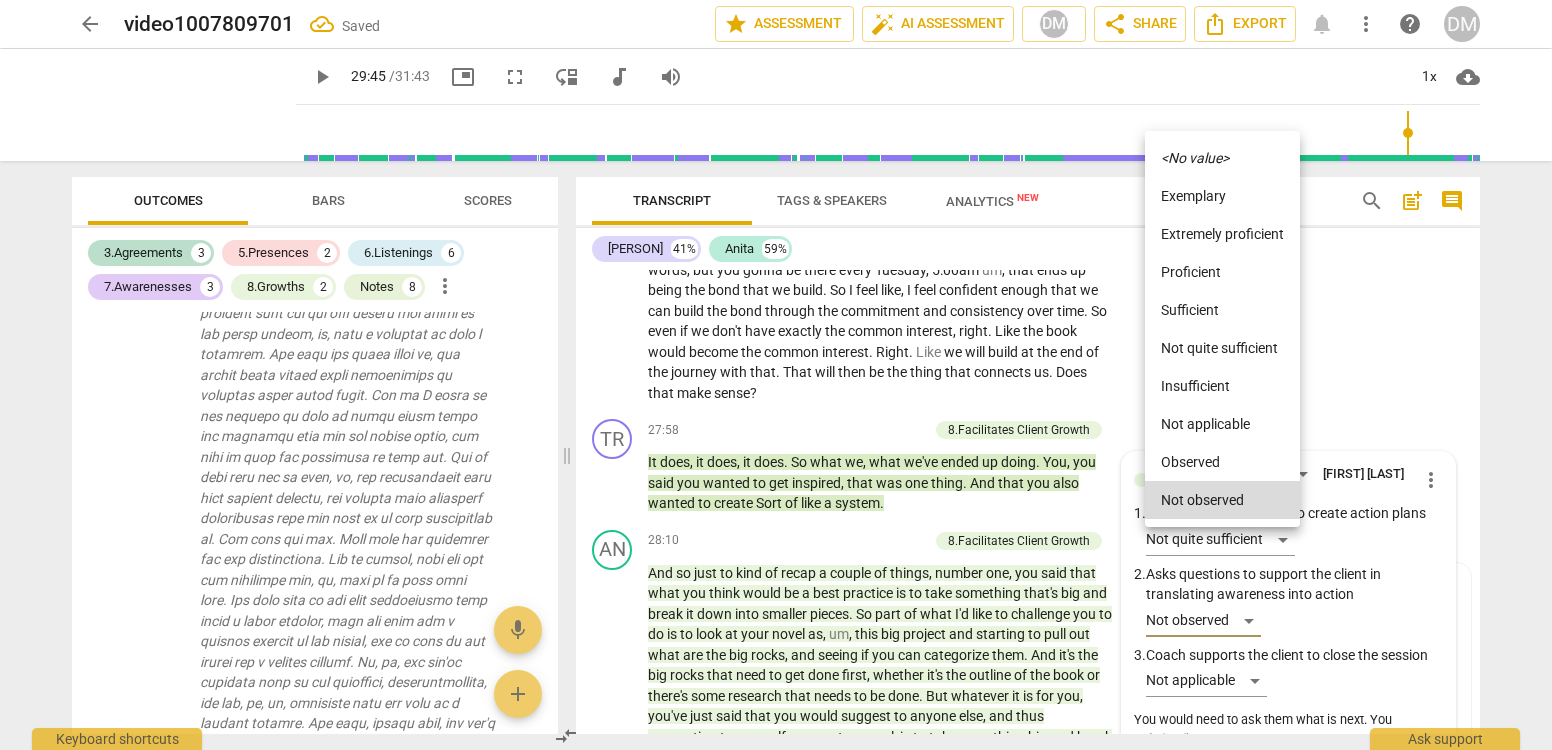 click on "<No value>" at bounding box center [1222, 158] 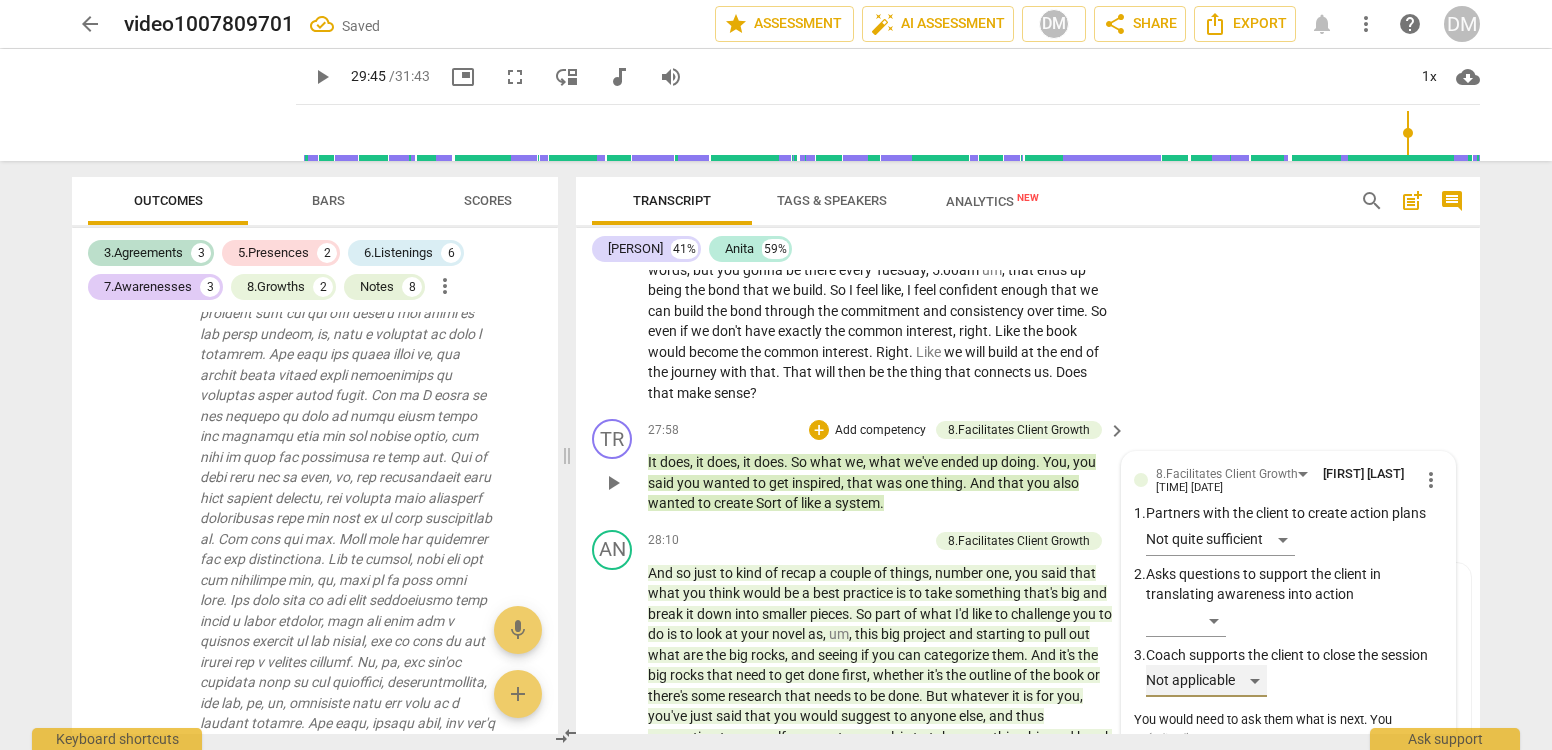 click on "Not applicable" at bounding box center [1206, 681] 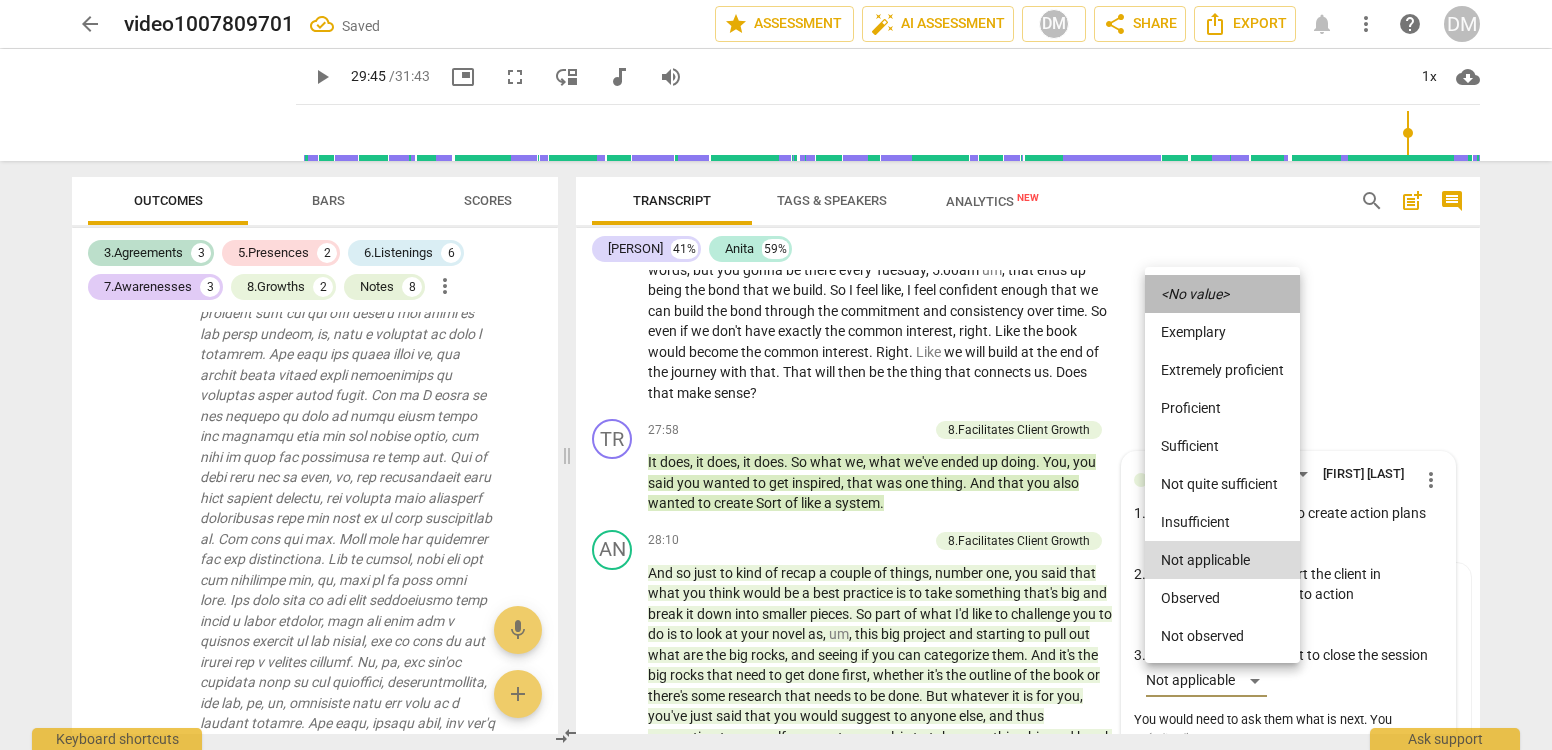 click on "<No value>" at bounding box center [1195, 294] 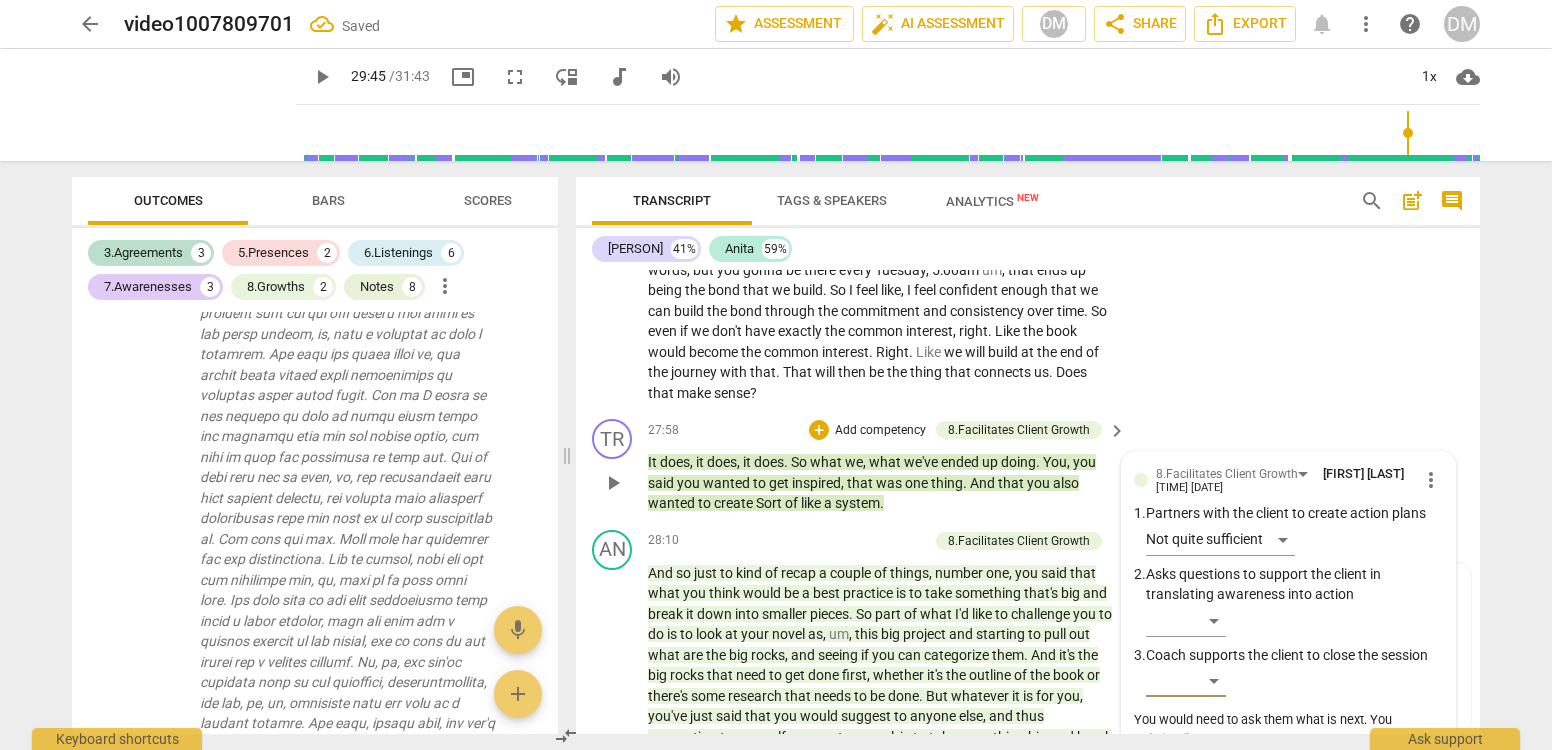 click at bounding box center (1272, 776) 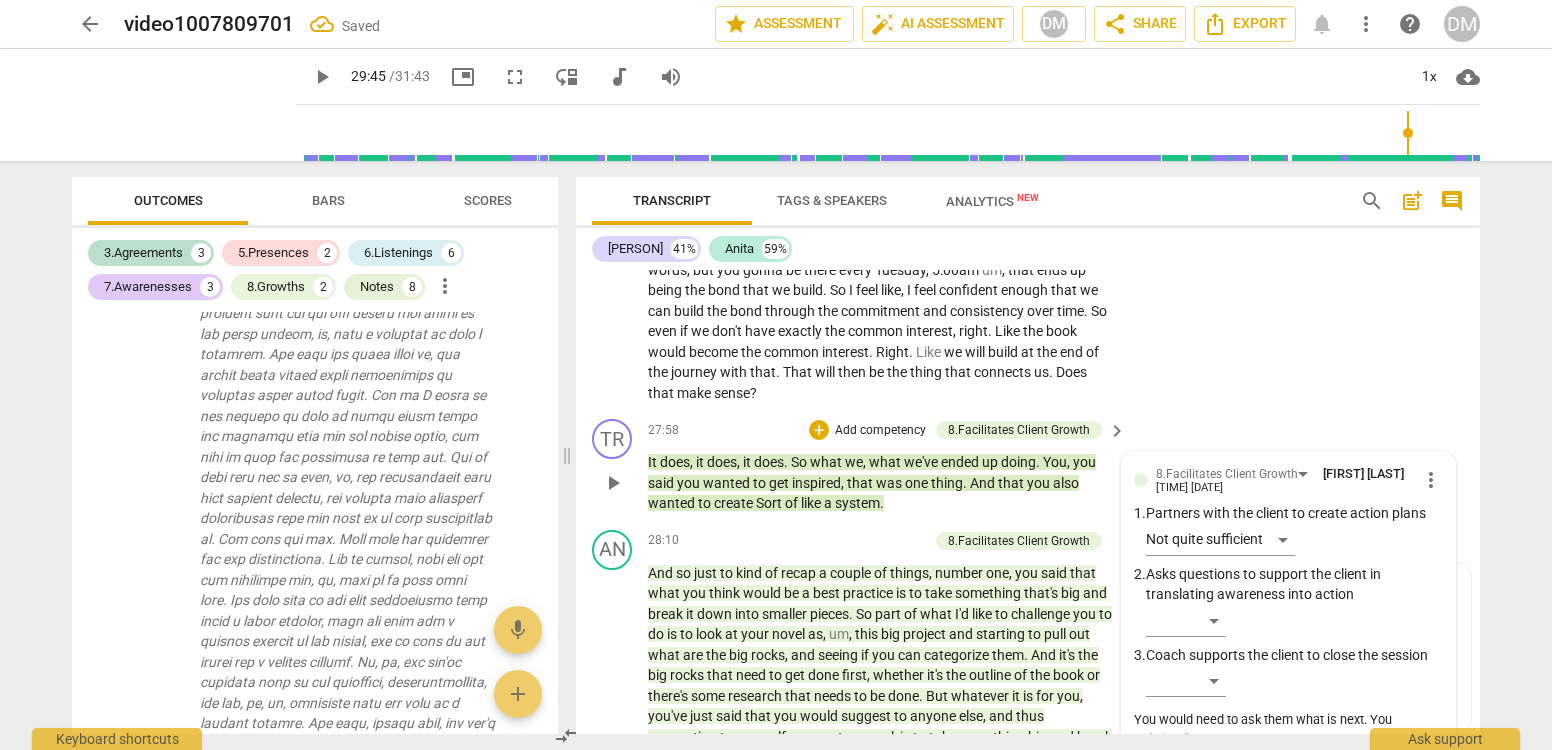 type on "H" 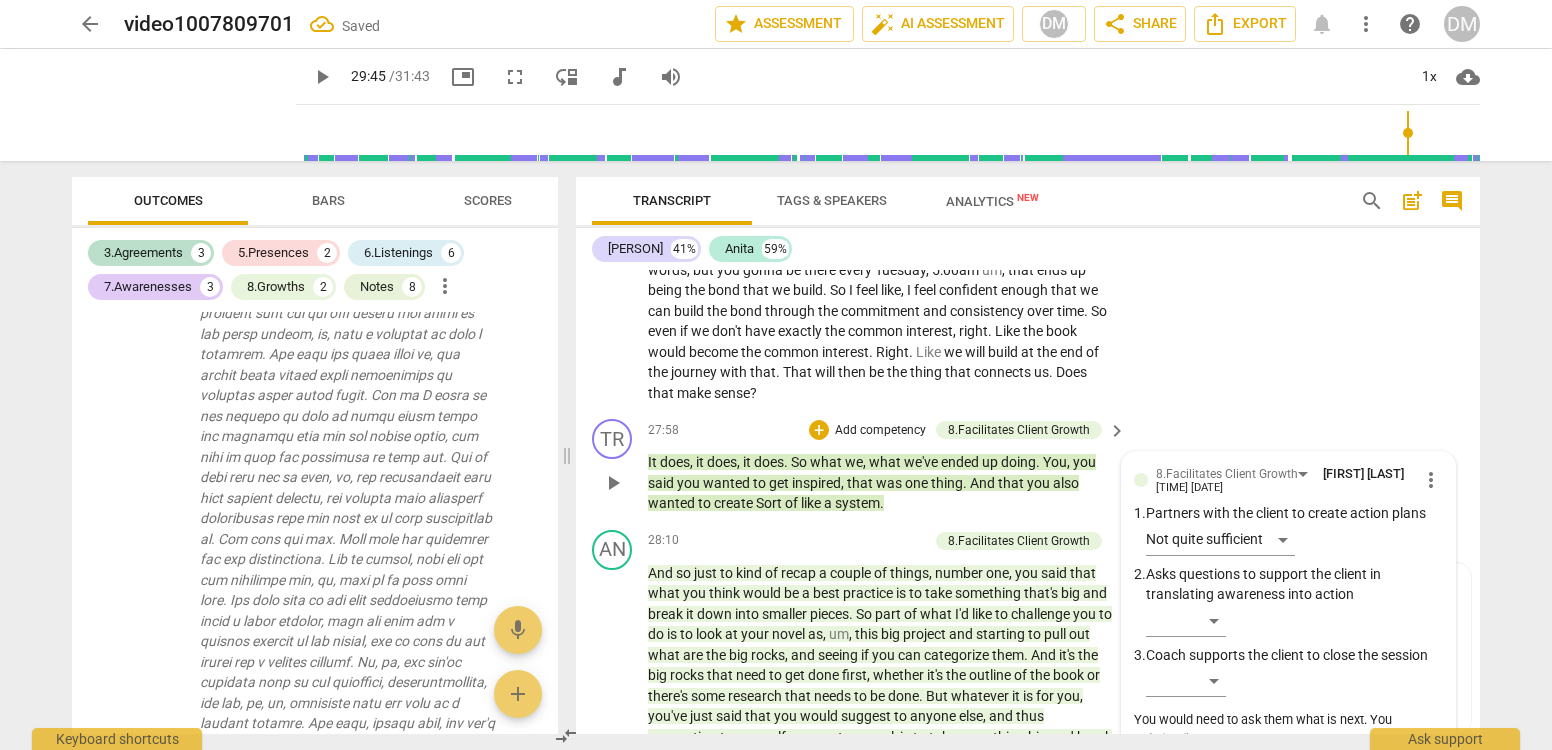 type on "H" 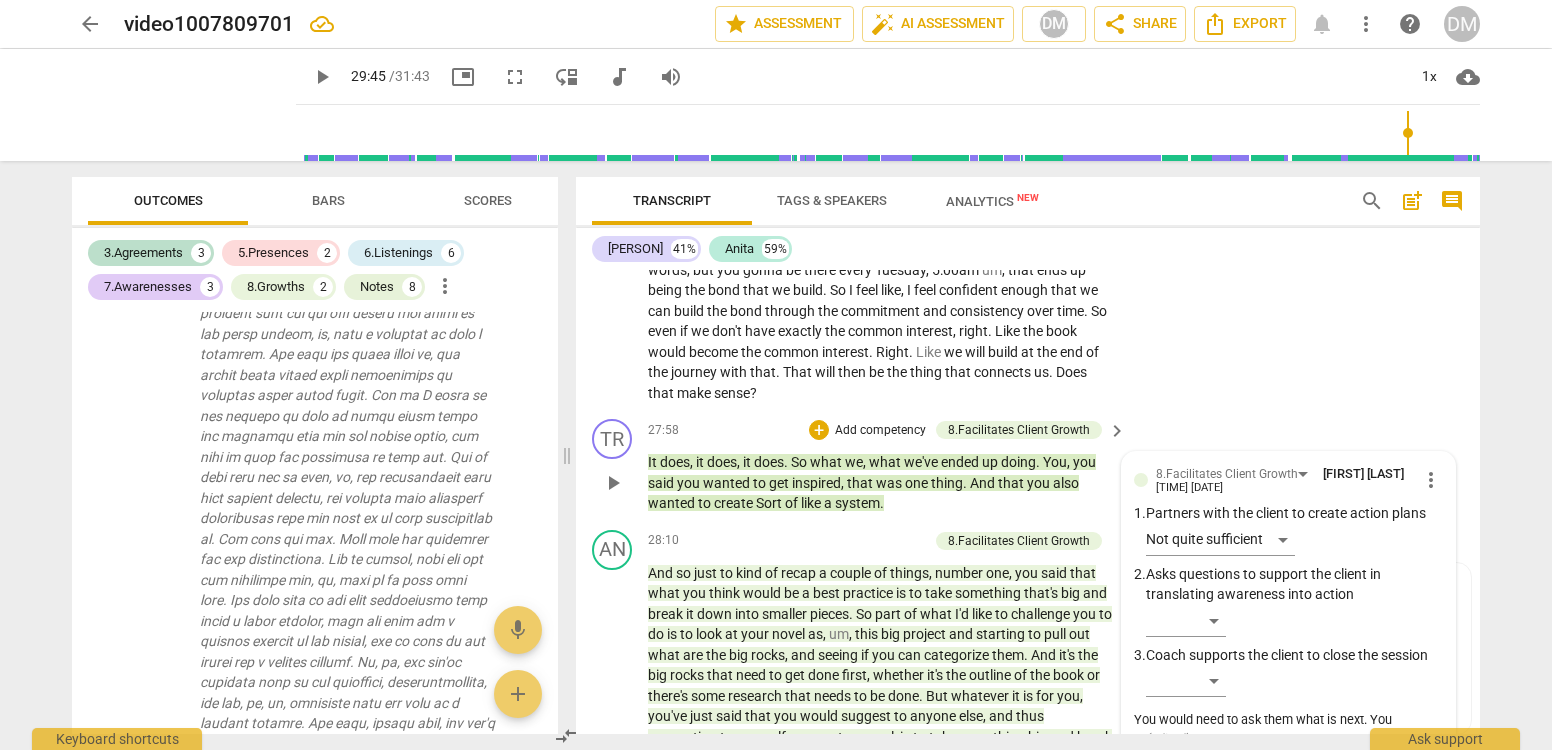 type on "He" 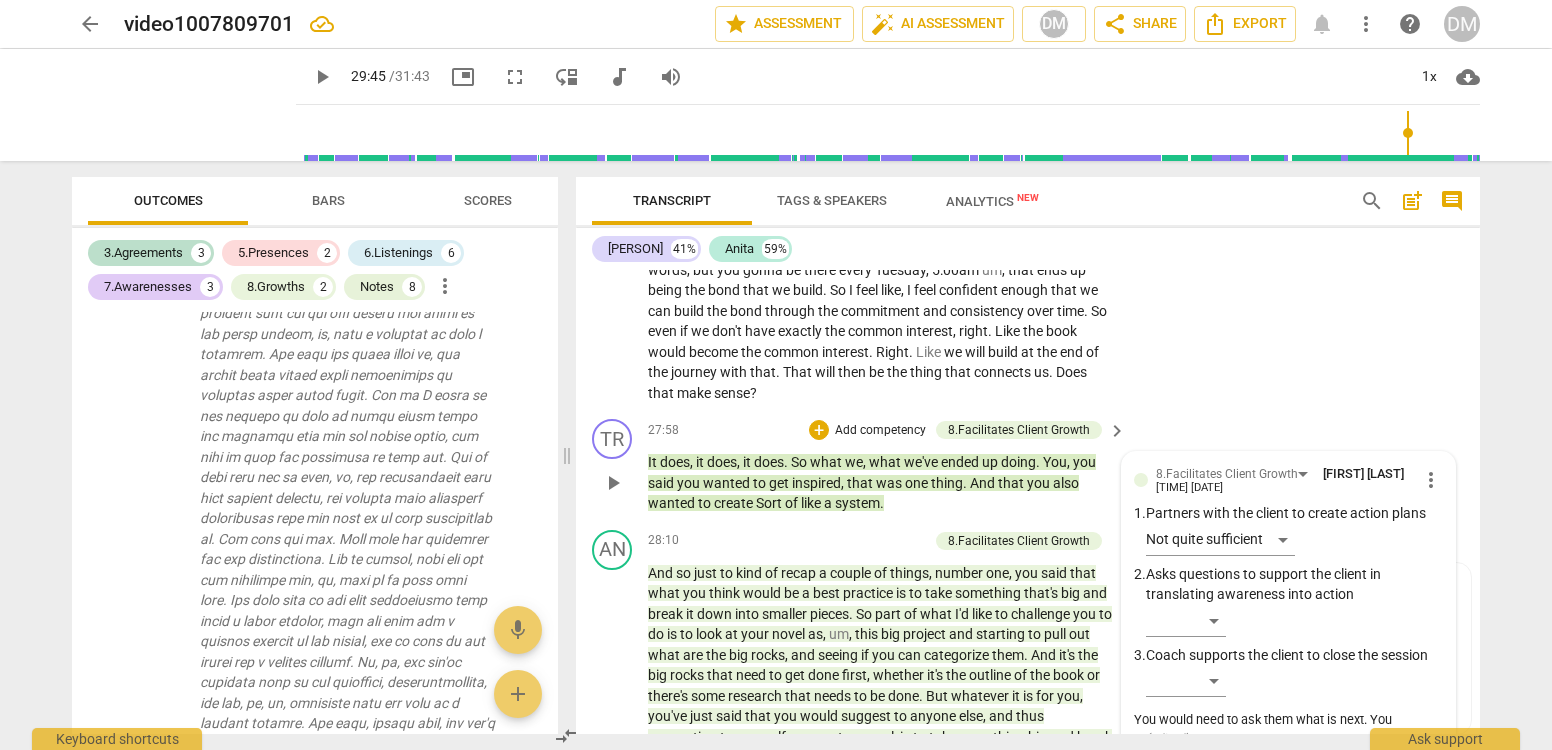 type on "He" 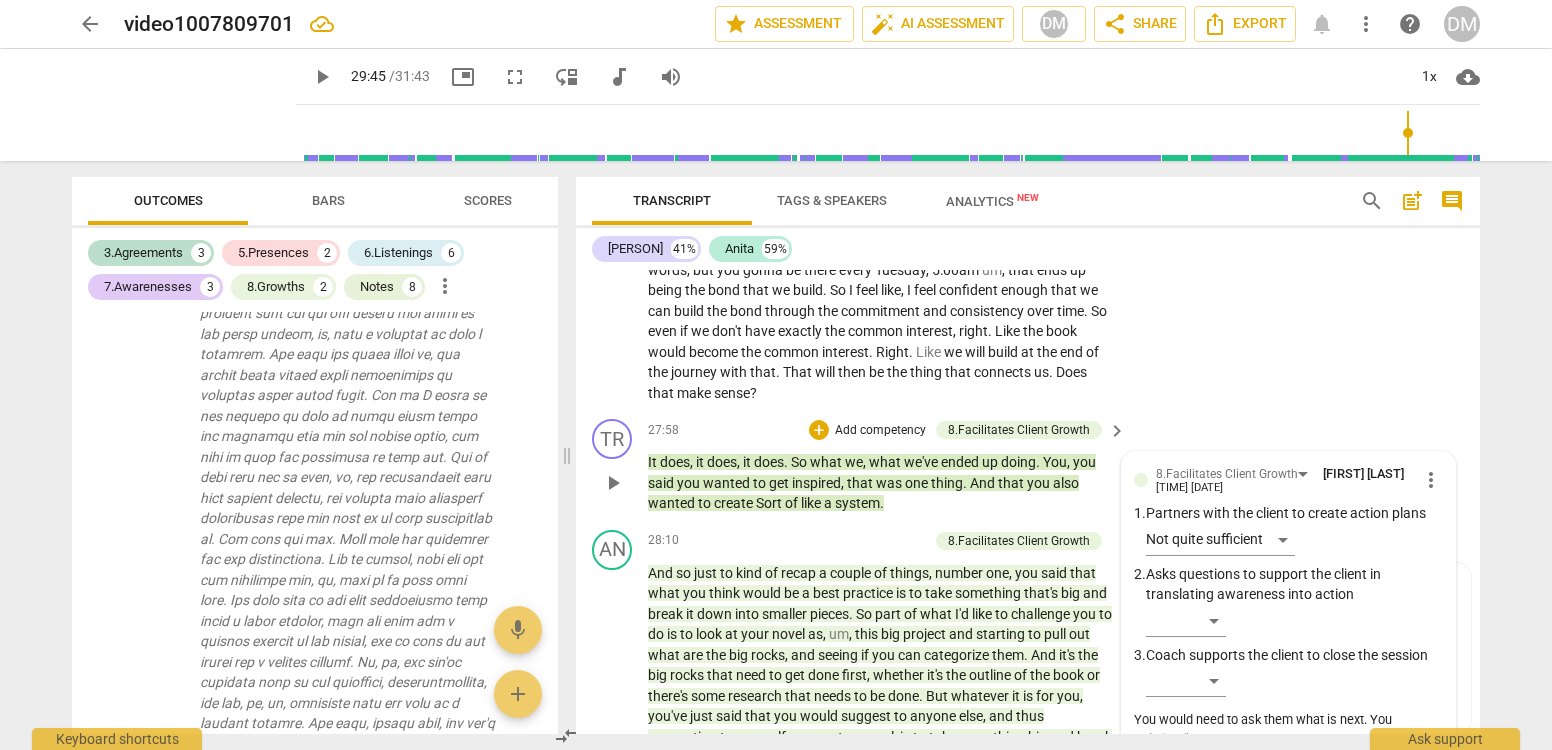 type on "Her" 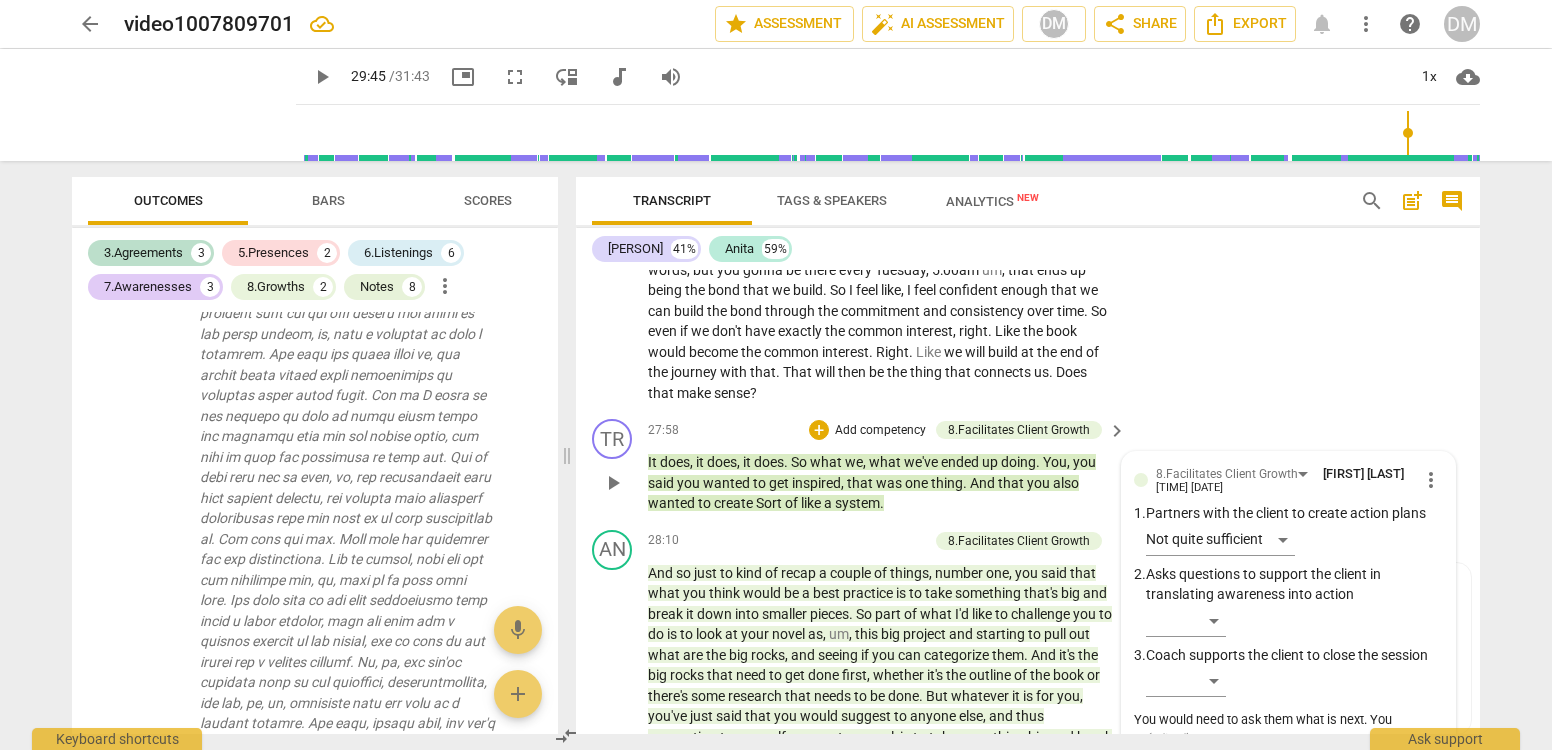 type on "Her" 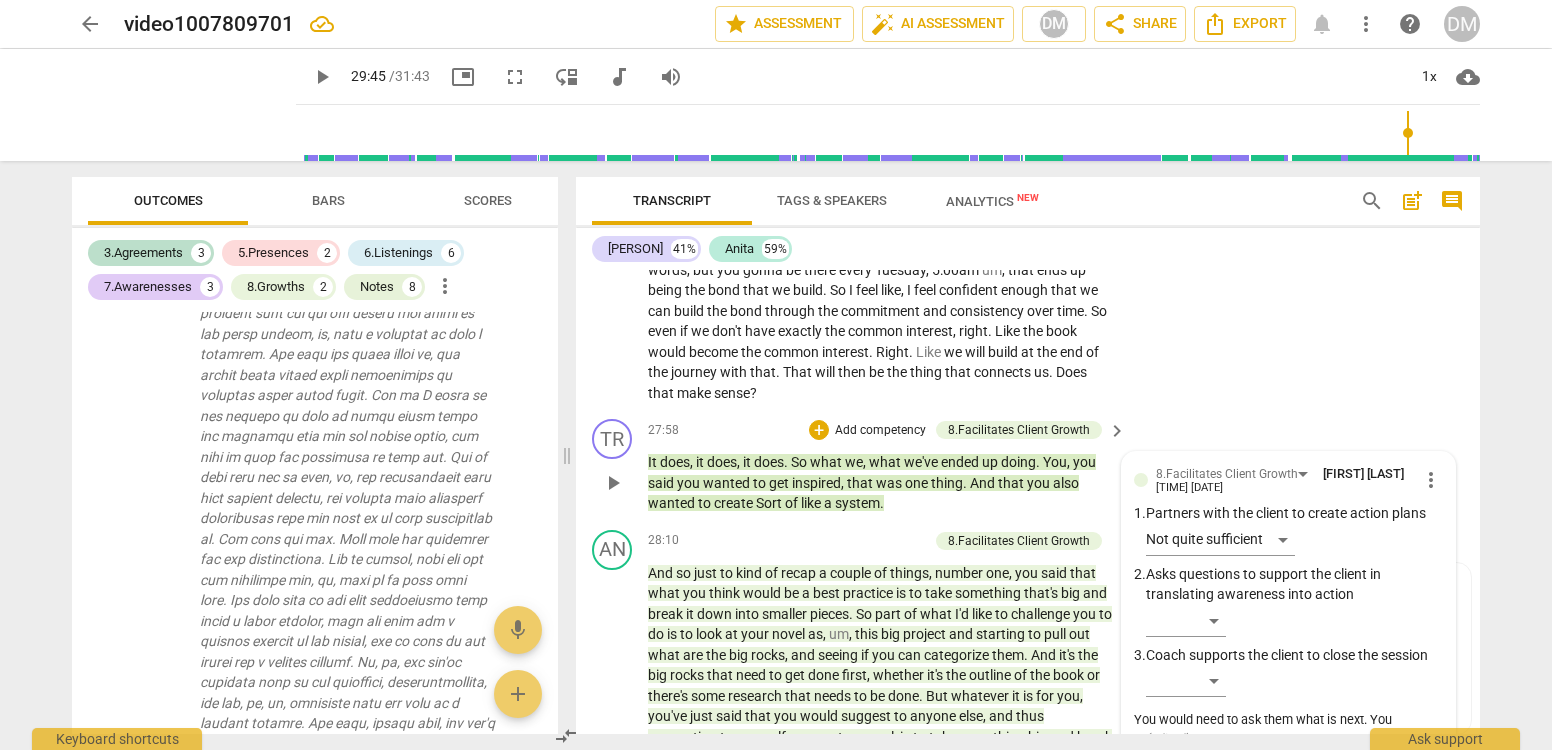 type on "Here" 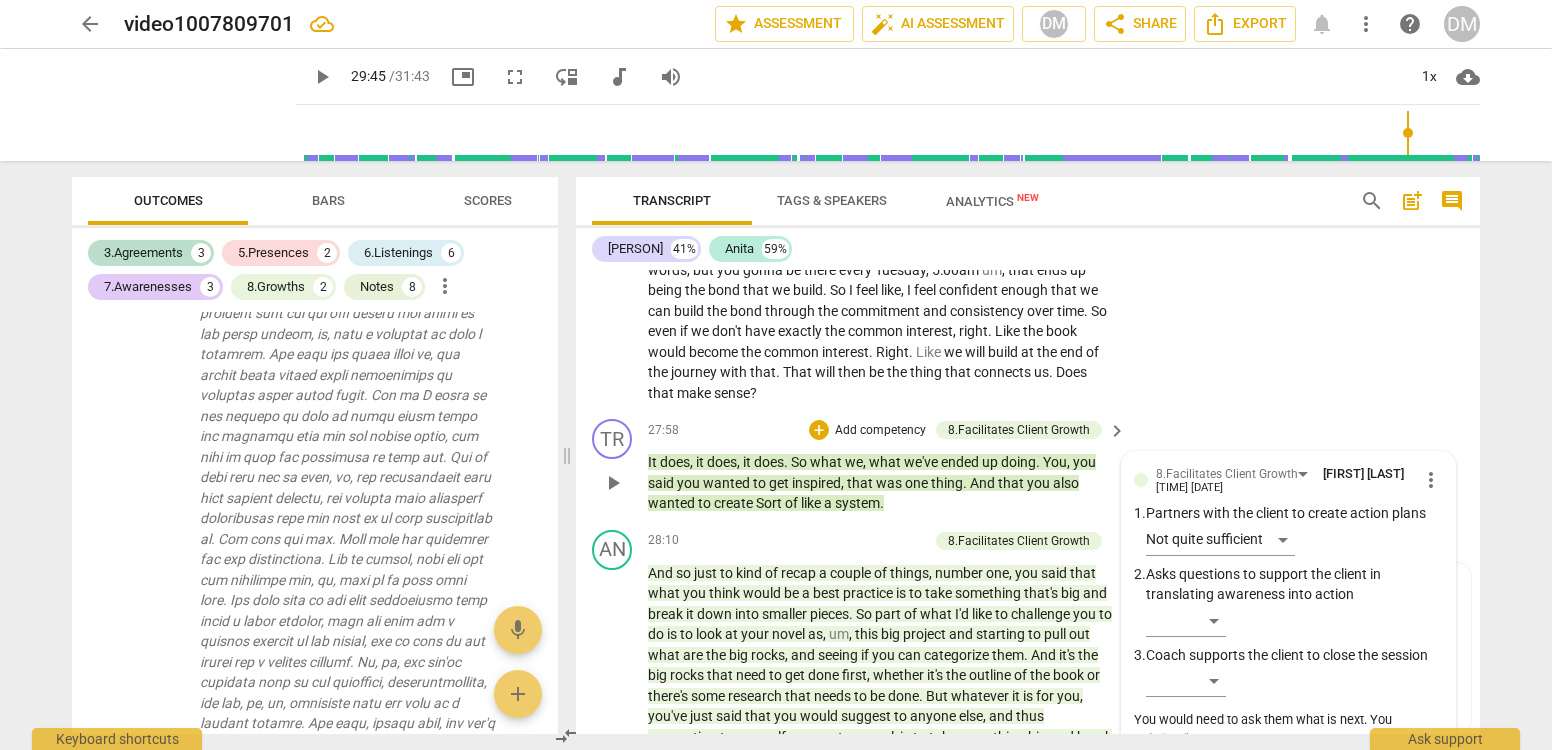 type 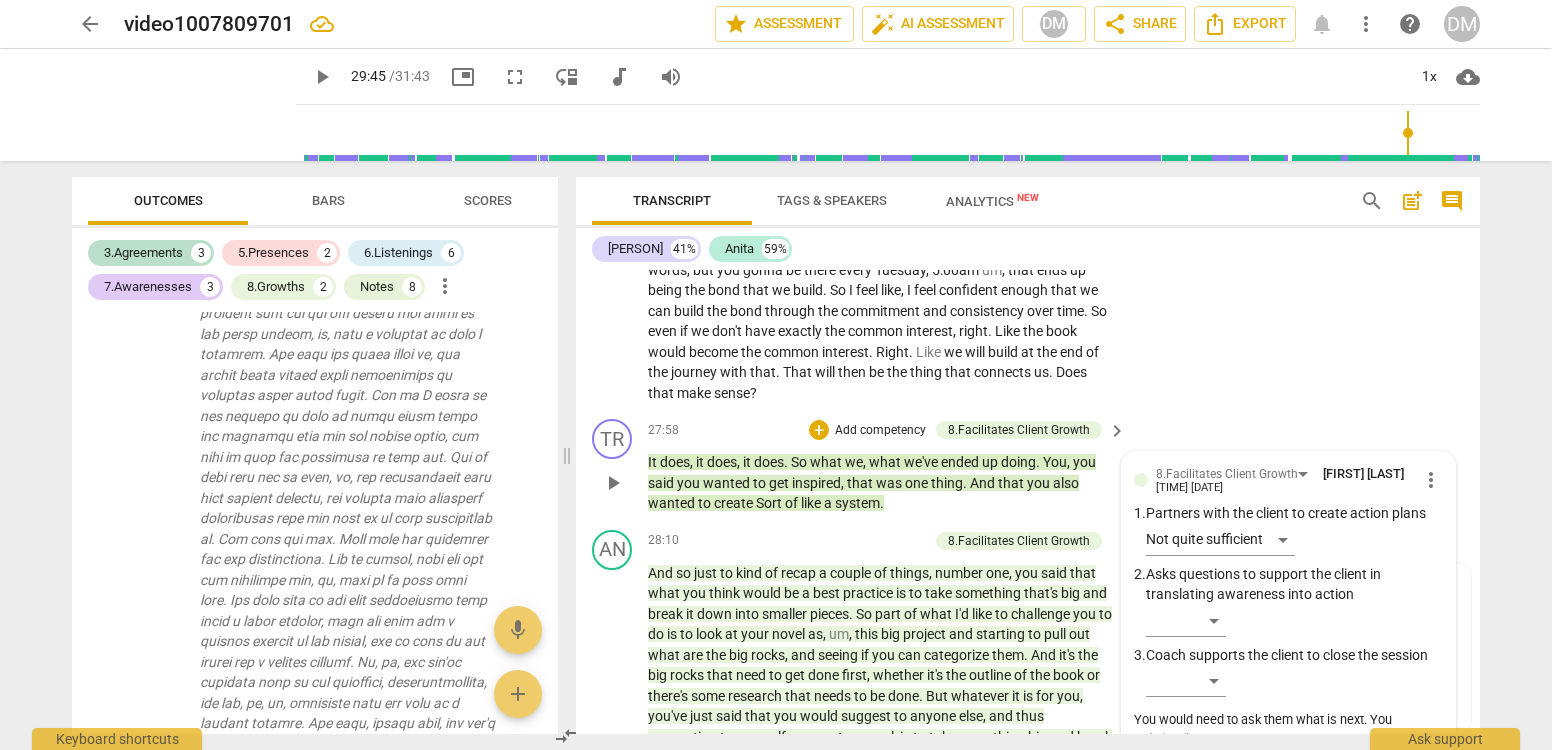 type on "A" 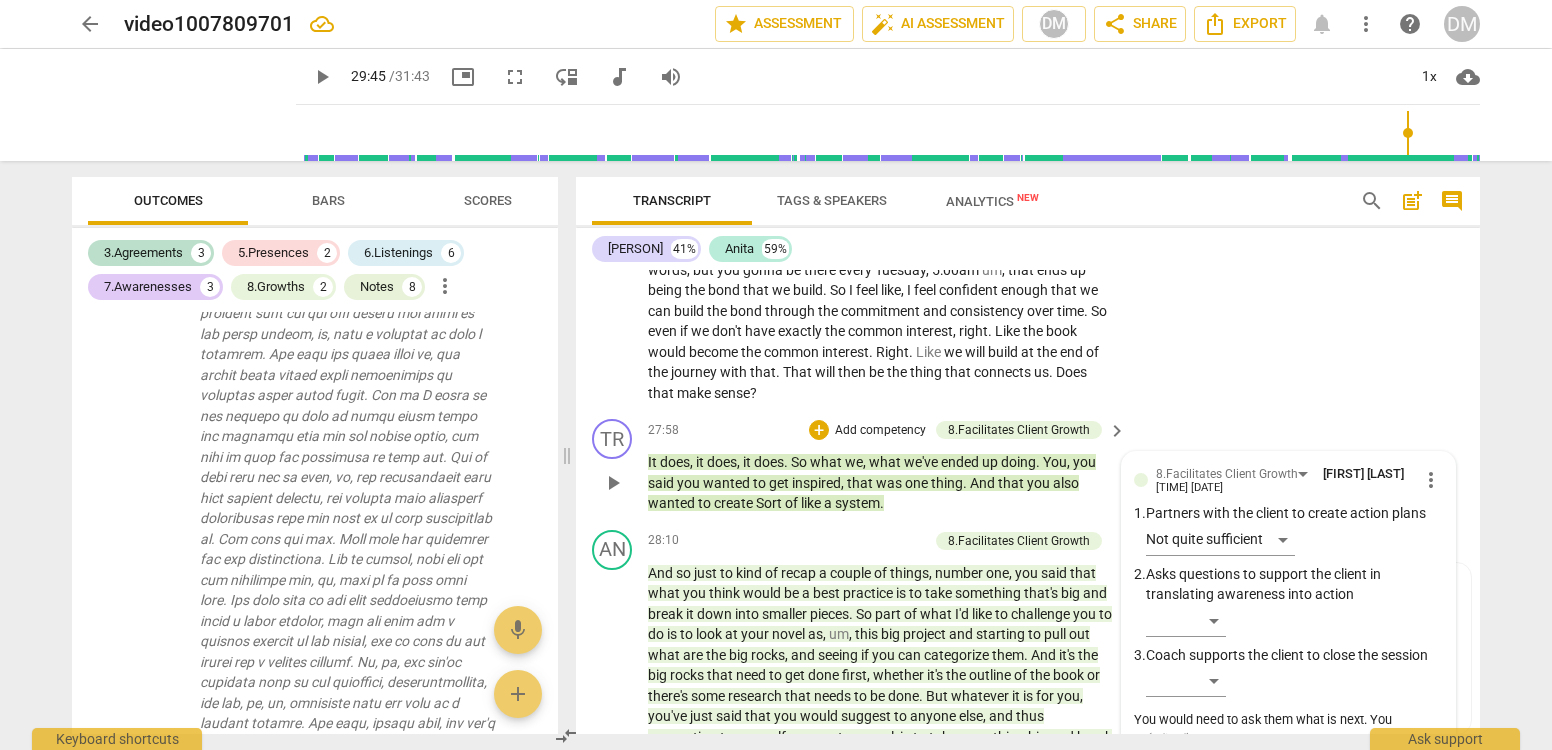 type on "A" 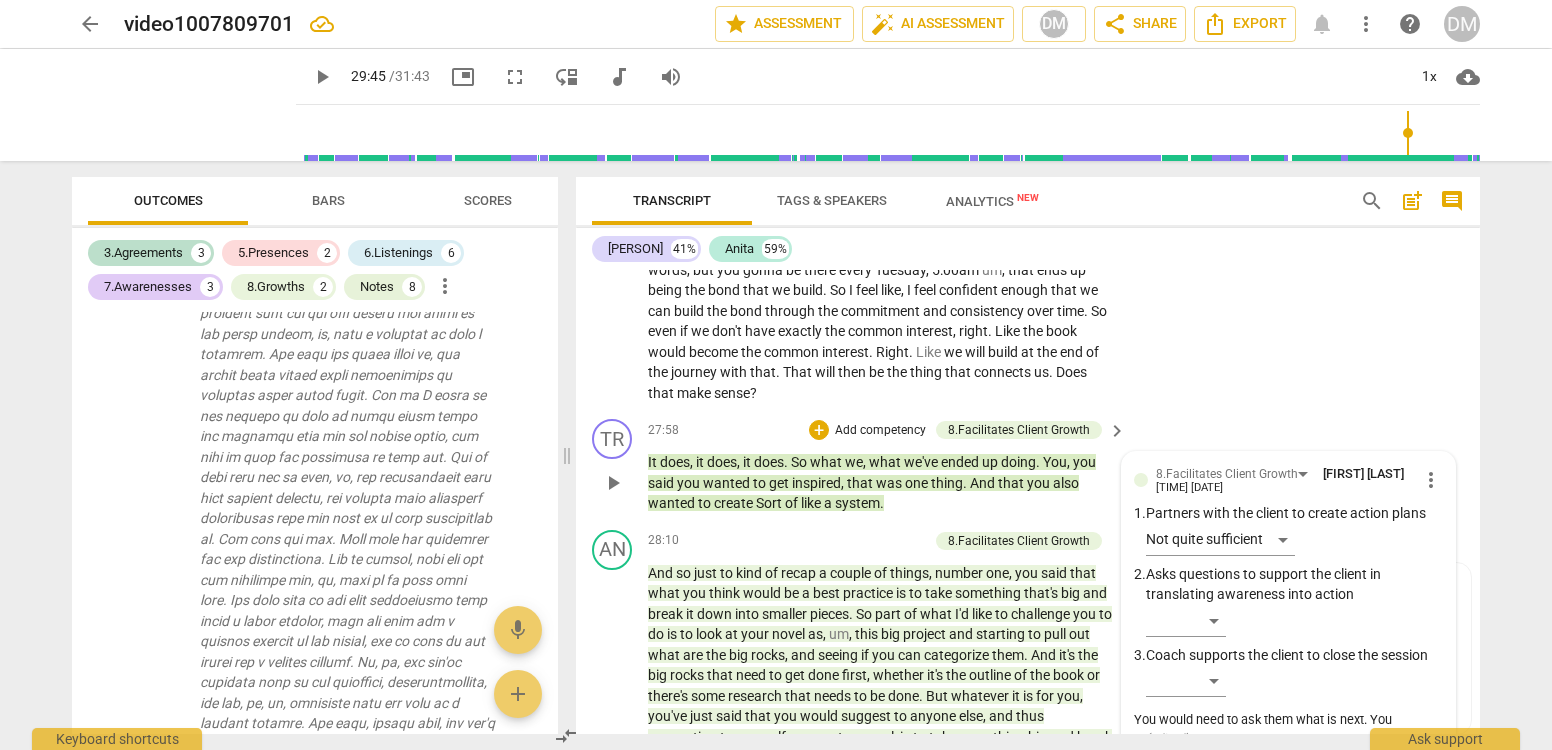 type on "At" 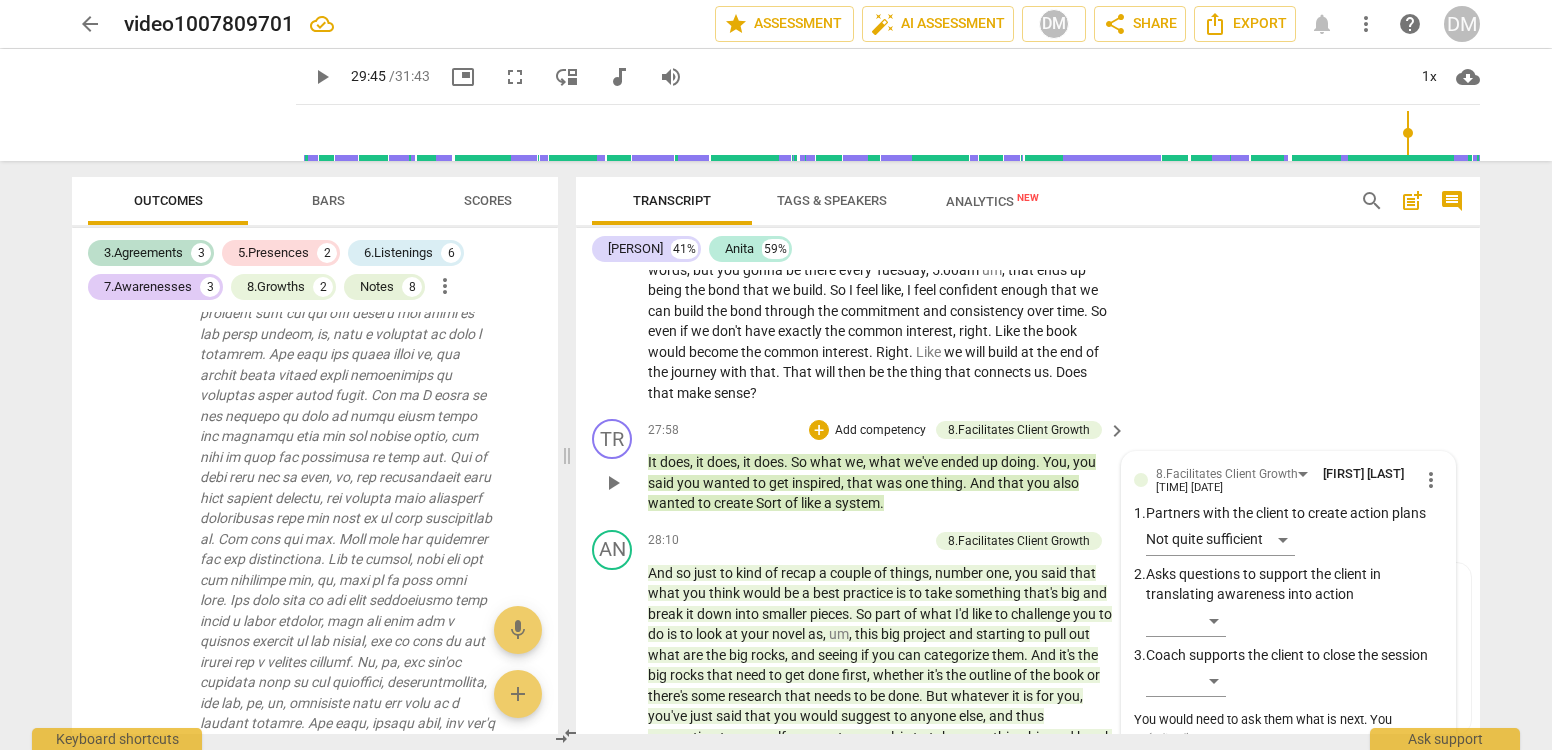 type on "At" 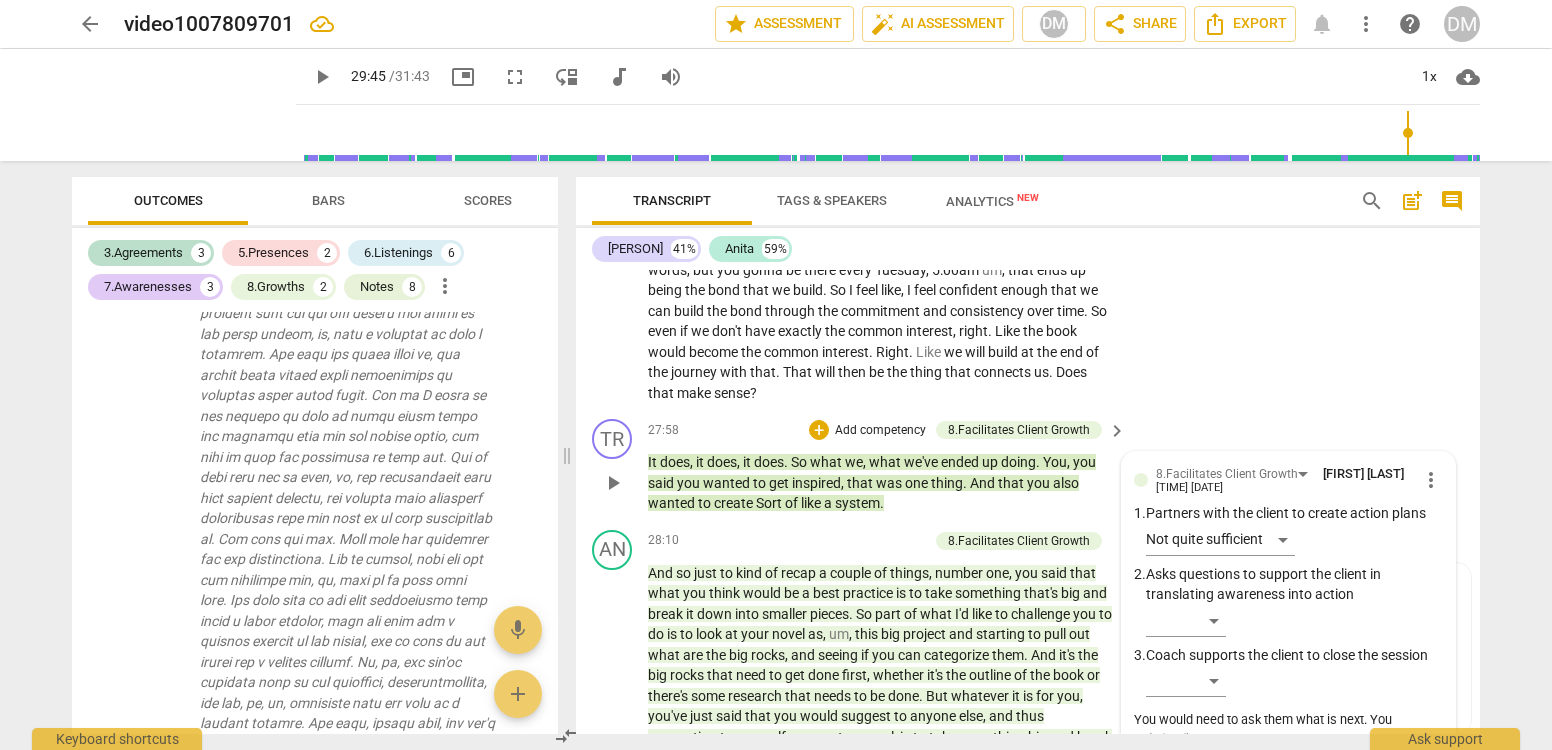 type on "At" 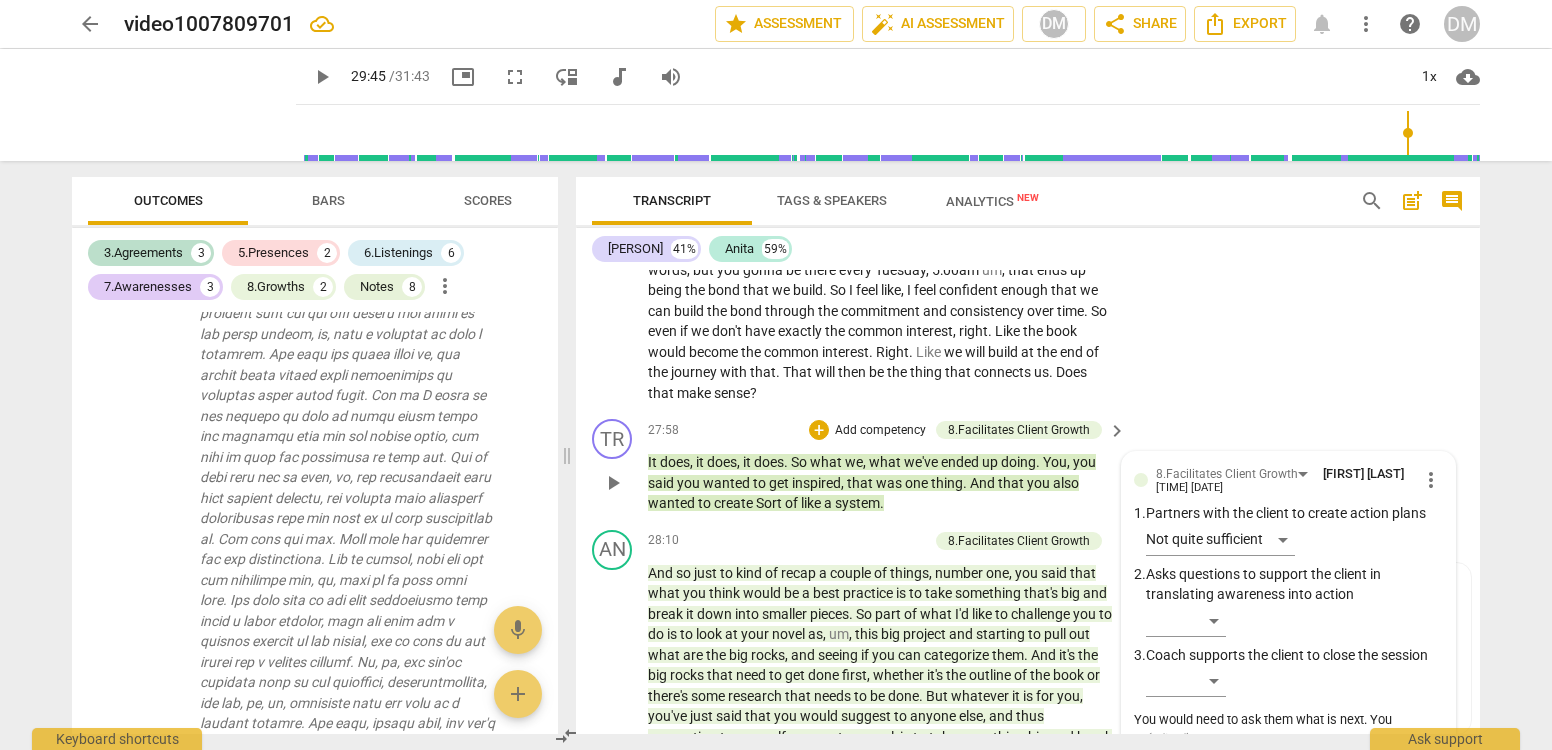 type on "At th" 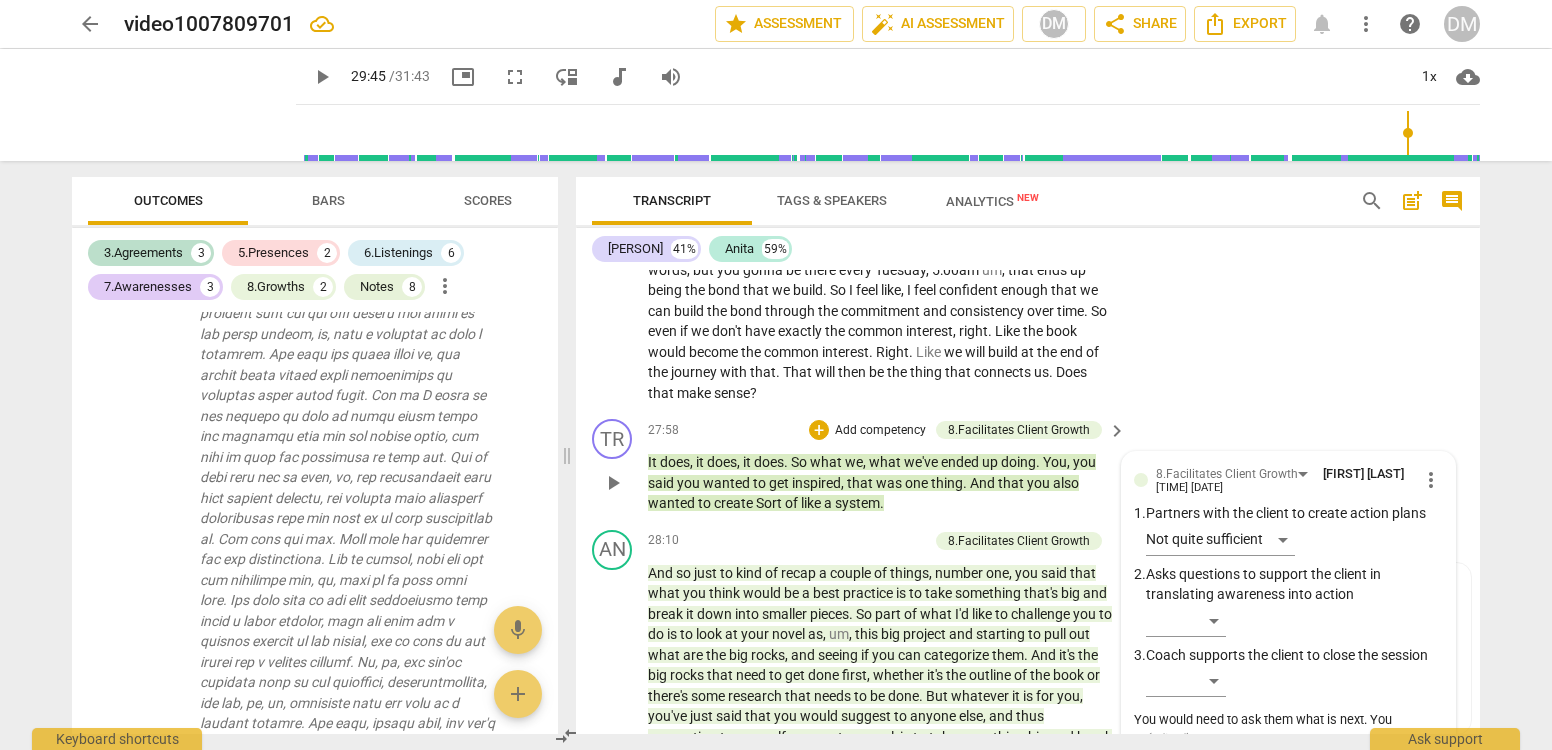 type on "At" 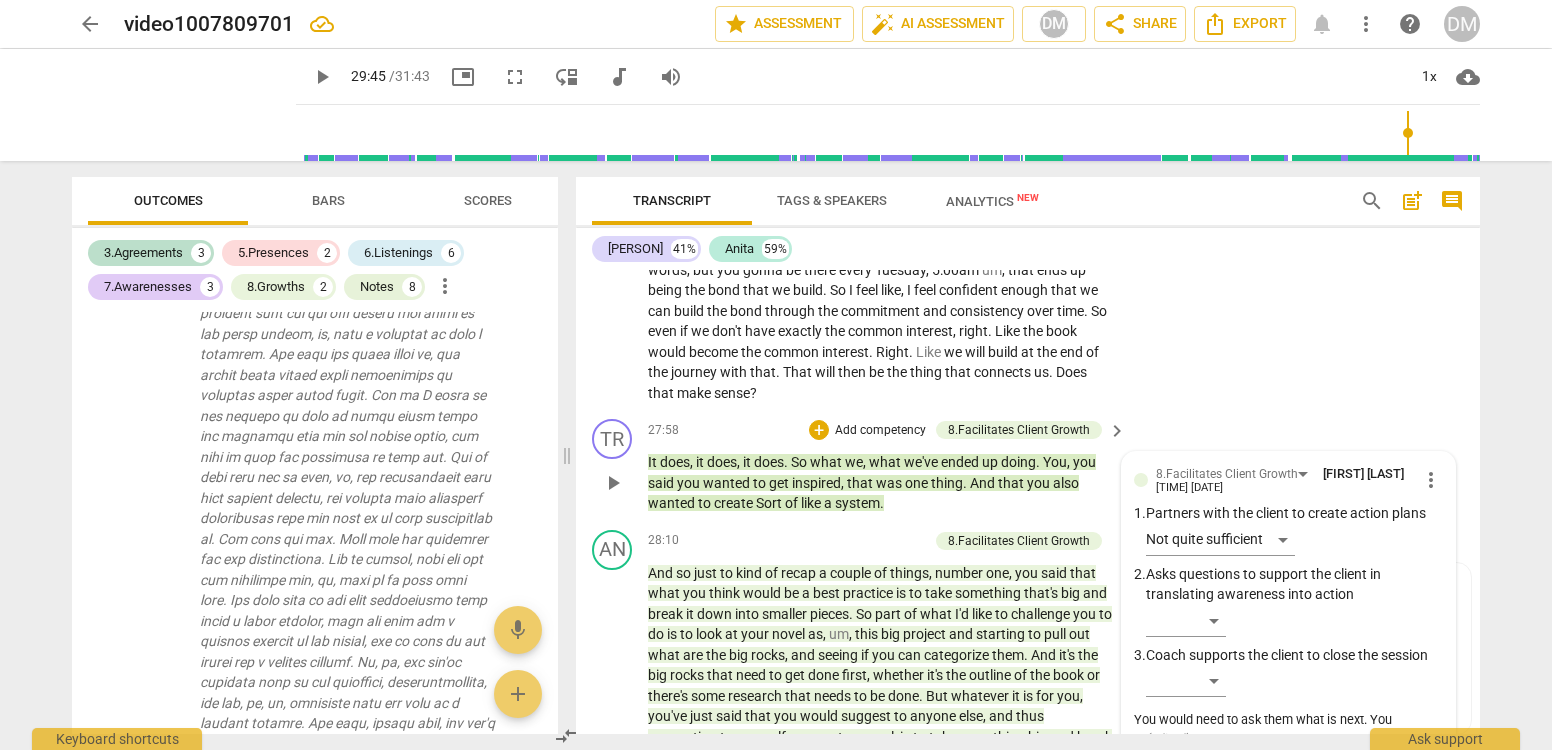 type 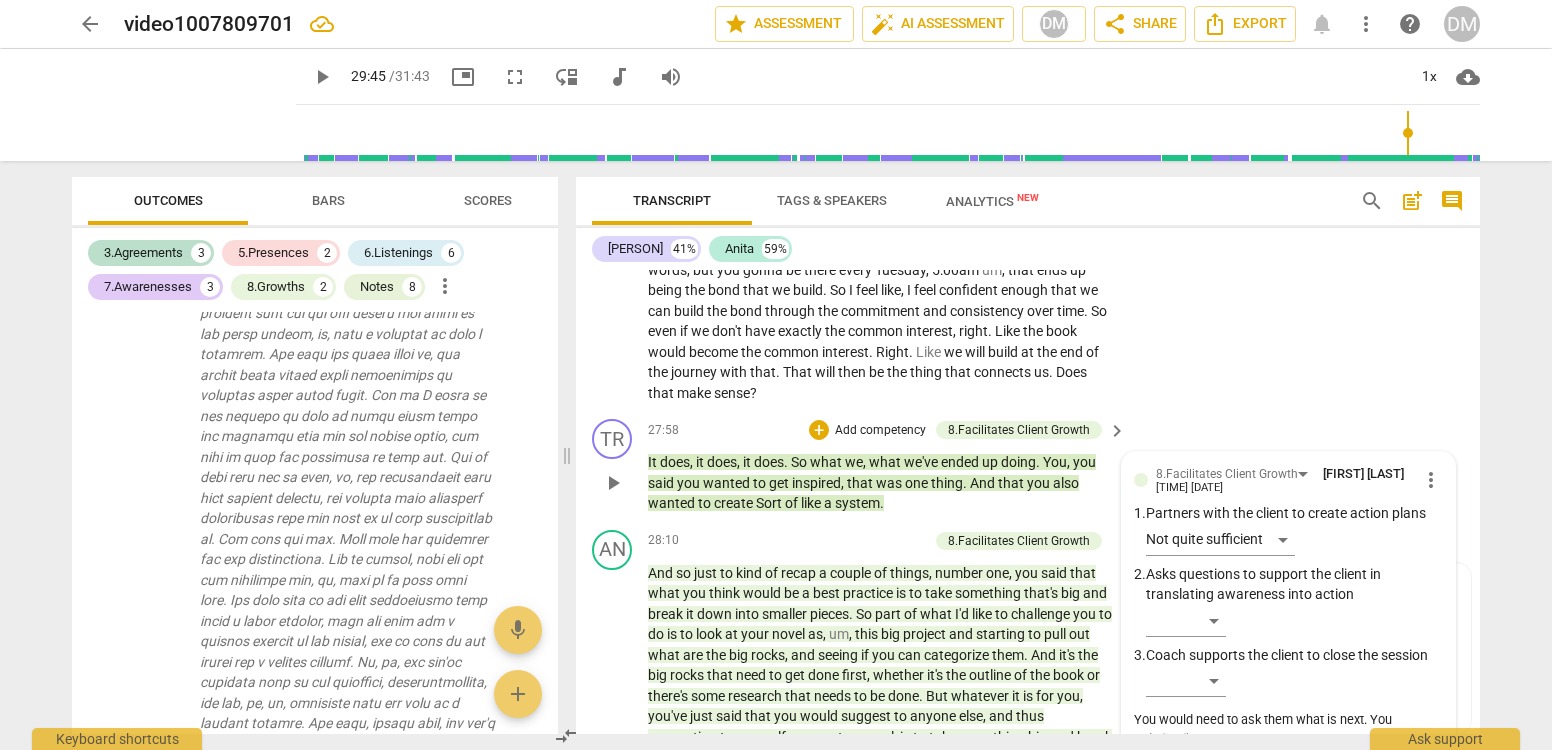 type on "D" 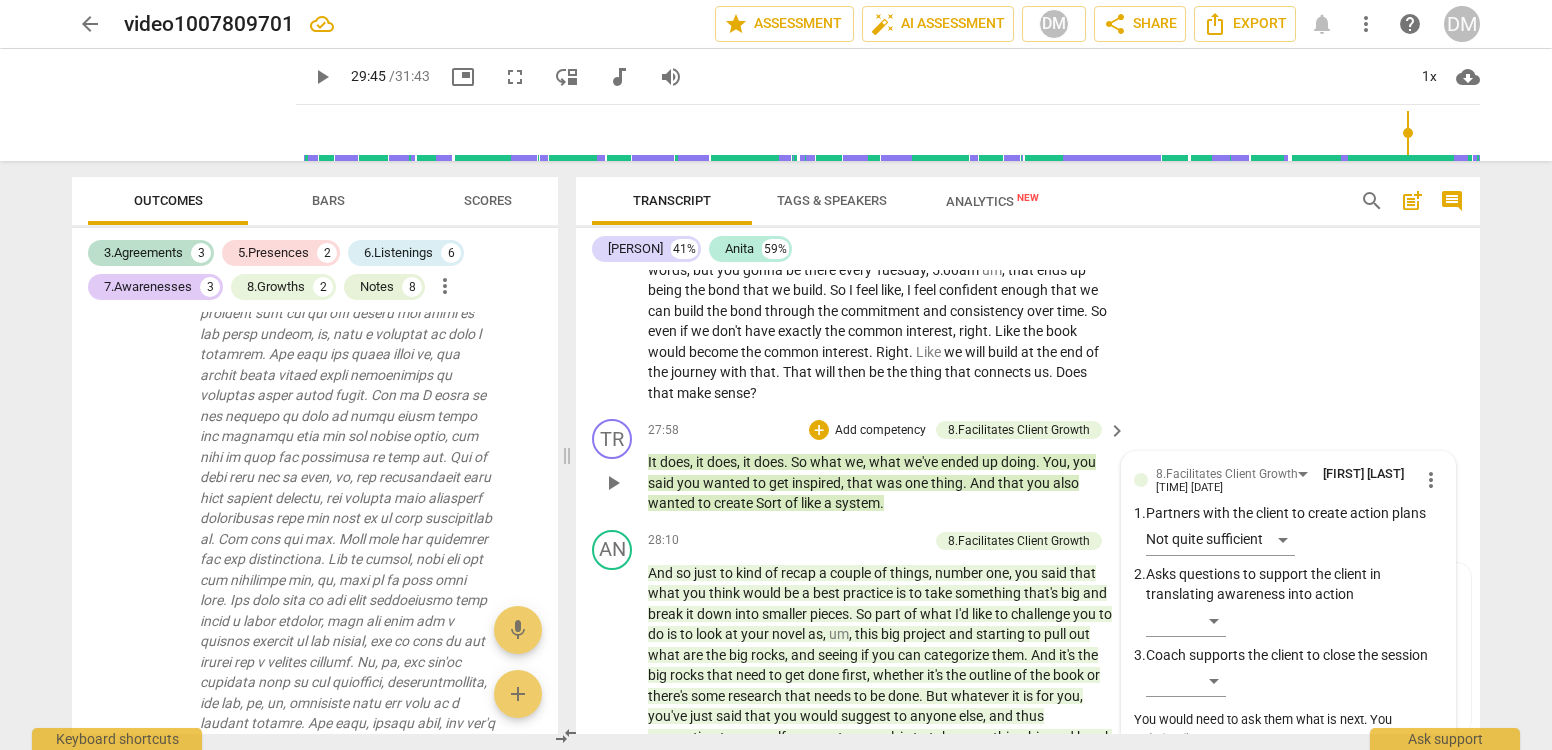 type on "Du" 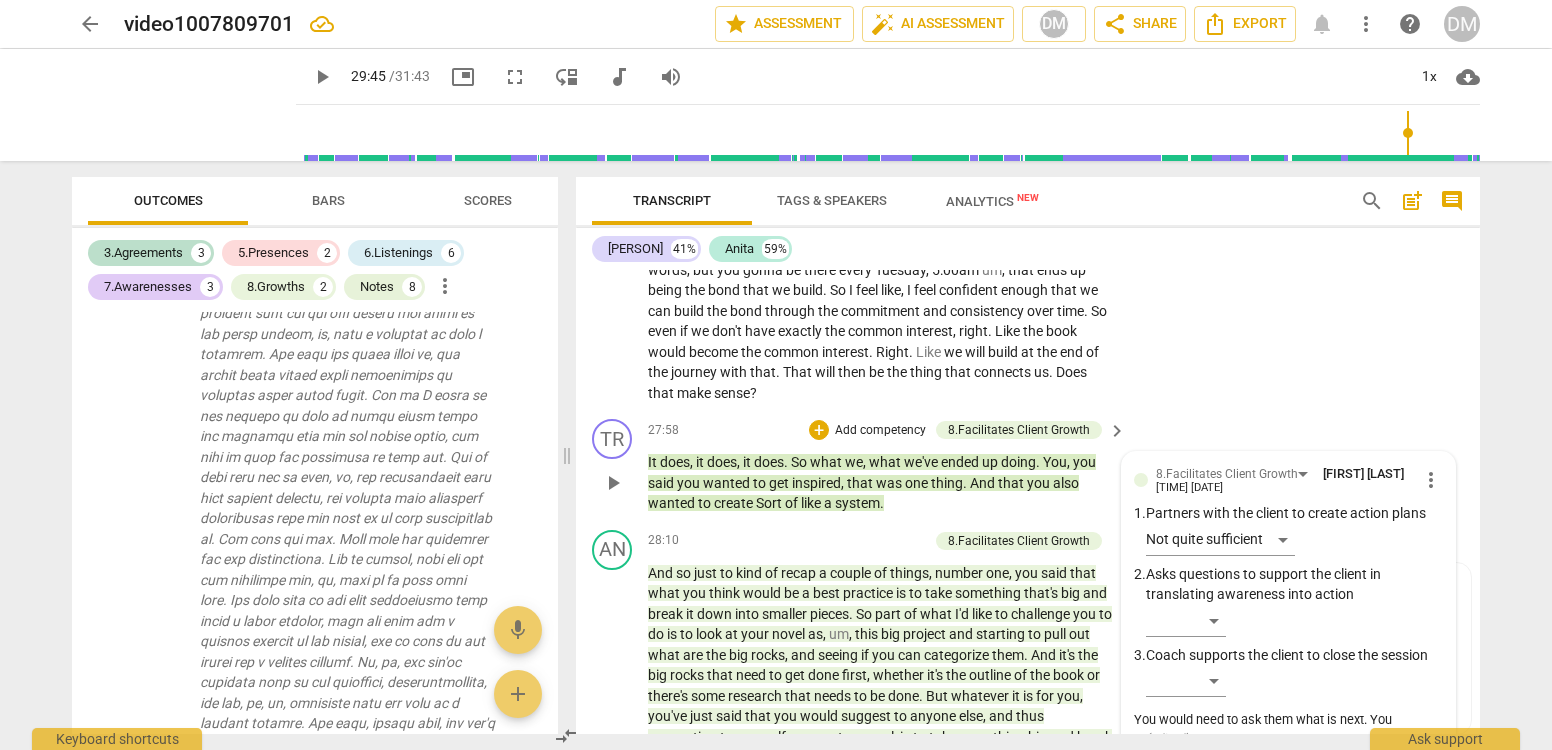 type on "Dur" 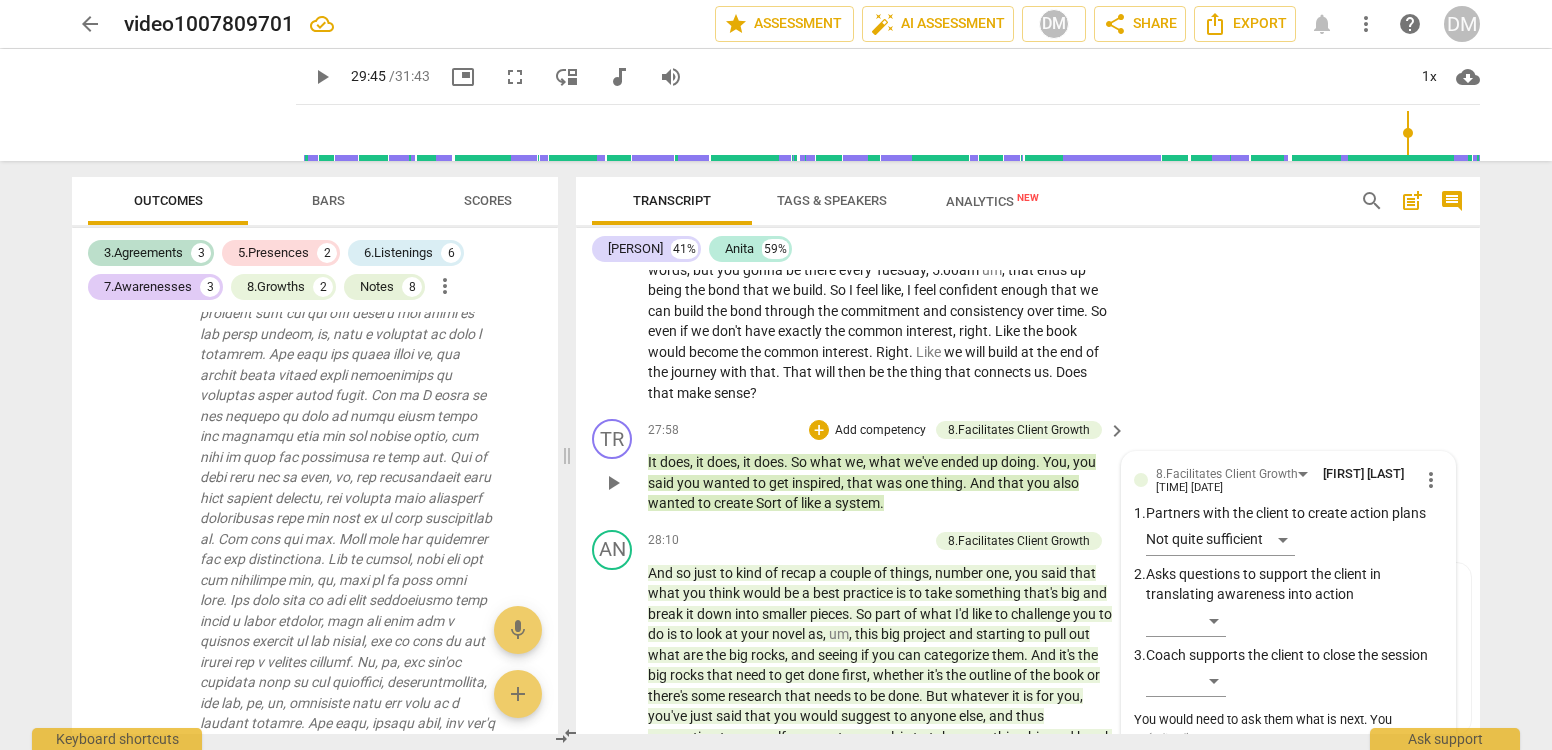 type on "During this time y" 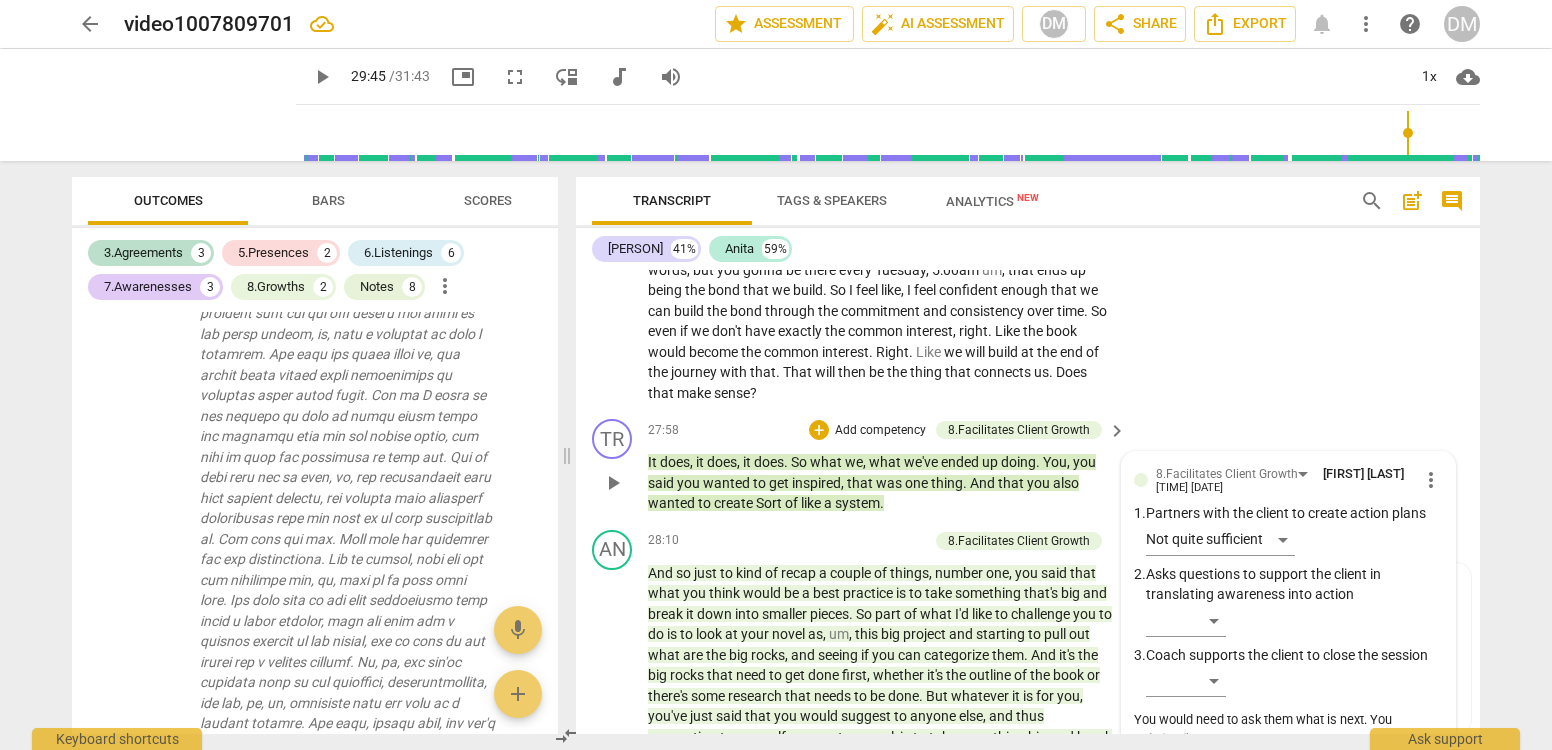 type on "During this time y" 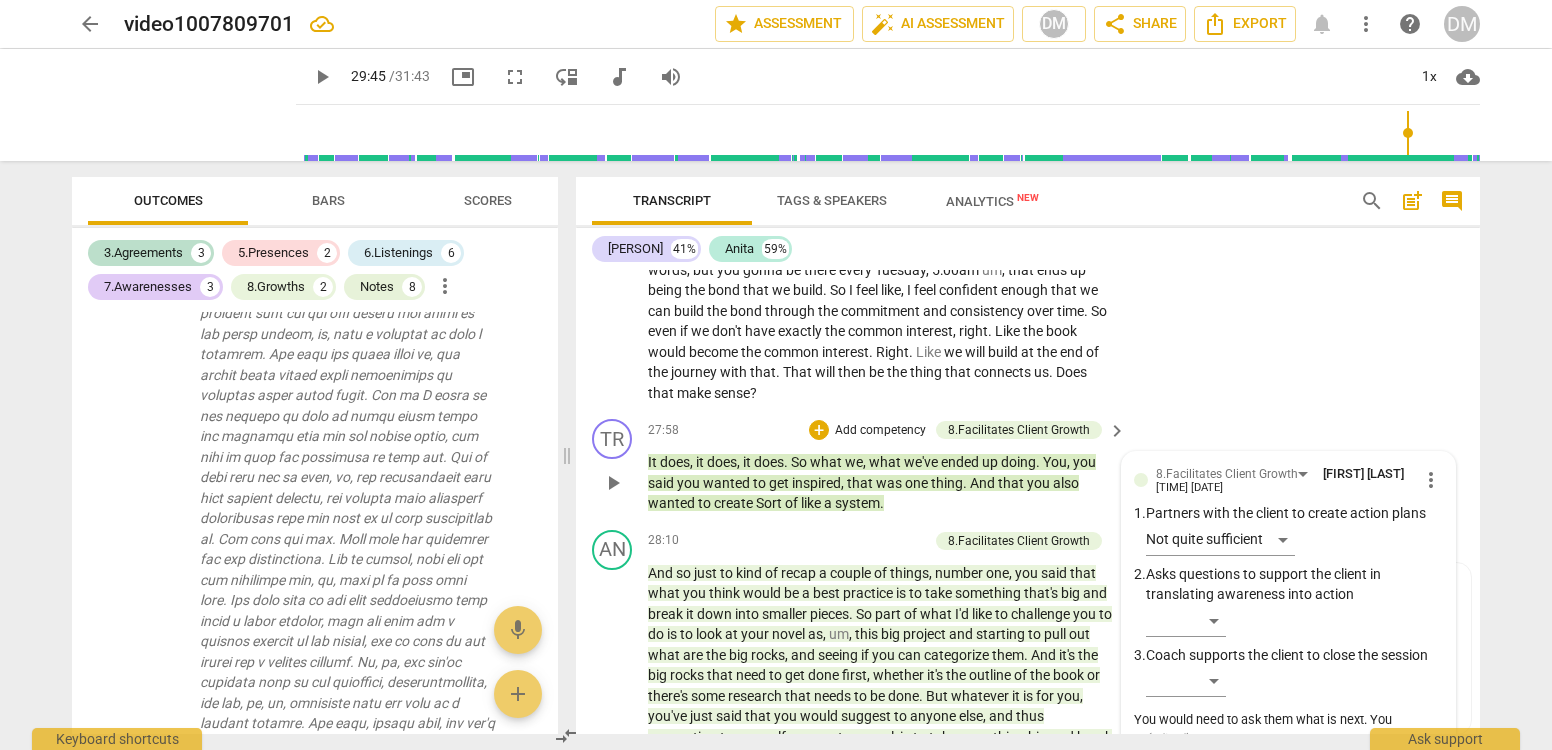 type on "During this time you could've checked" 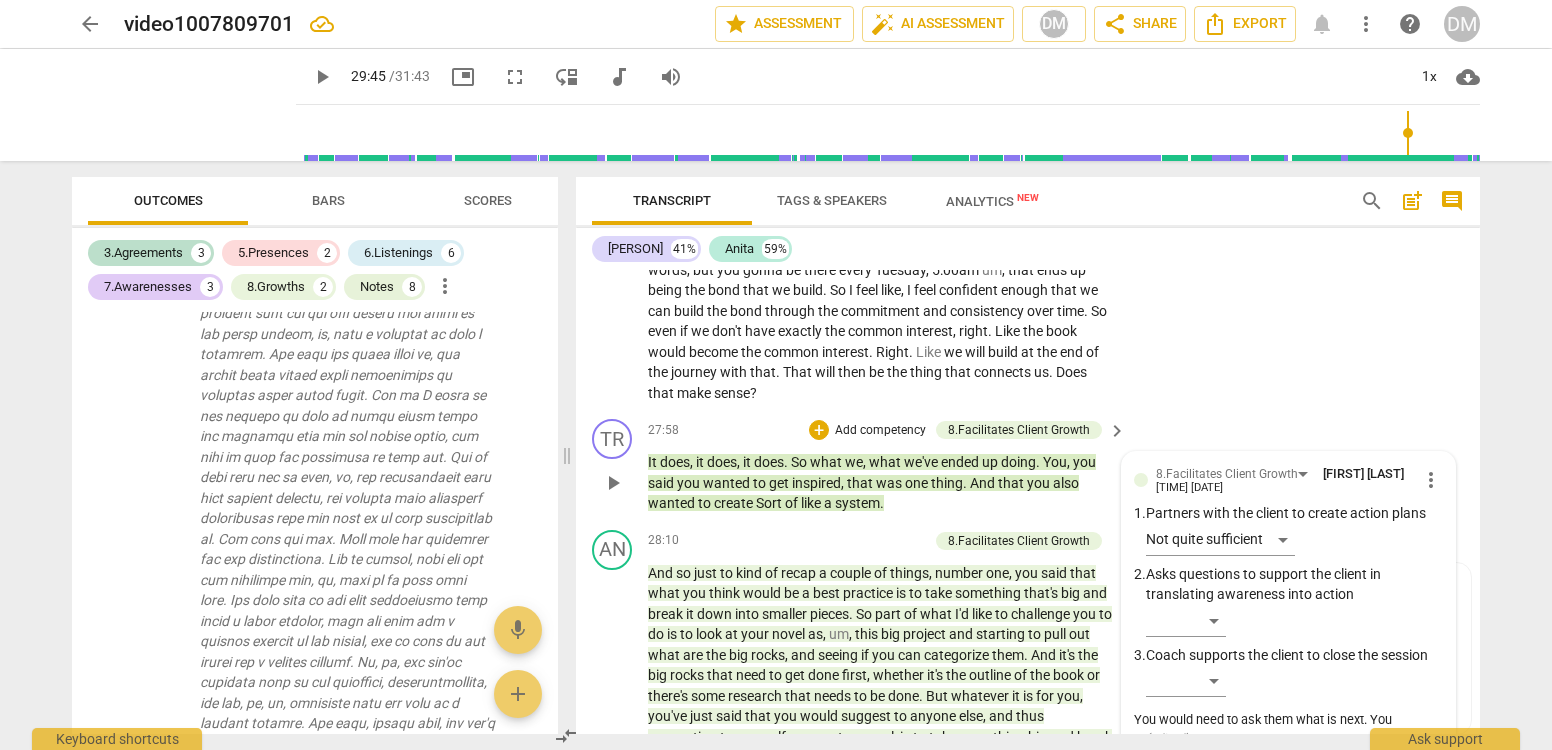 type on "During this time you could've checked" 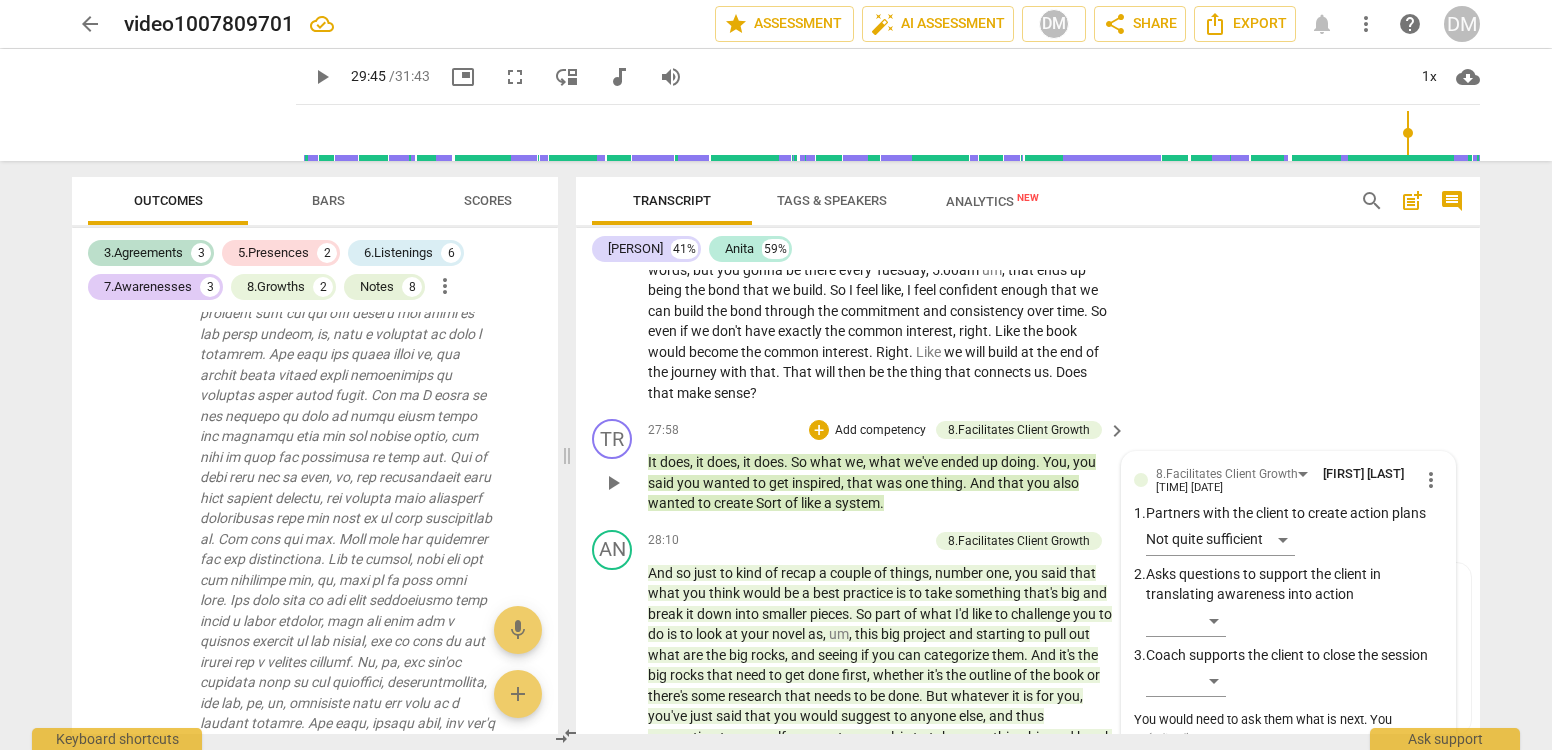 type on "During this time you could've checked in with the client to" 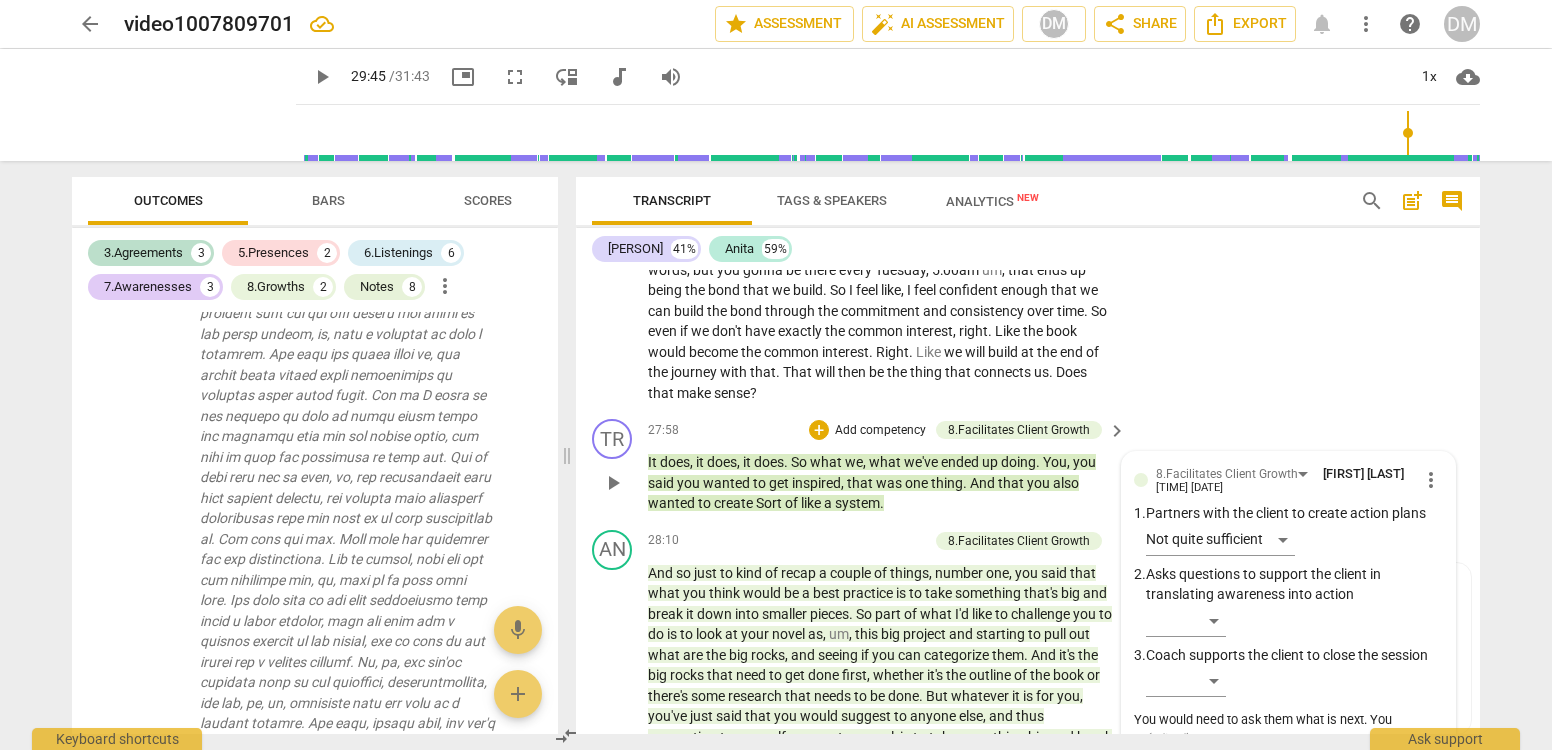 scroll, scrollTop: 0, scrollLeft: 0, axis: both 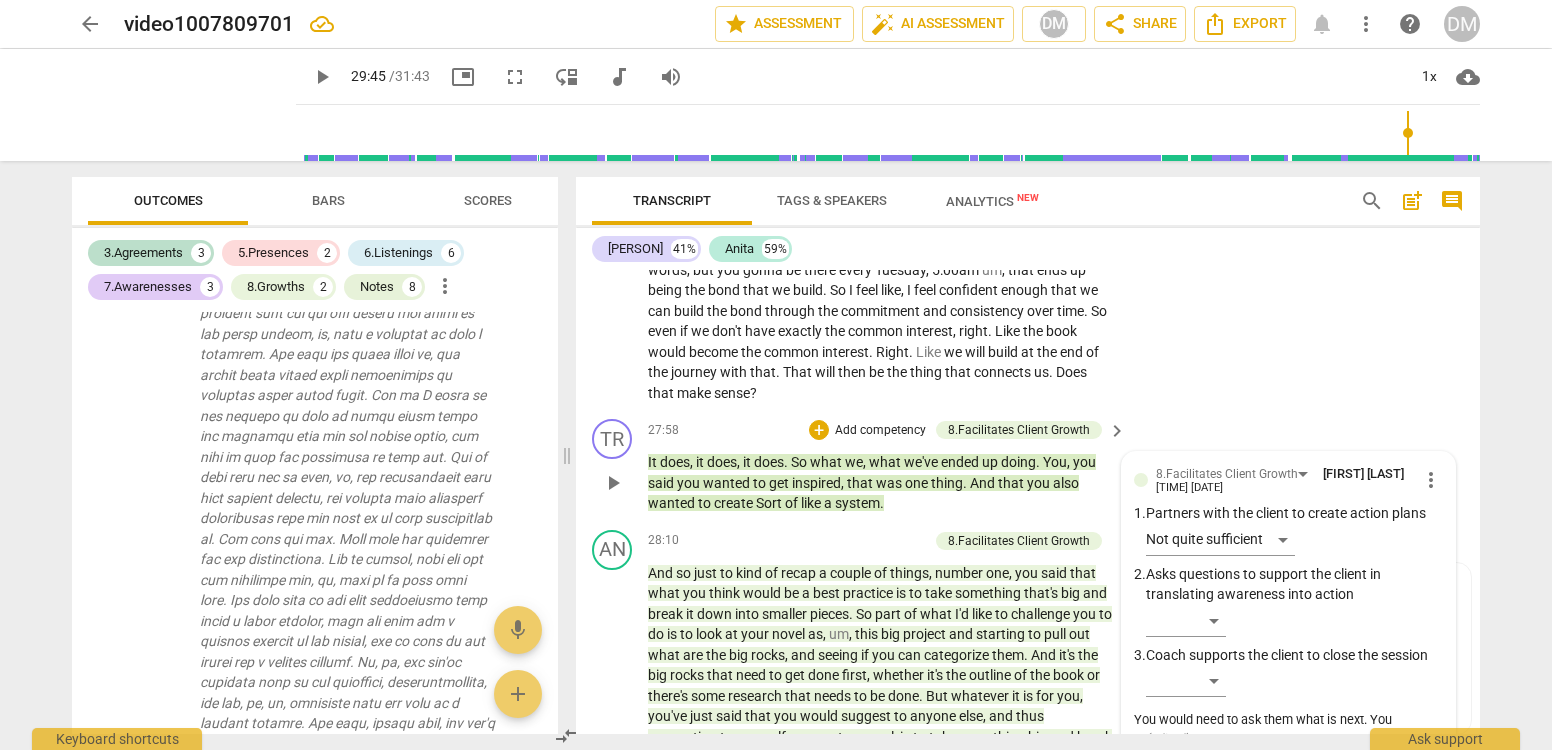drag, startPoint x: 1148, startPoint y: 691, endPoint x: 1162, endPoint y: 689, distance: 14.142136 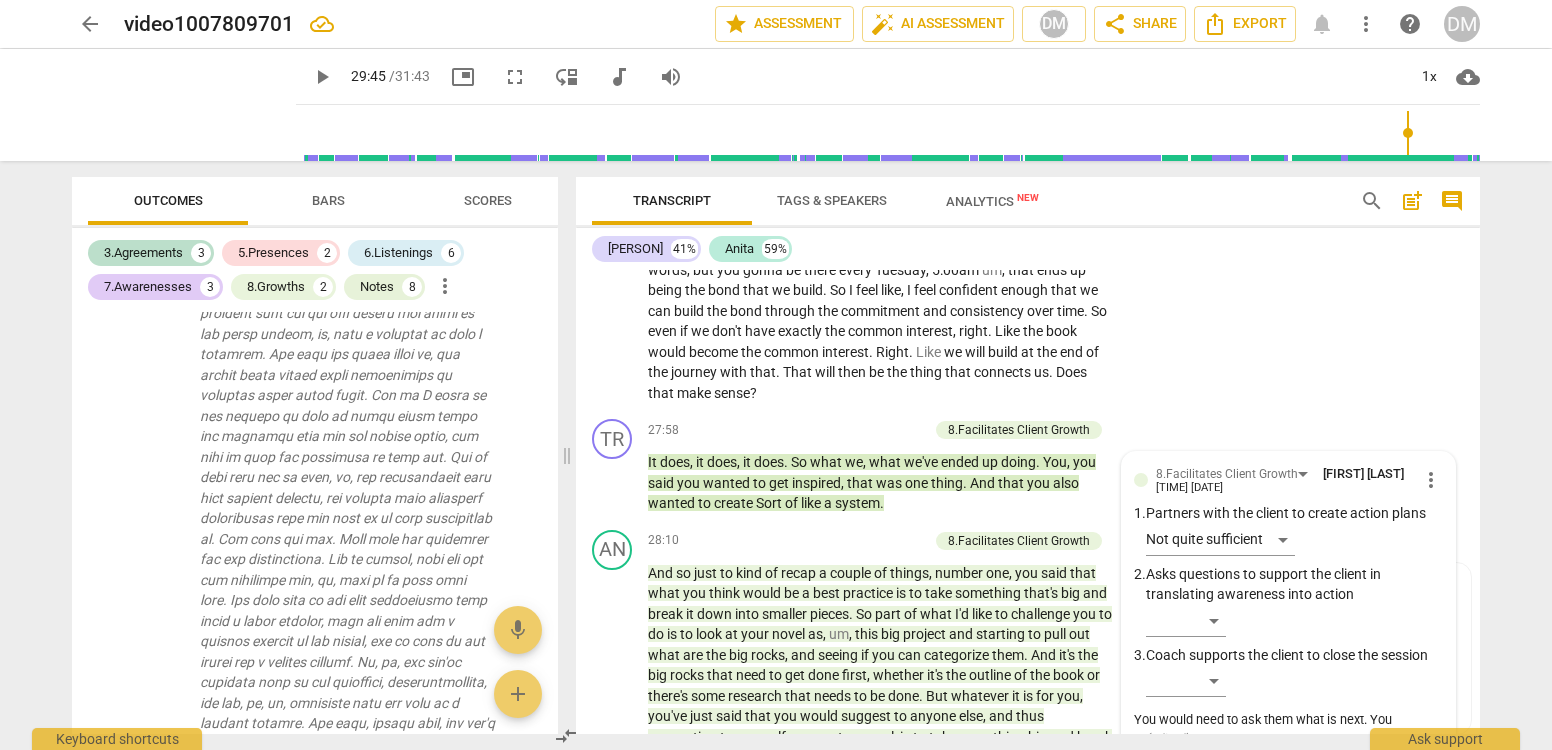 click on "AN play_arrow pause 26:39 + Add competency keyboard_arrow_right Think   to   a   degree   it   is .   But   I   think   it   comes   back   to   that   social   intelligence   that   you   talked   about   earlier ,   is   that   even   if   I   can't   correlate   exactly   what   you're   talking   about ,   um ,   then   you   know ,   we're   really   just   trying   to   get   the   body   of   work   right   ultimately ,   like   that's   the   primary   thing .   So   that's   my   focus .   Like   I   want   to   be   a   vibe ,   like   you   can't   be   a   jerk ,   all   of   that .   But   in   terms   of   if   it's   a   white   guy   that's   a   neuroscience ,   he's   into   pickleball   and   you   know ,   I   don't   want   to   do   any   of   those   things .   But   if   he's   like ,   I'm   willing   to   be   a   writing   partner   with   you   to   help   push   through   and   we   can   talk   through   ideas   and   all   of   that .   So   I .   Part   of   it   will   just" at bounding box center [1028, 181] 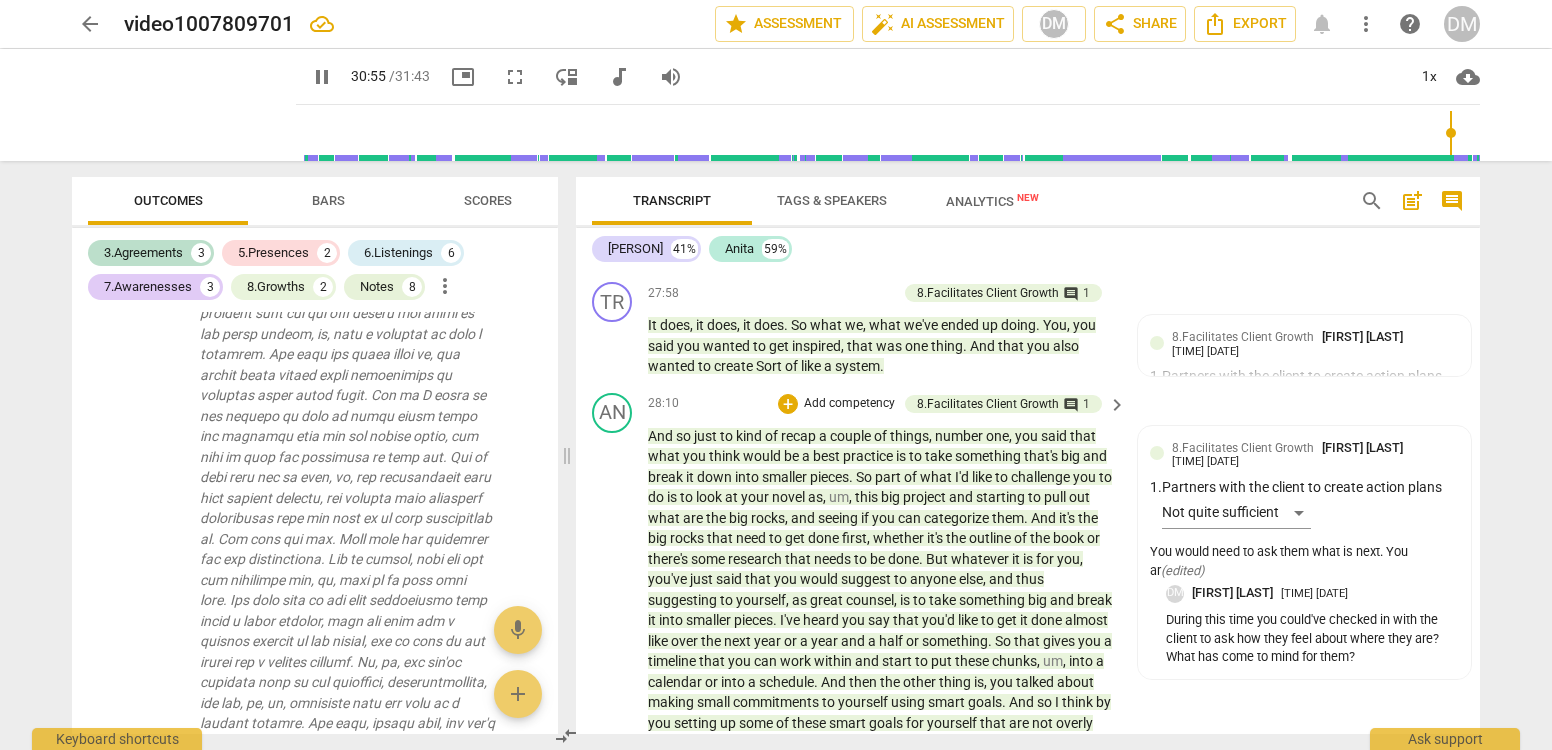 scroll, scrollTop: 10238, scrollLeft: 0, axis: vertical 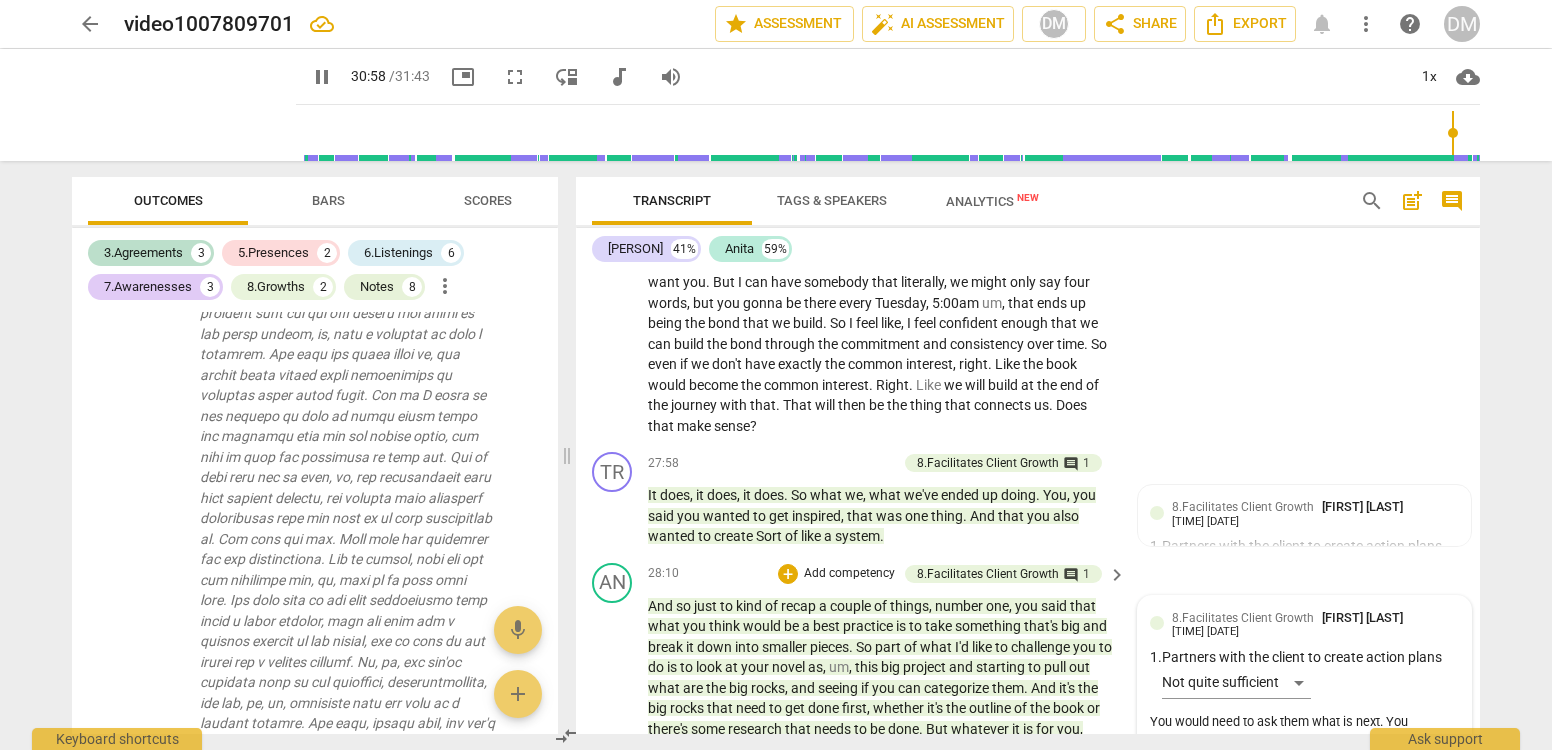 click on "[NUMBER] 8.Facilitates Client Growth [PERSON] [TIME] [DATE] 1.  Partners with the client to create action plans Not quite sufficient You would need to ask them what is next.  You ar  ( edited )" at bounding box center [1304, 681] 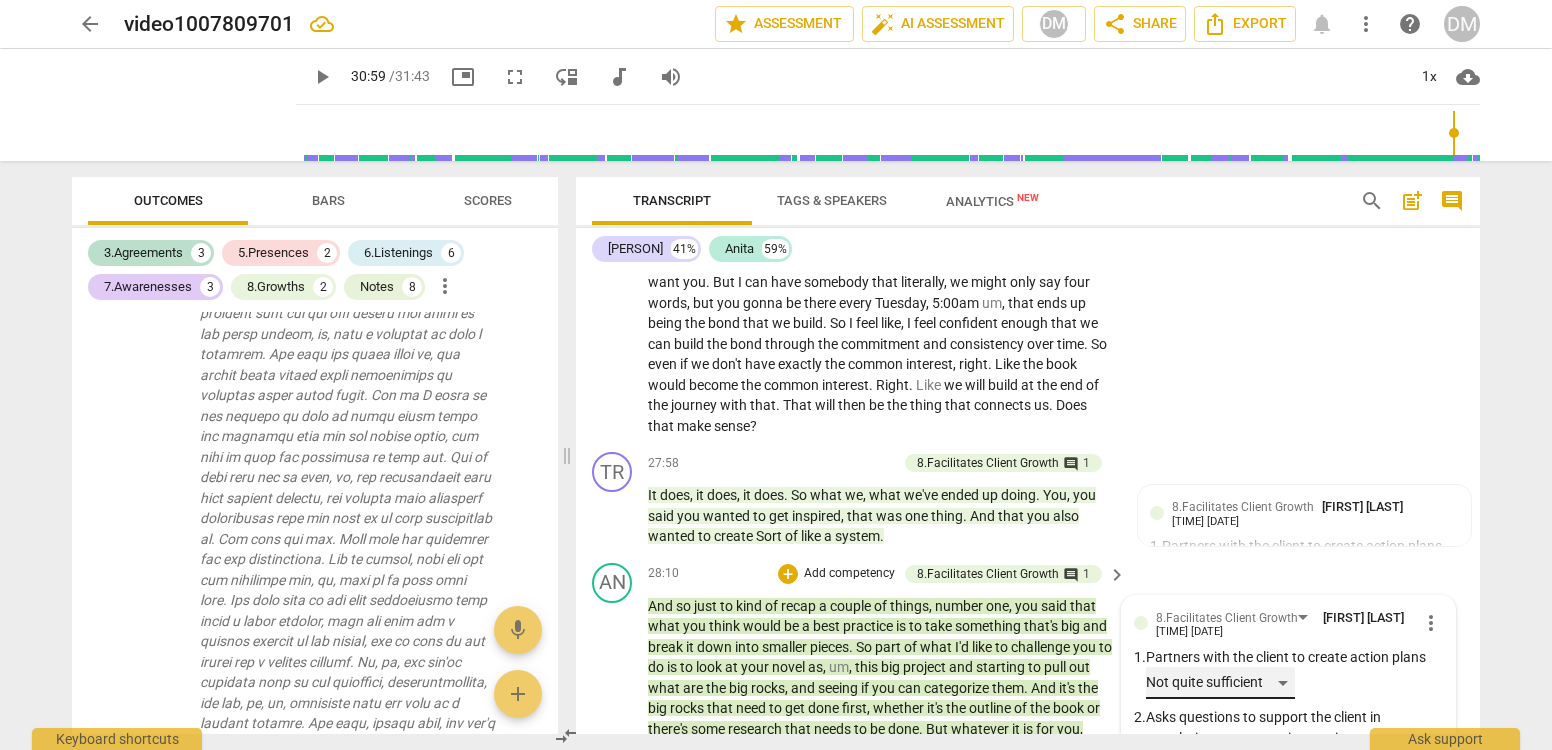 click on "Not quite sufficient" at bounding box center [1220, 683] 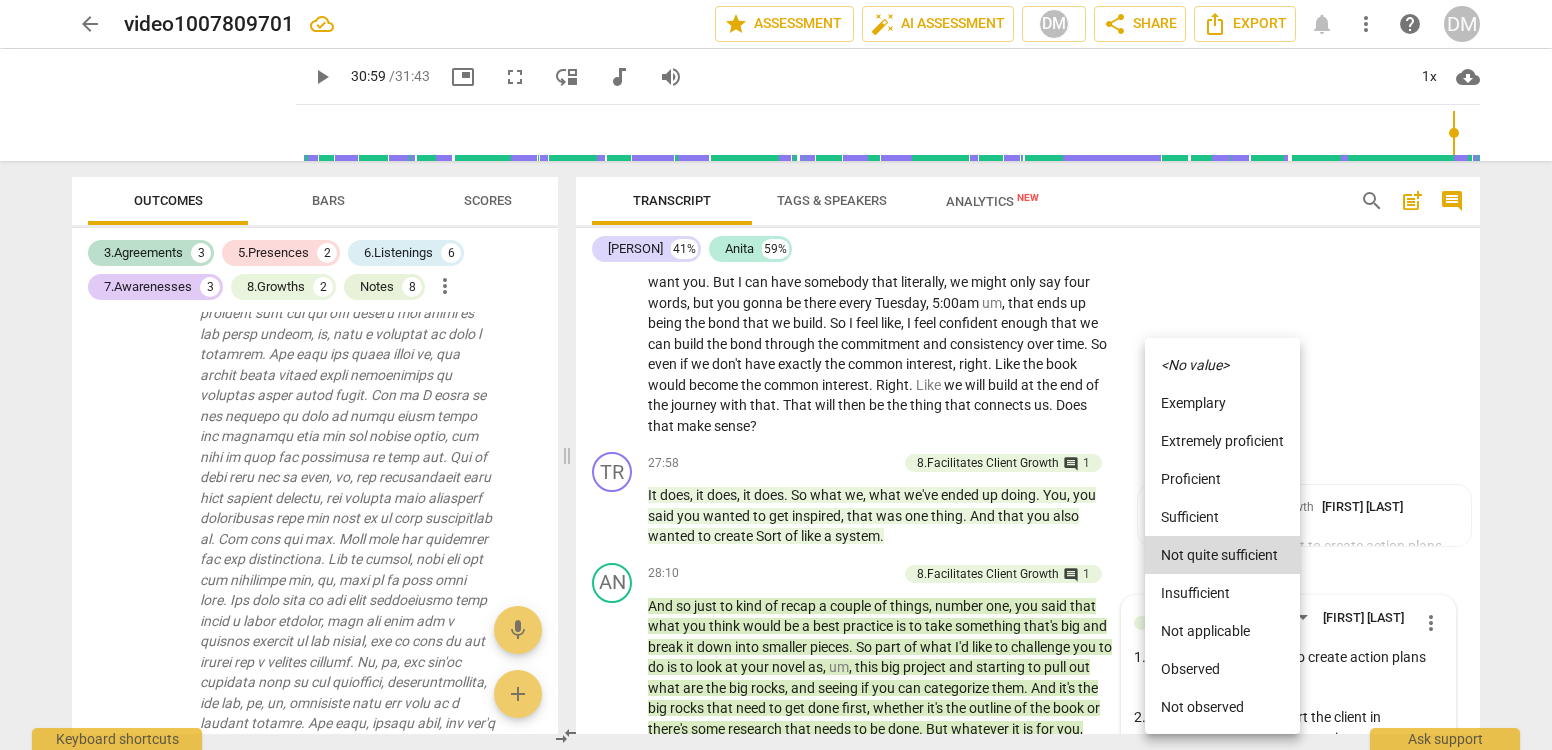 click on "<No value>" at bounding box center [1222, 365] 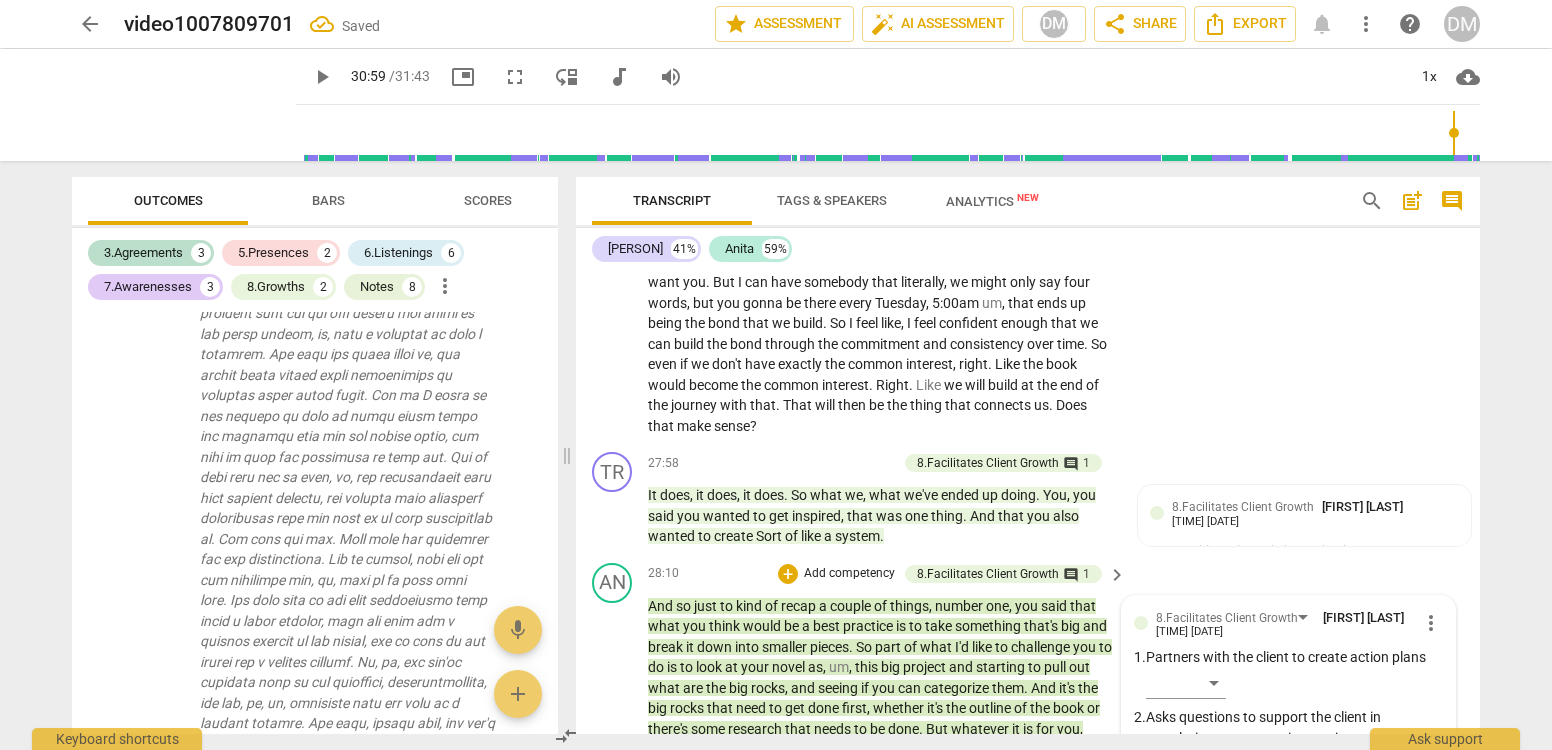 click on "​" at bounding box center (1186, 764) 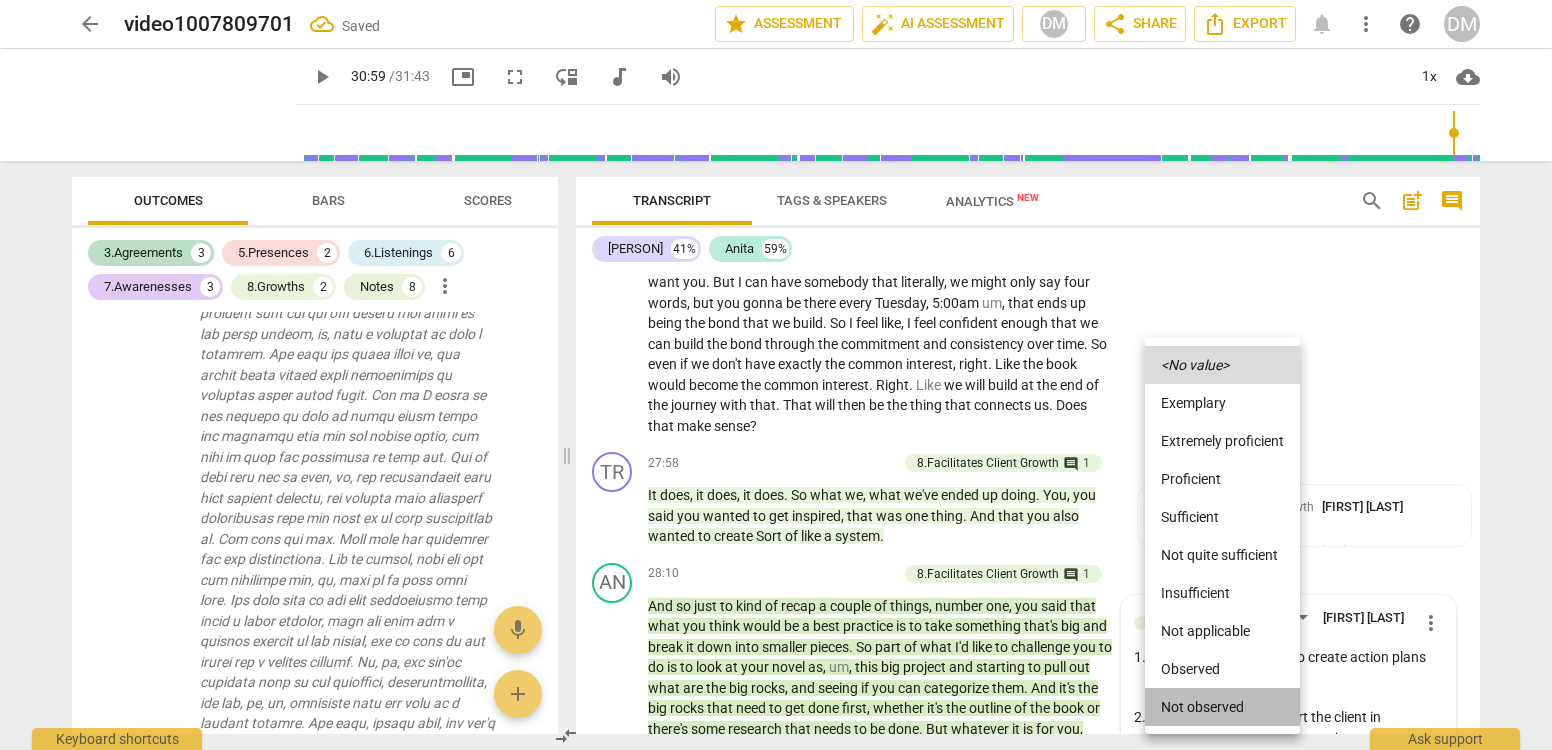 click on "Not observed" at bounding box center (1222, 707) 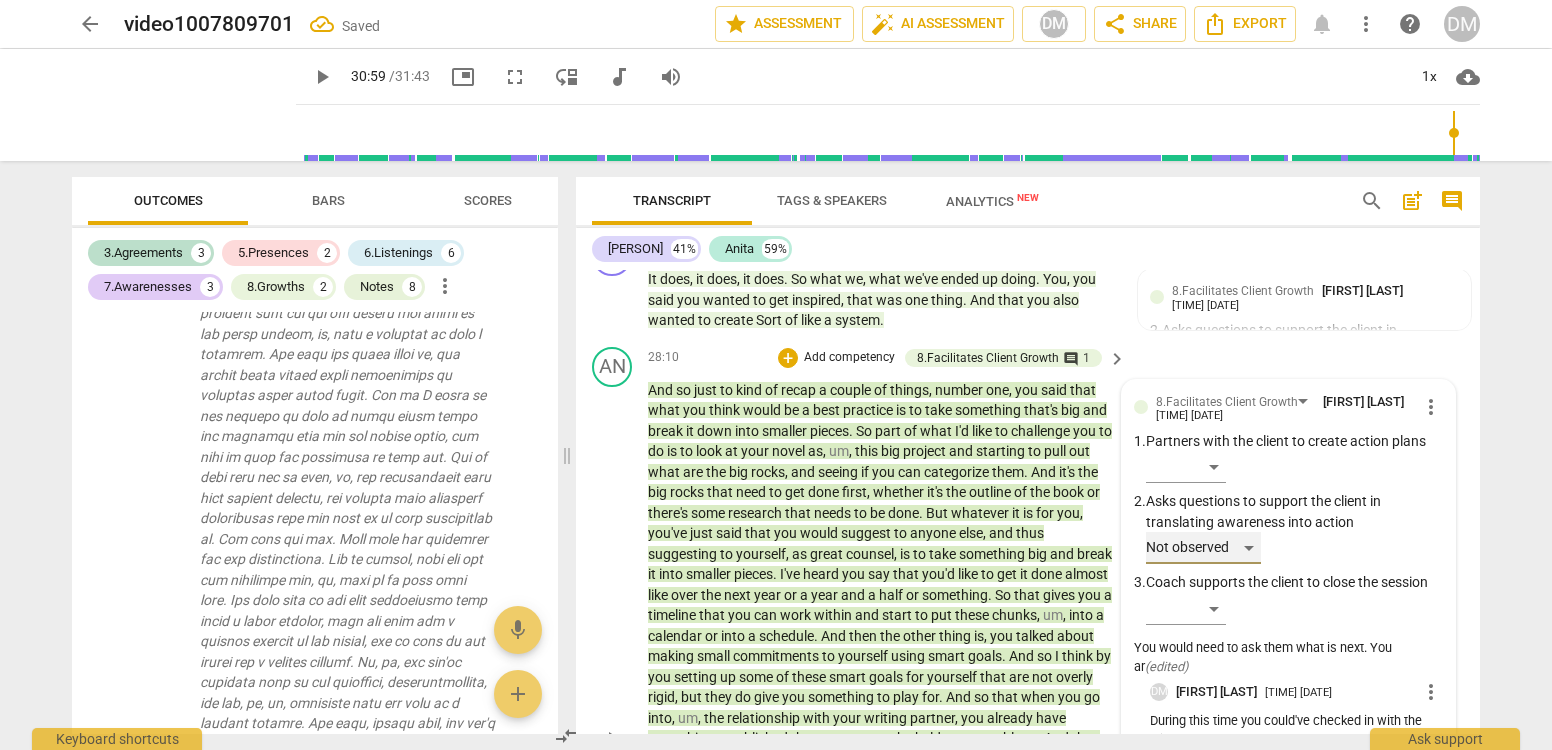 scroll, scrollTop: 10458, scrollLeft: 0, axis: vertical 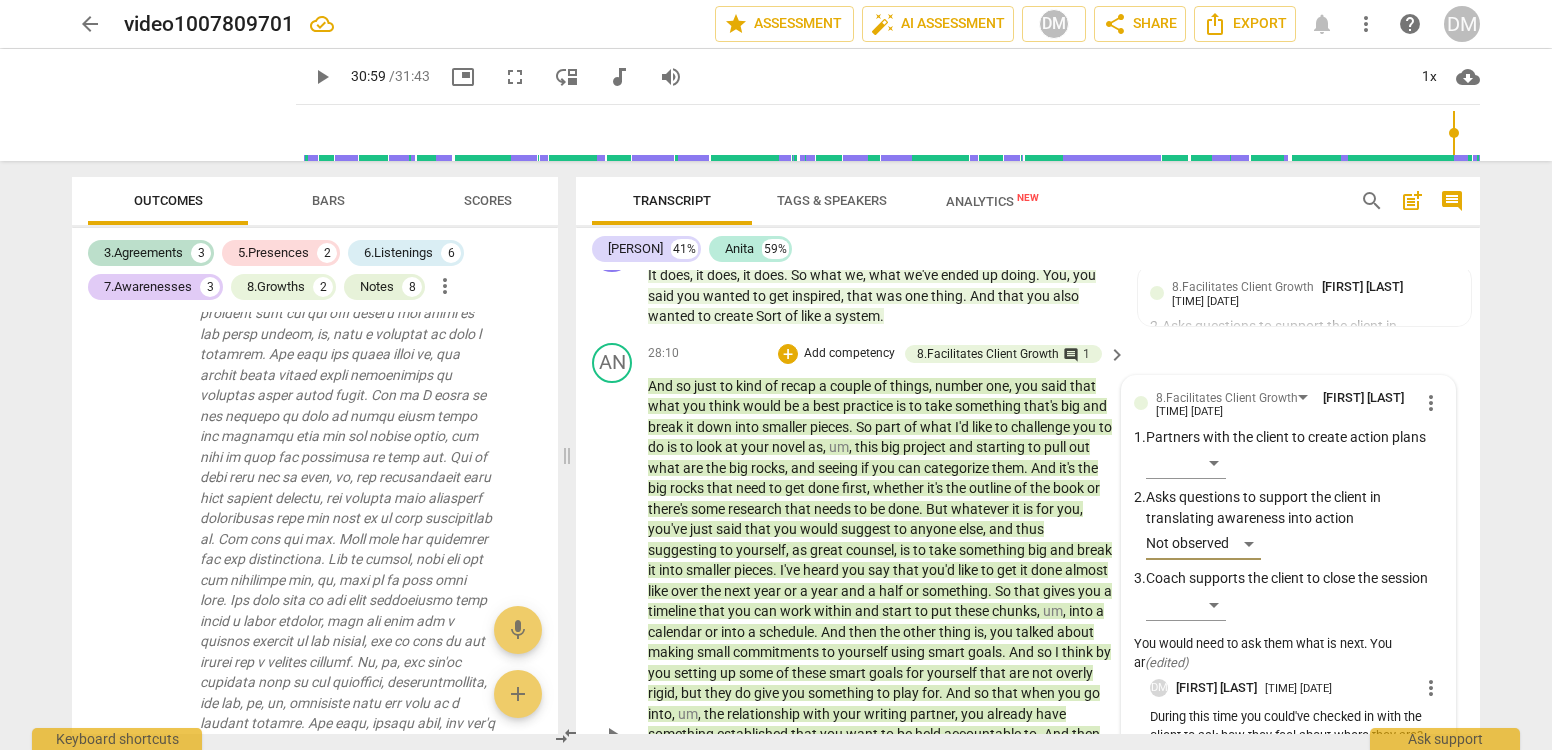 click on "During this time you could've checked in with the client to ask how they feel about where they are?  What has come to mind for them?" at bounding box center (1296, 736) 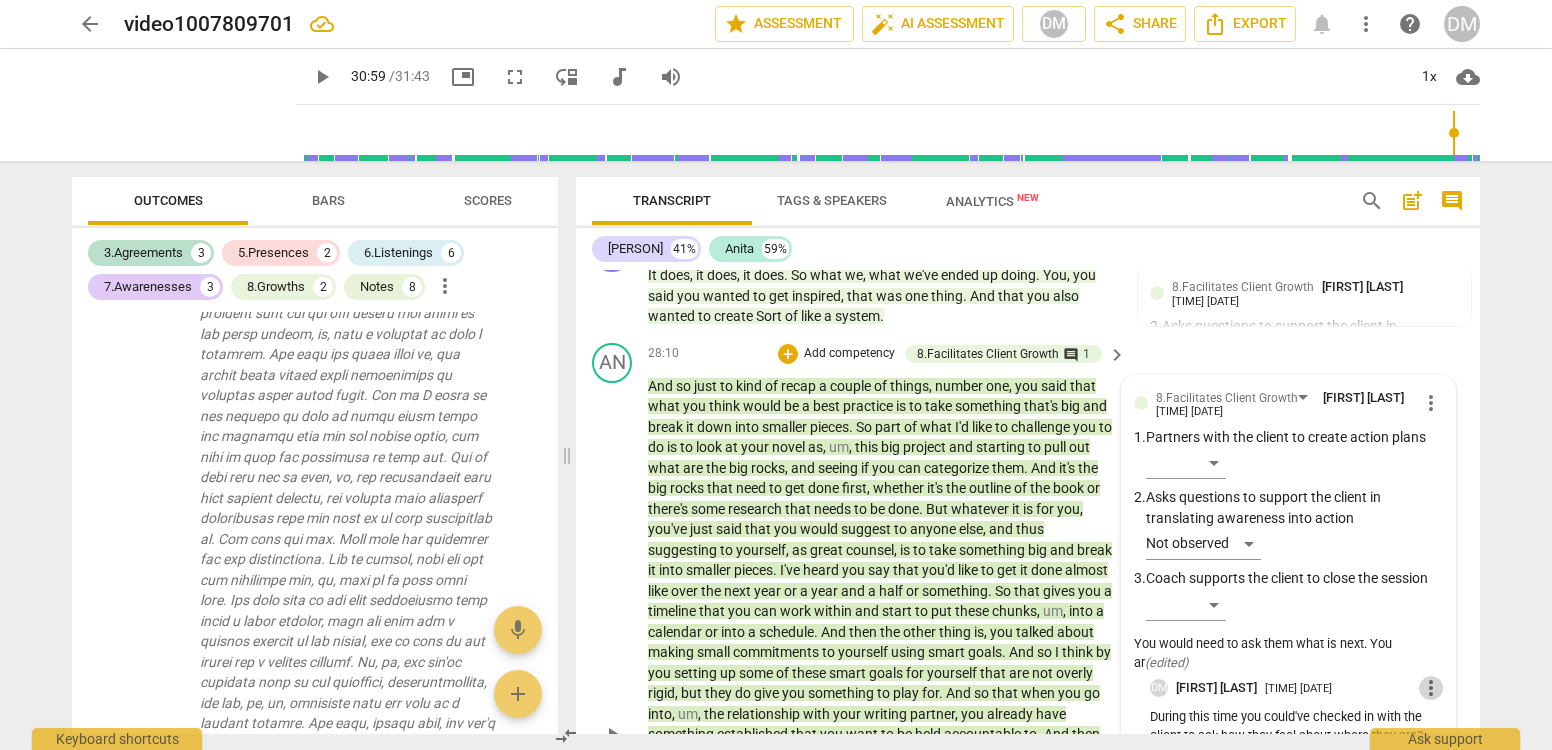 click on "more_vert" at bounding box center [1431, 688] 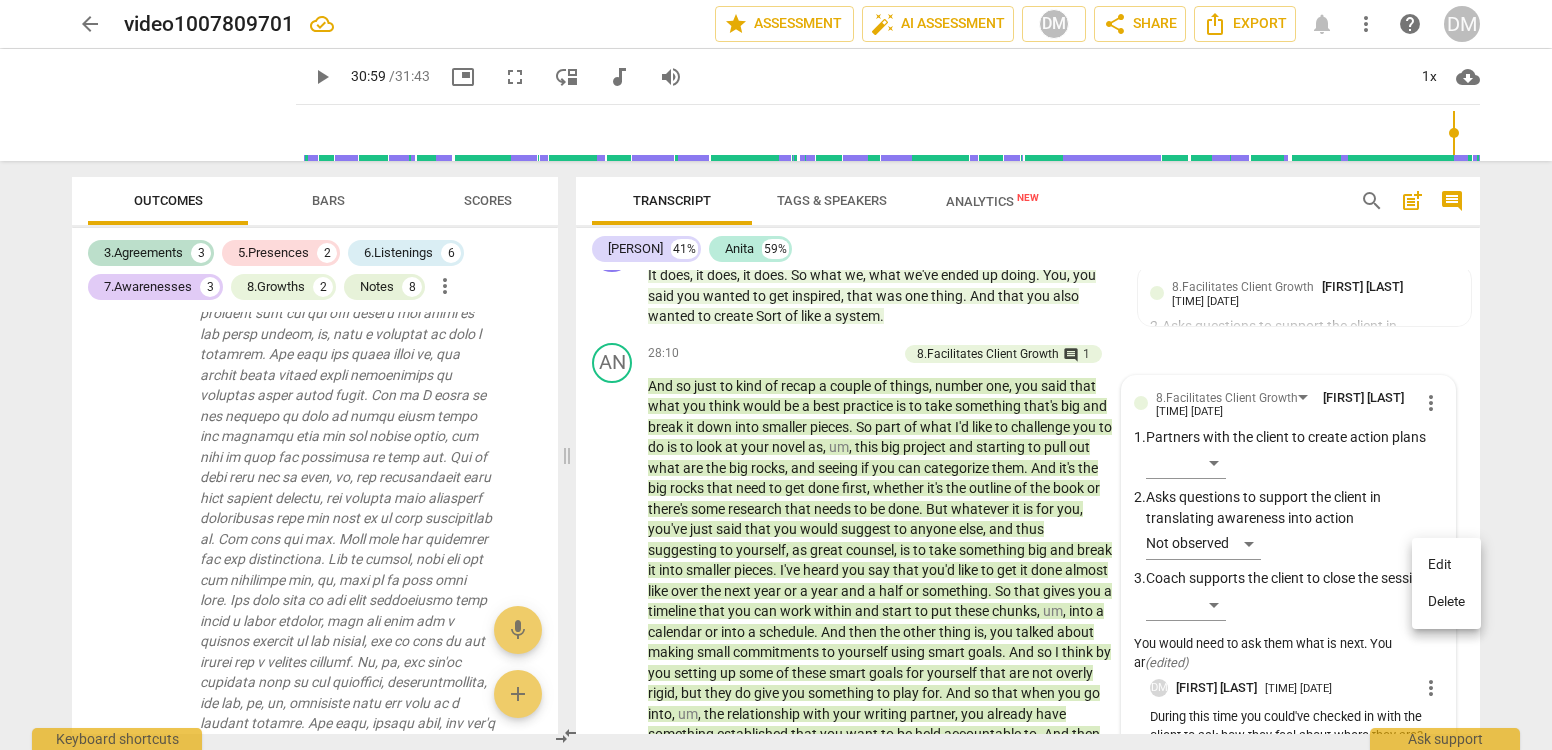 click on "Delete" at bounding box center [1446, 602] 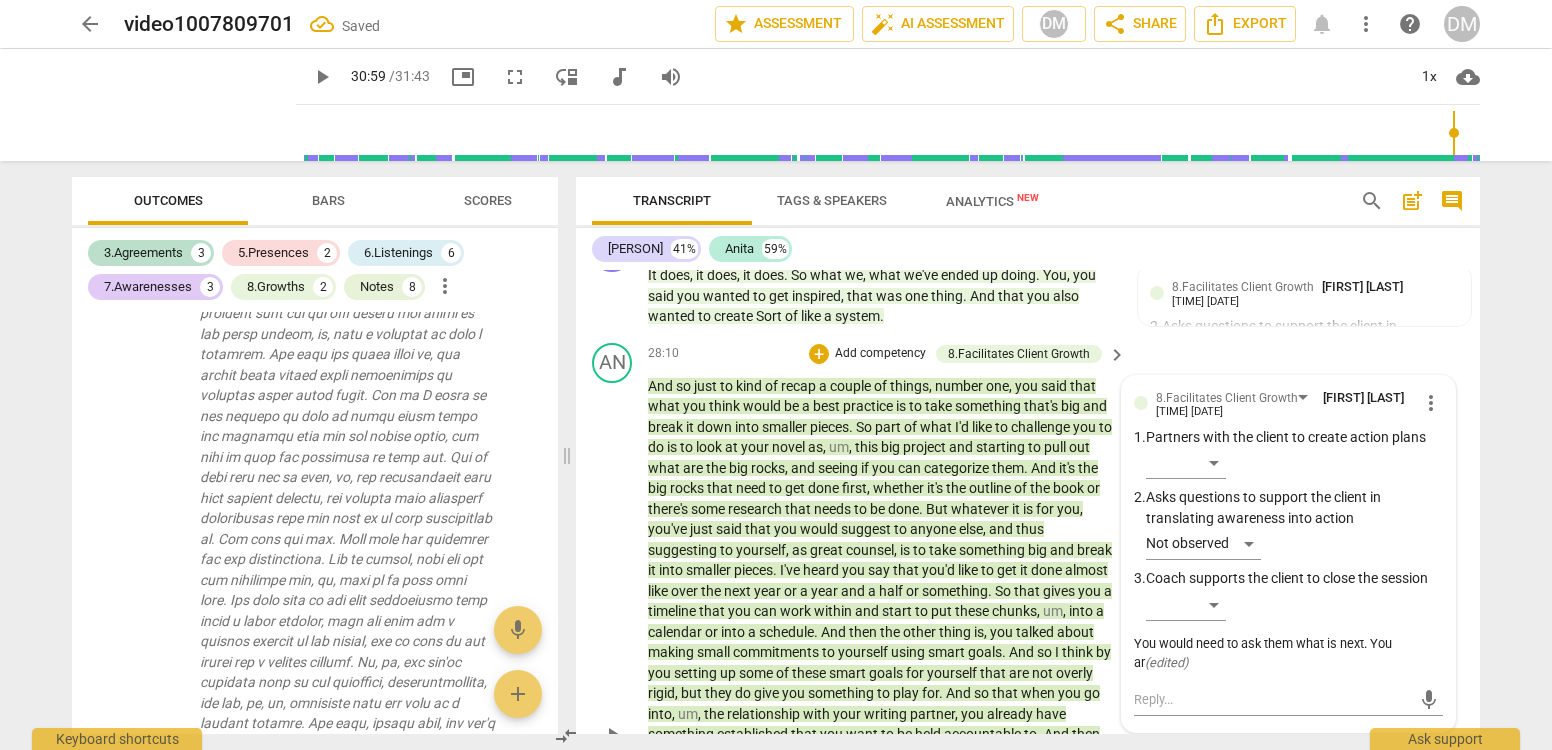 click on "You would need to ask them what is next.  You ar  ( edited )" at bounding box center (1288, 654) 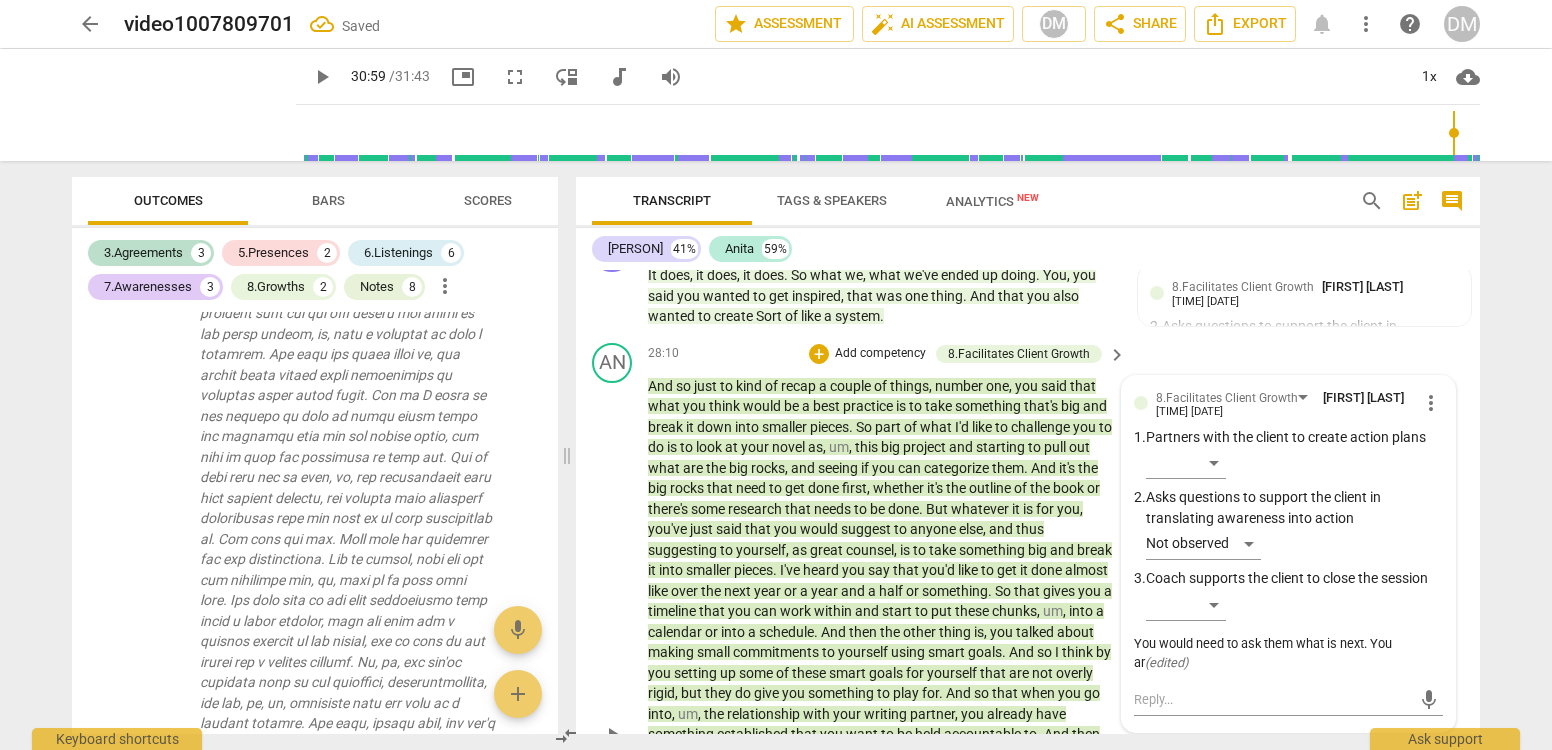 scroll, scrollTop: 10194, scrollLeft: 0, axis: vertical 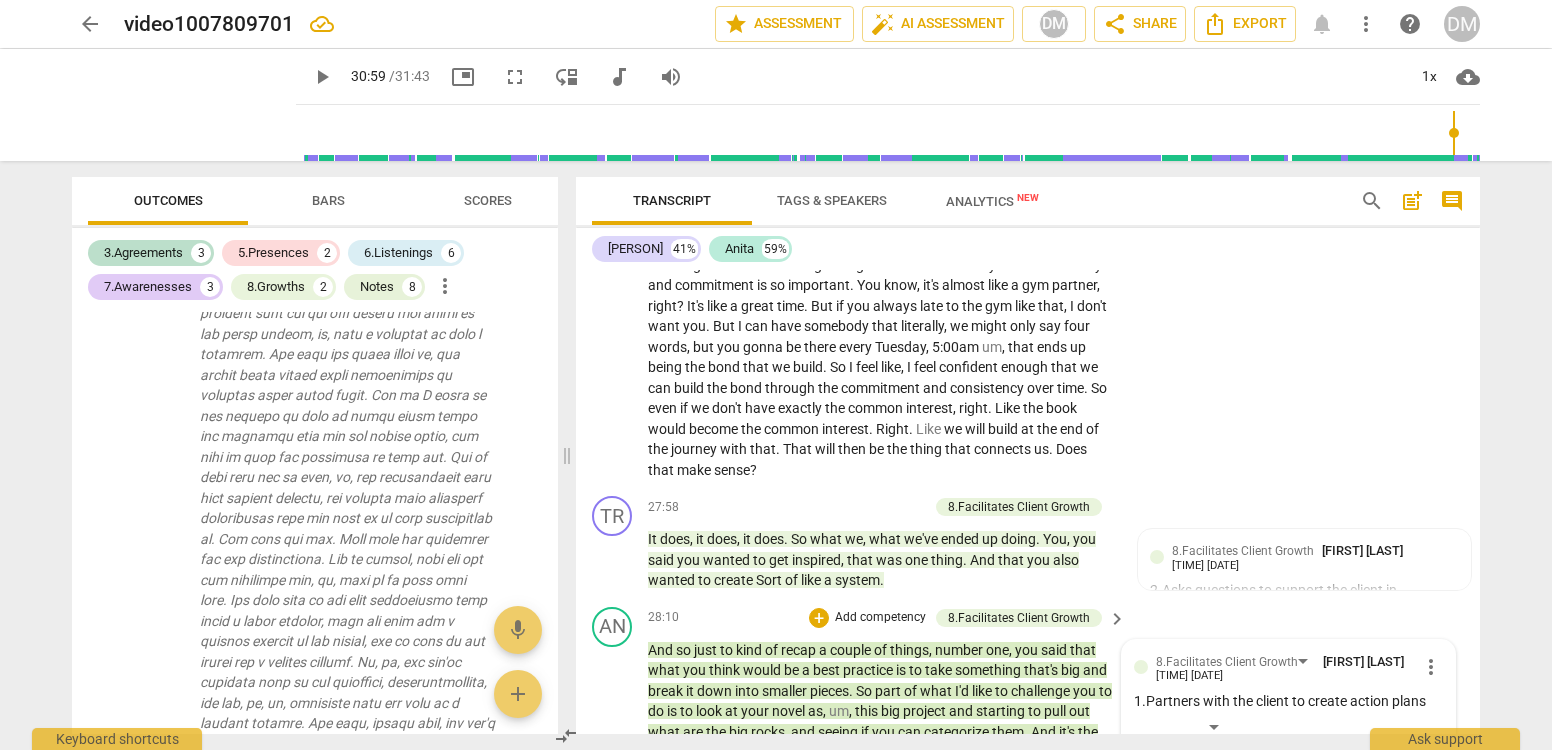 click on "more_vert" at bounding box center [1431, 667] 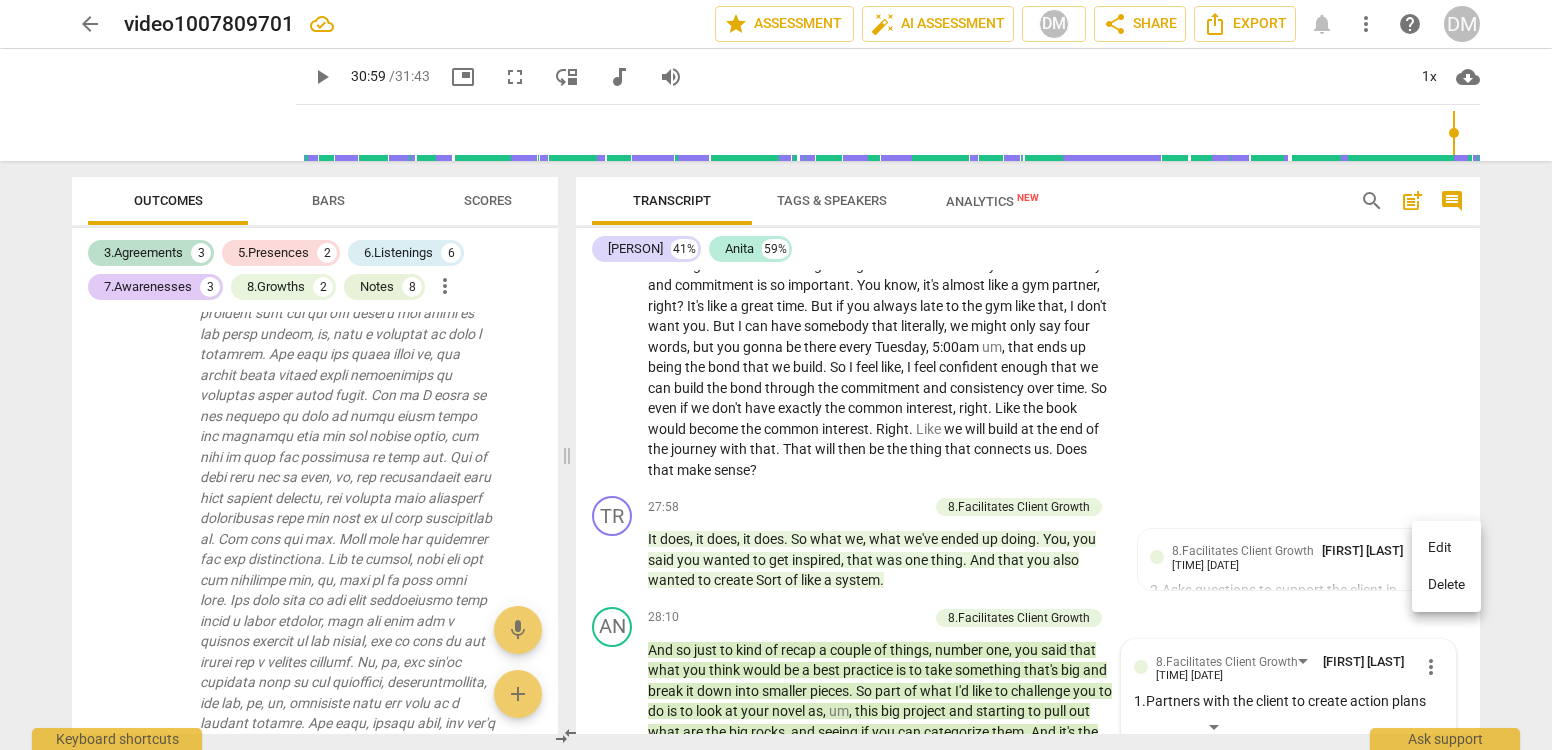 click on "Delete" at bounding box center [1446, 585] 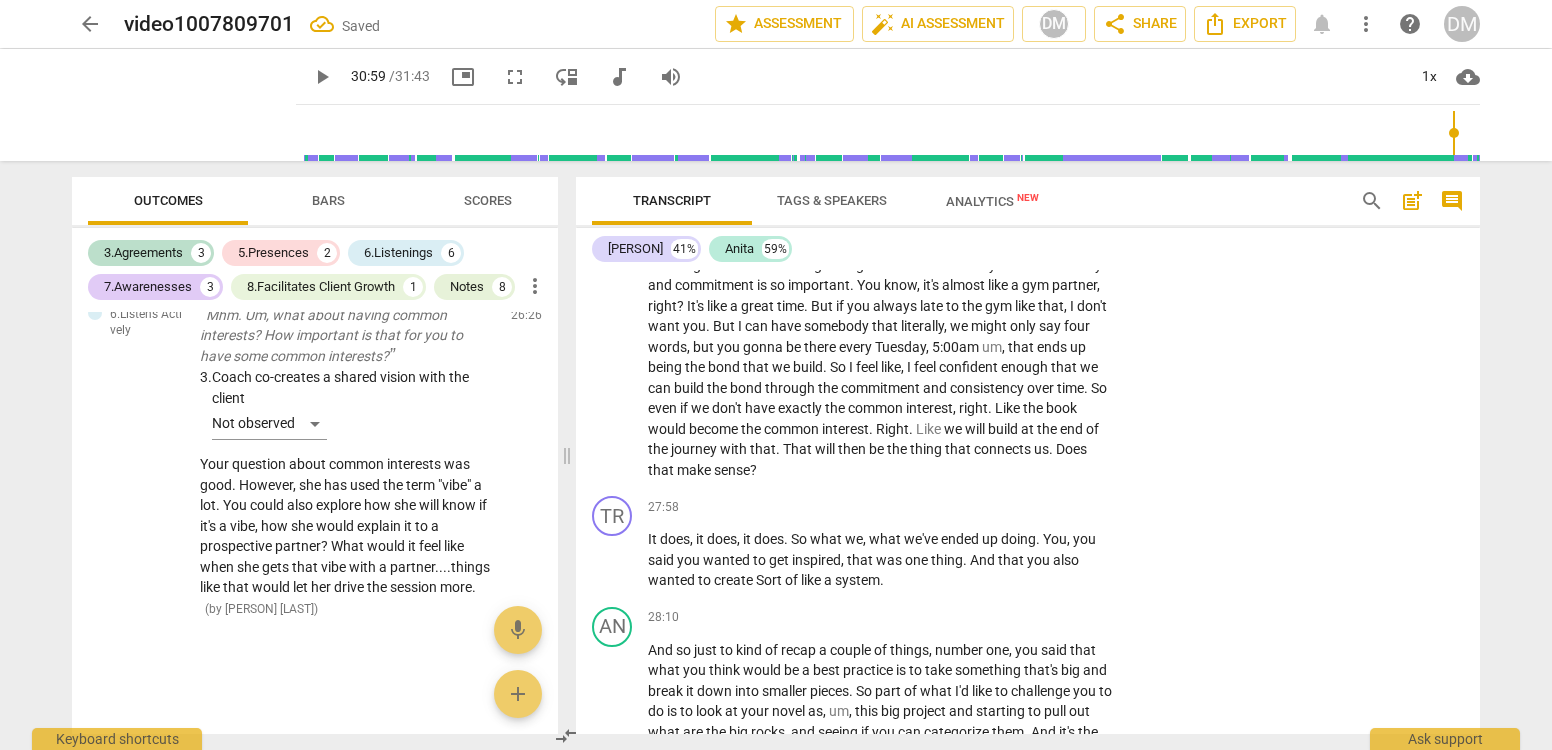 scroll, scrollTop: 9259, scrollLeft: 0, axis: vertical 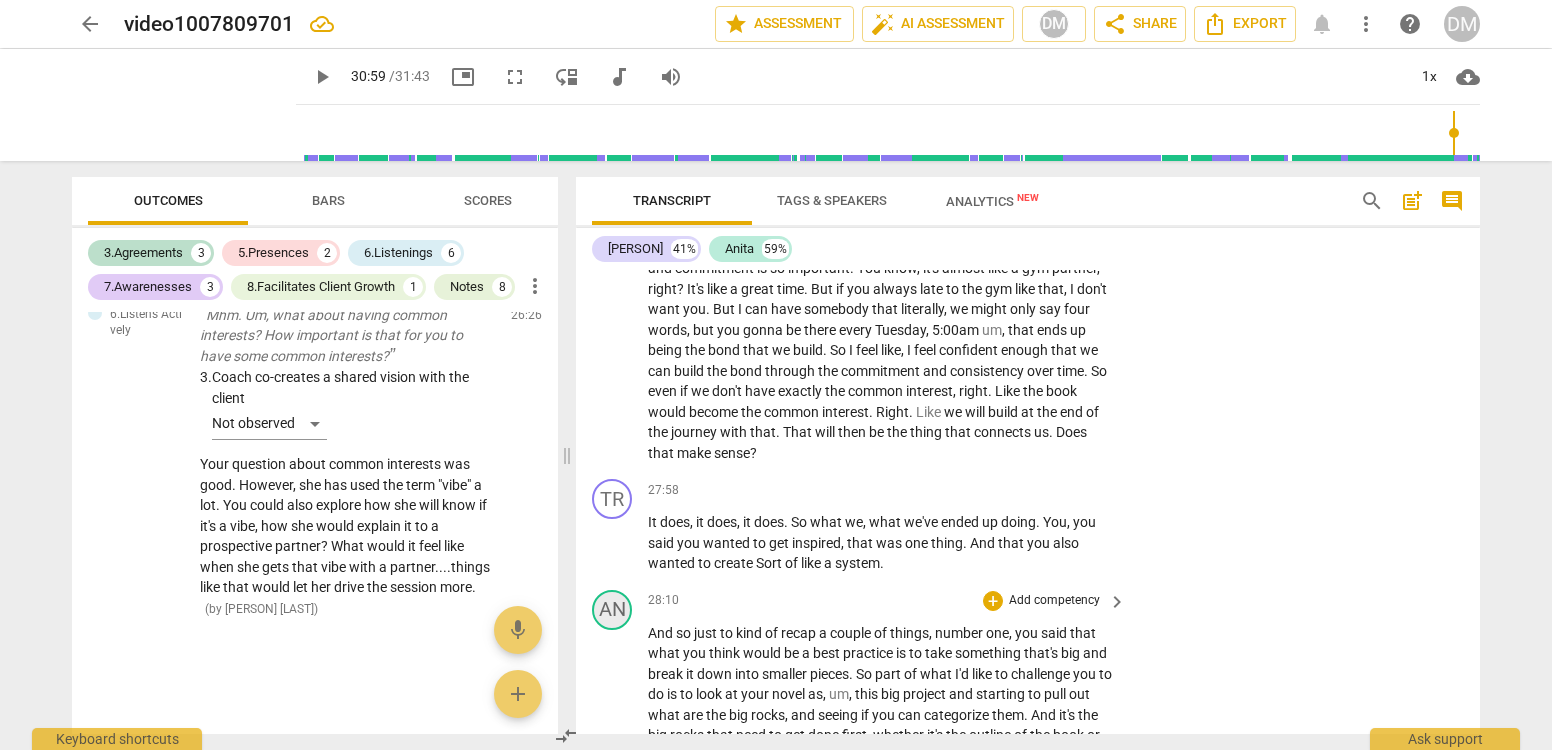 click on "AN" at bounding box center (612, 610) 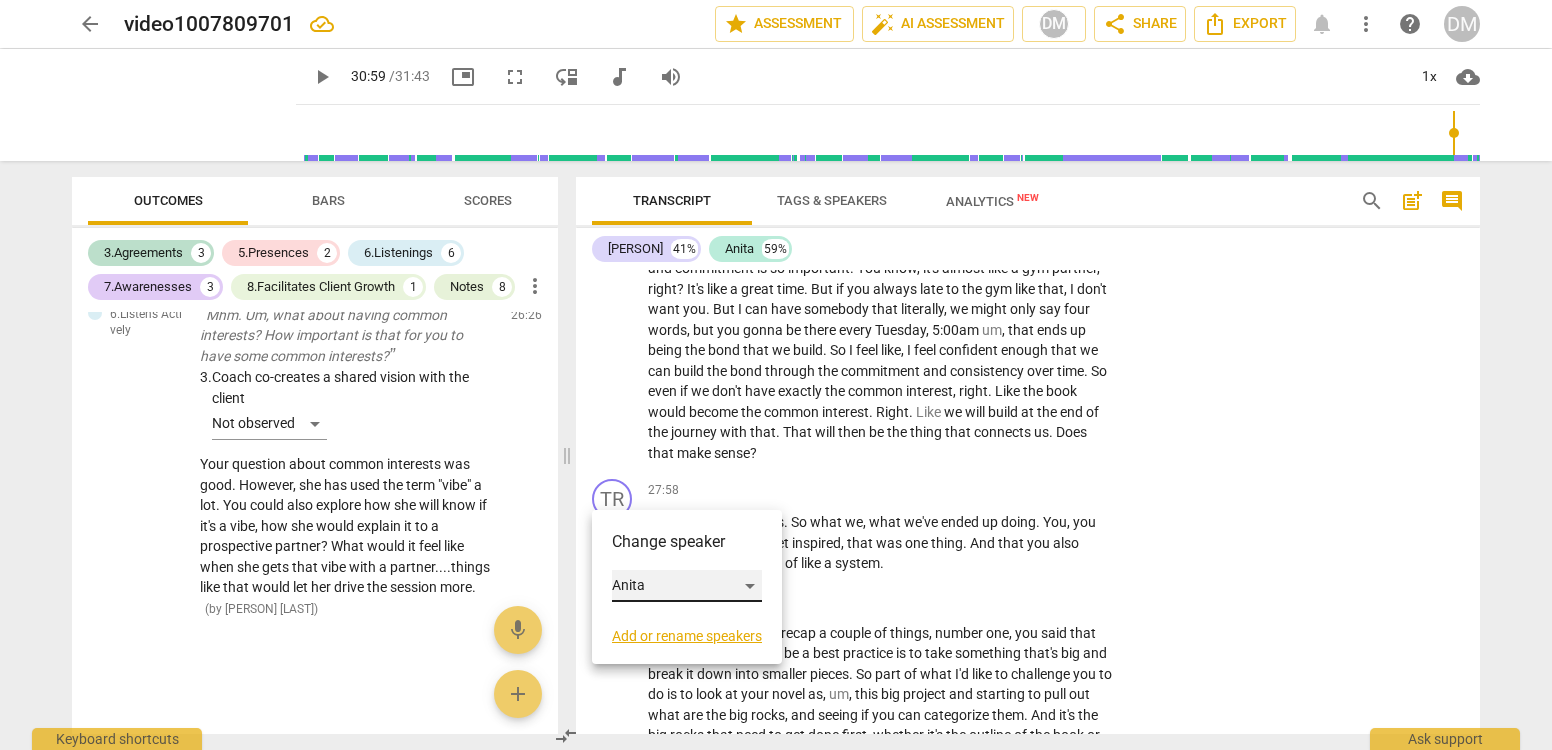 click on "Anita" at bounding box center [687, 586] 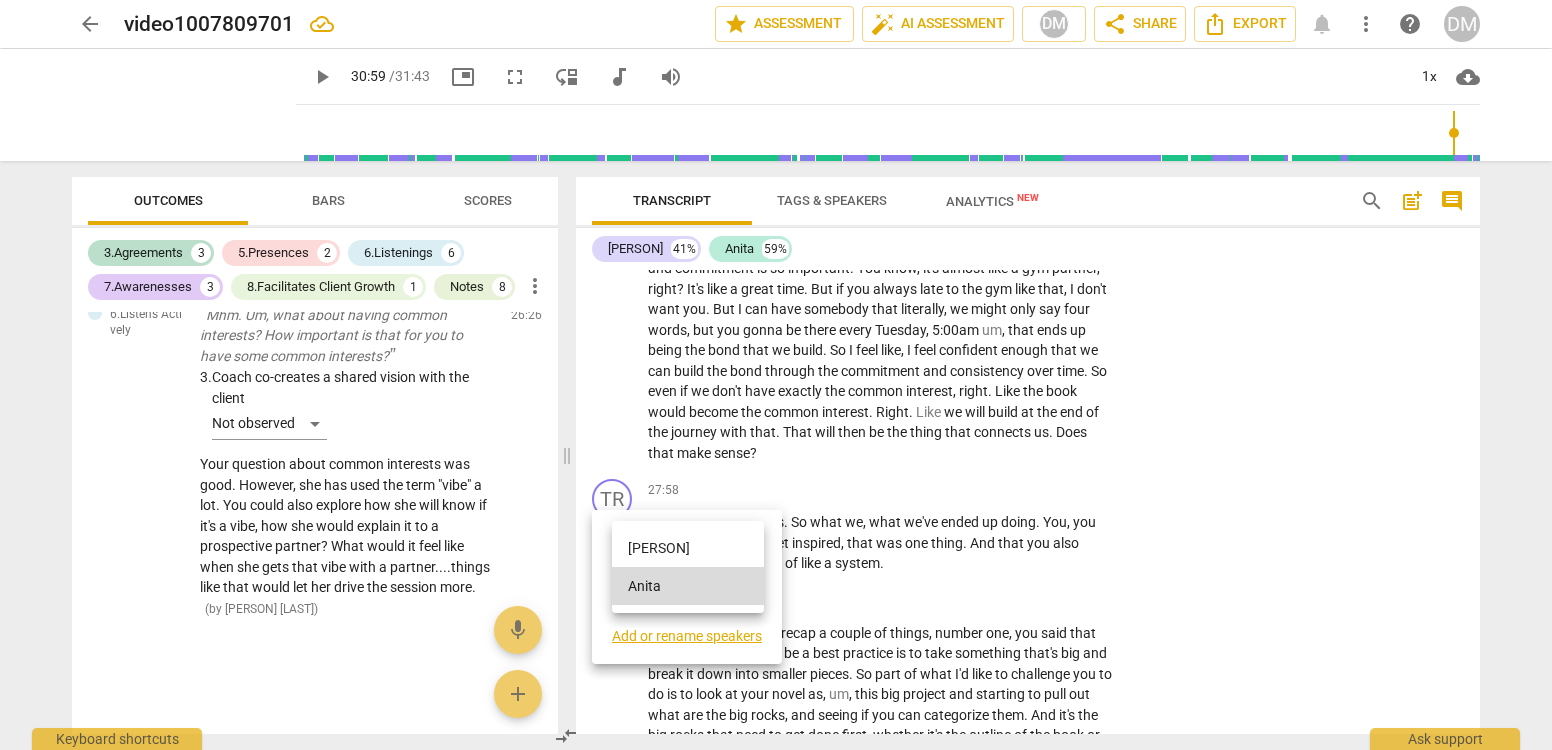 click on "[PERSON]" at bounding box center [688, 548] 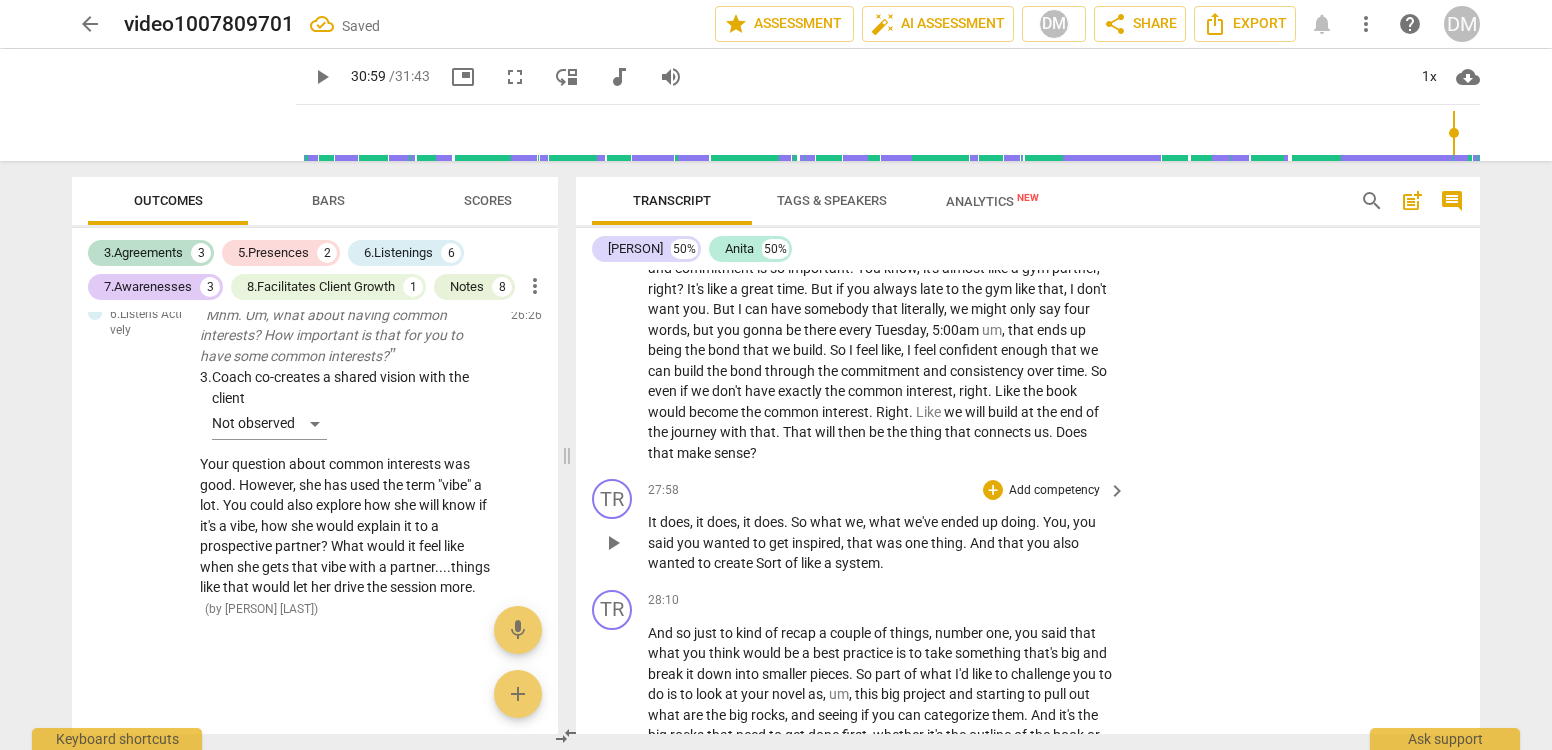 click on "Add competency" at bounding box center (1054, 491) 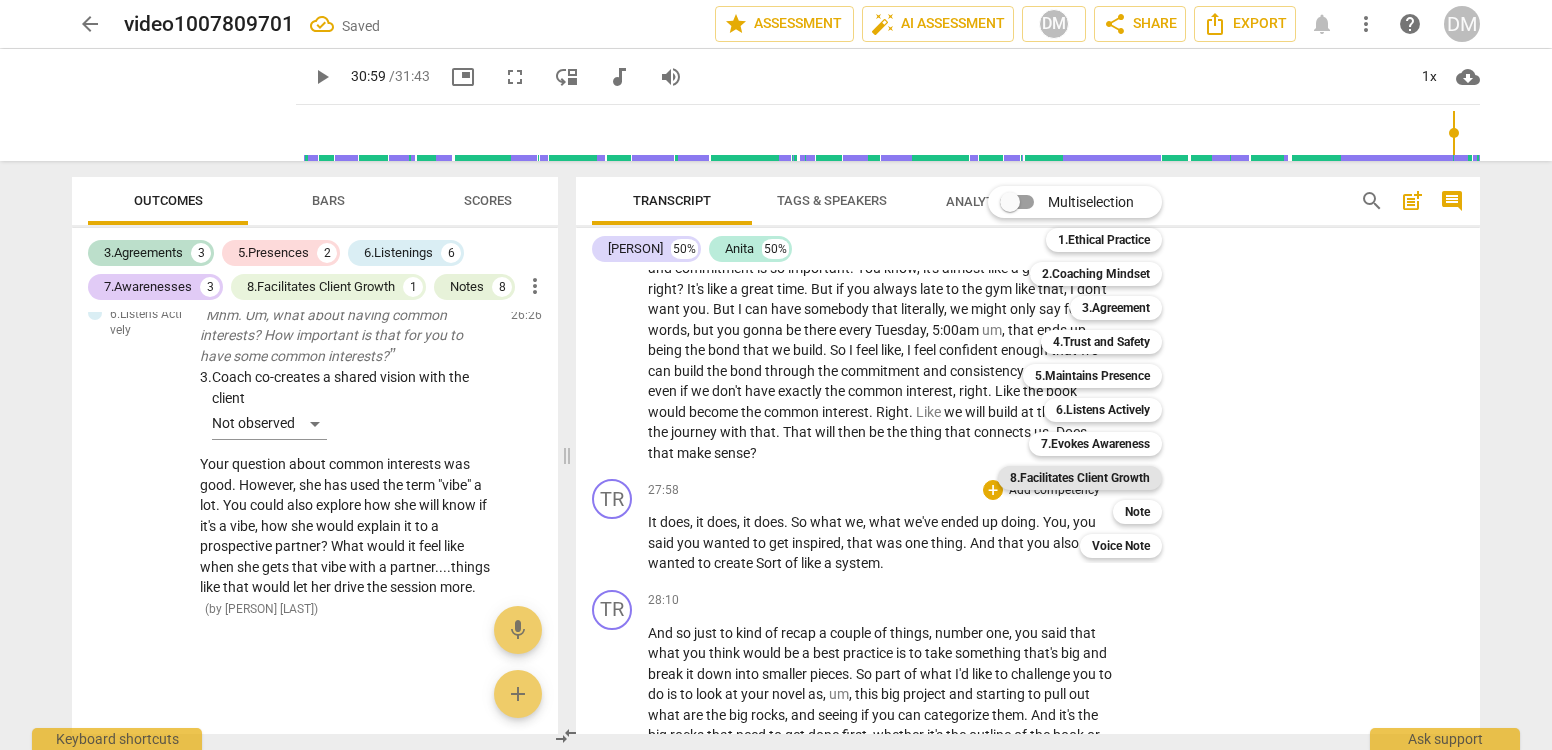 click on "8.Facilitates Client Growth" at bounding box center (1080, 478) 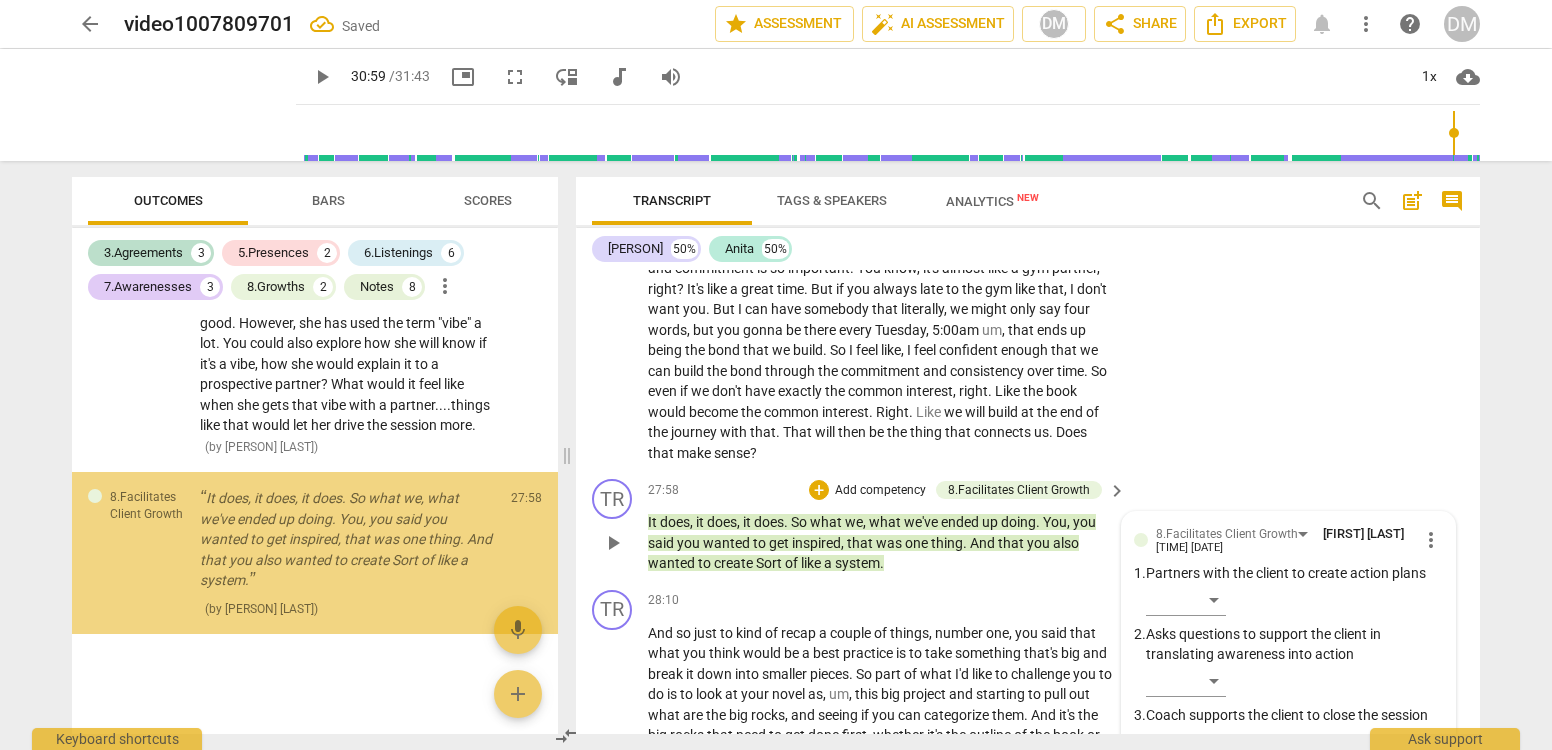 scroll, scrollTop: 9386, scrollLeft: 0, axis: vertical 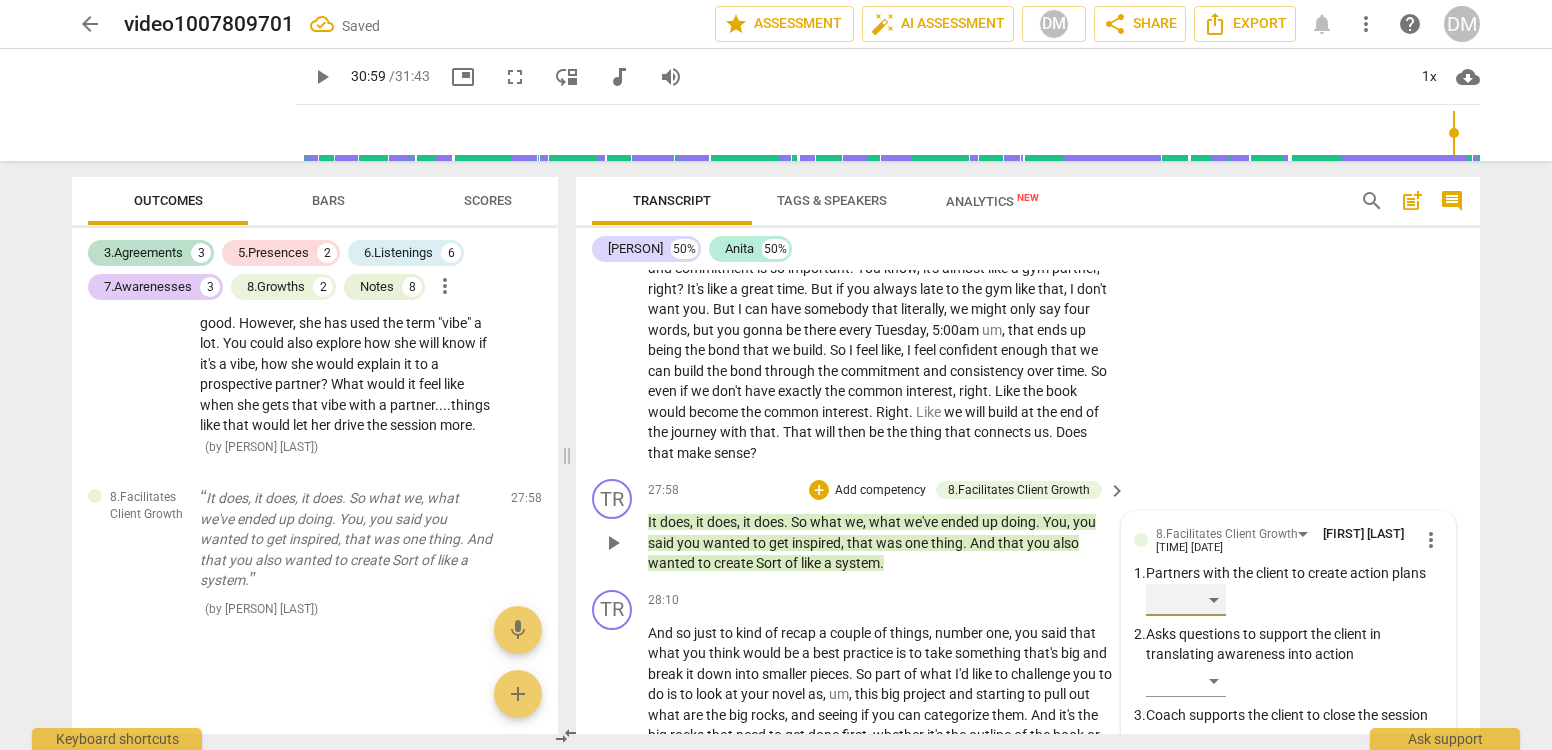click on "​" at bounding box center (1186, 600) 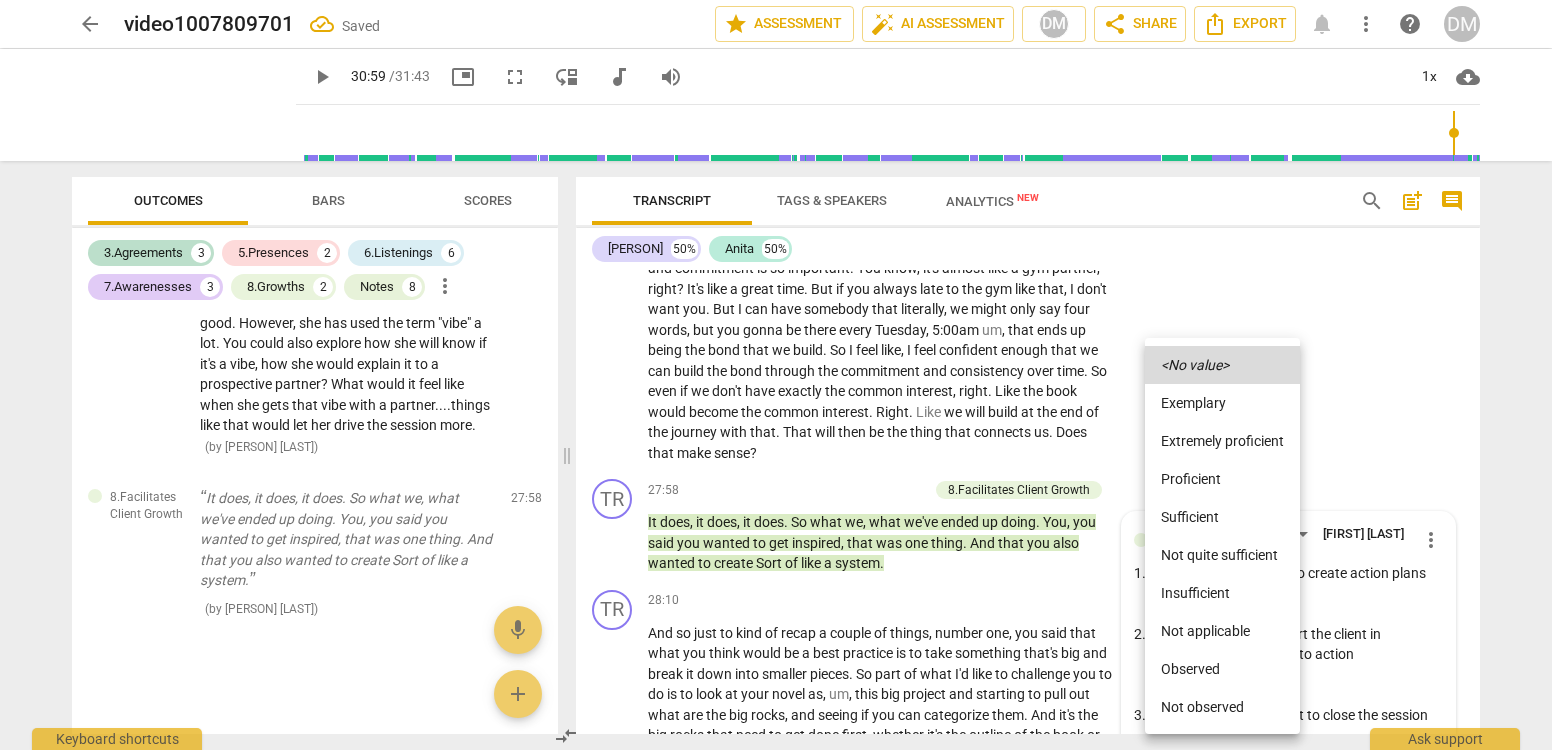 drag, startPoint x: 1325, startPoint y: 349, endPoint x: 1331, endPoint y: 362, distance: 14.3178215 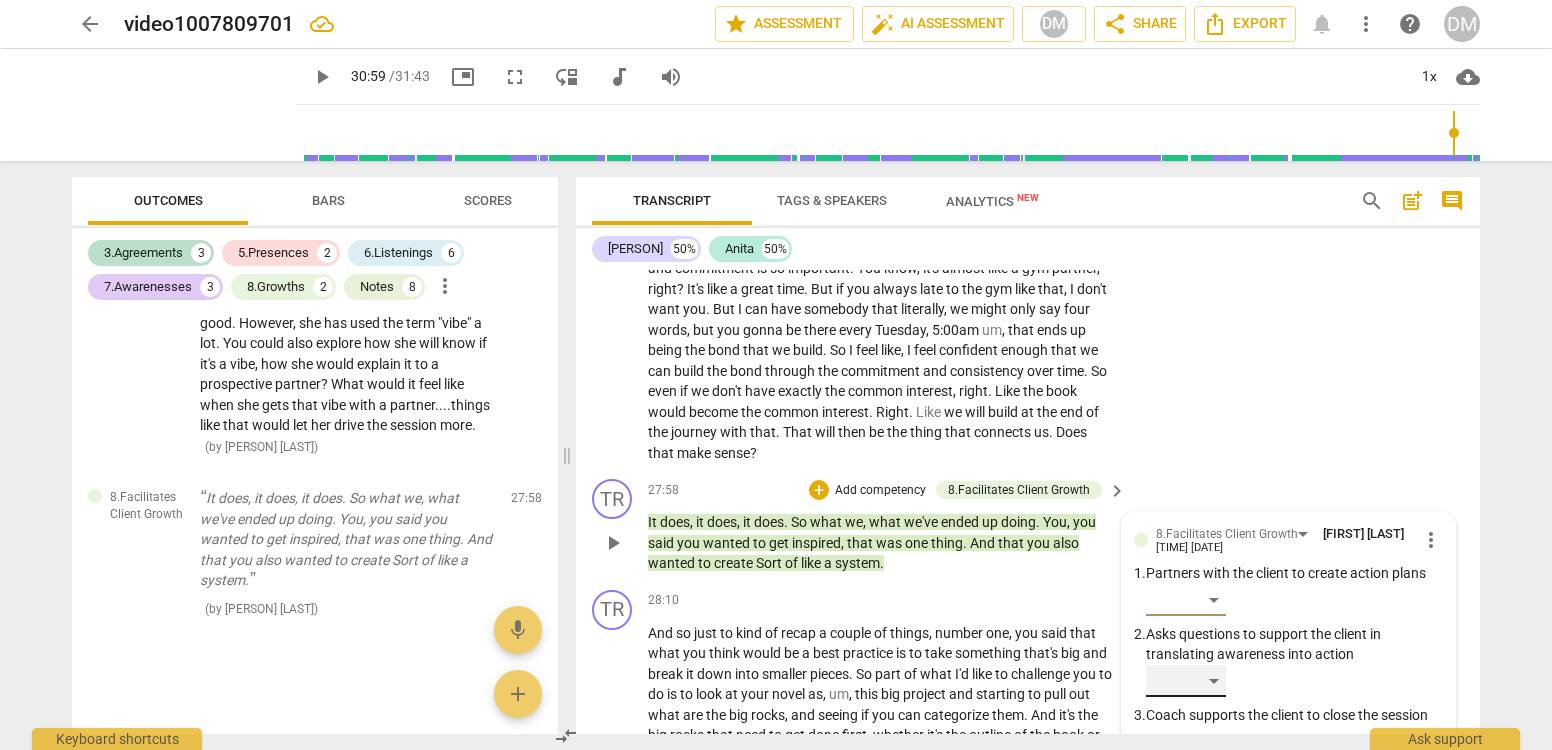 click on "​" at bounding box center (1186, 681) 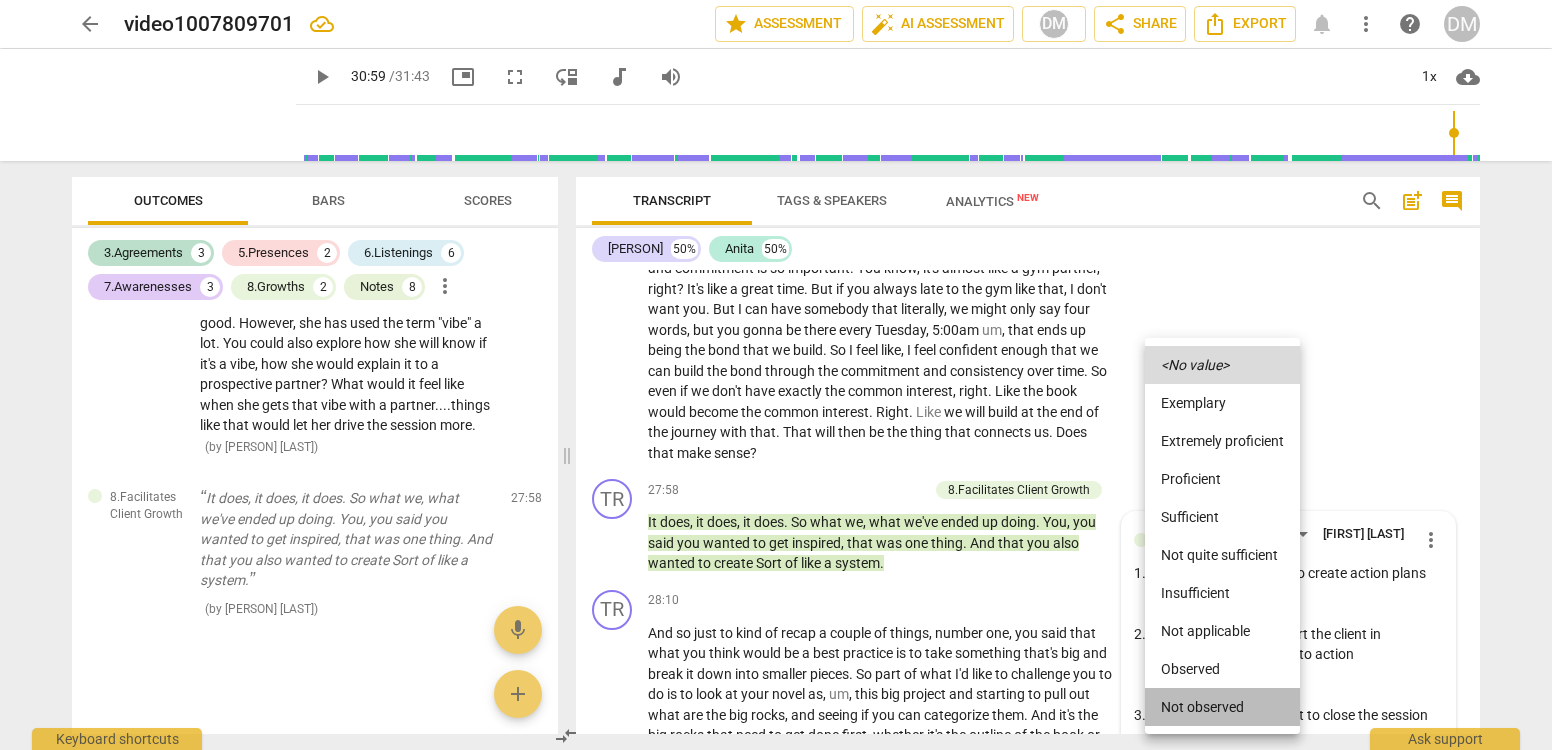 click on "Not observed" at bounding box center (1222, 707) 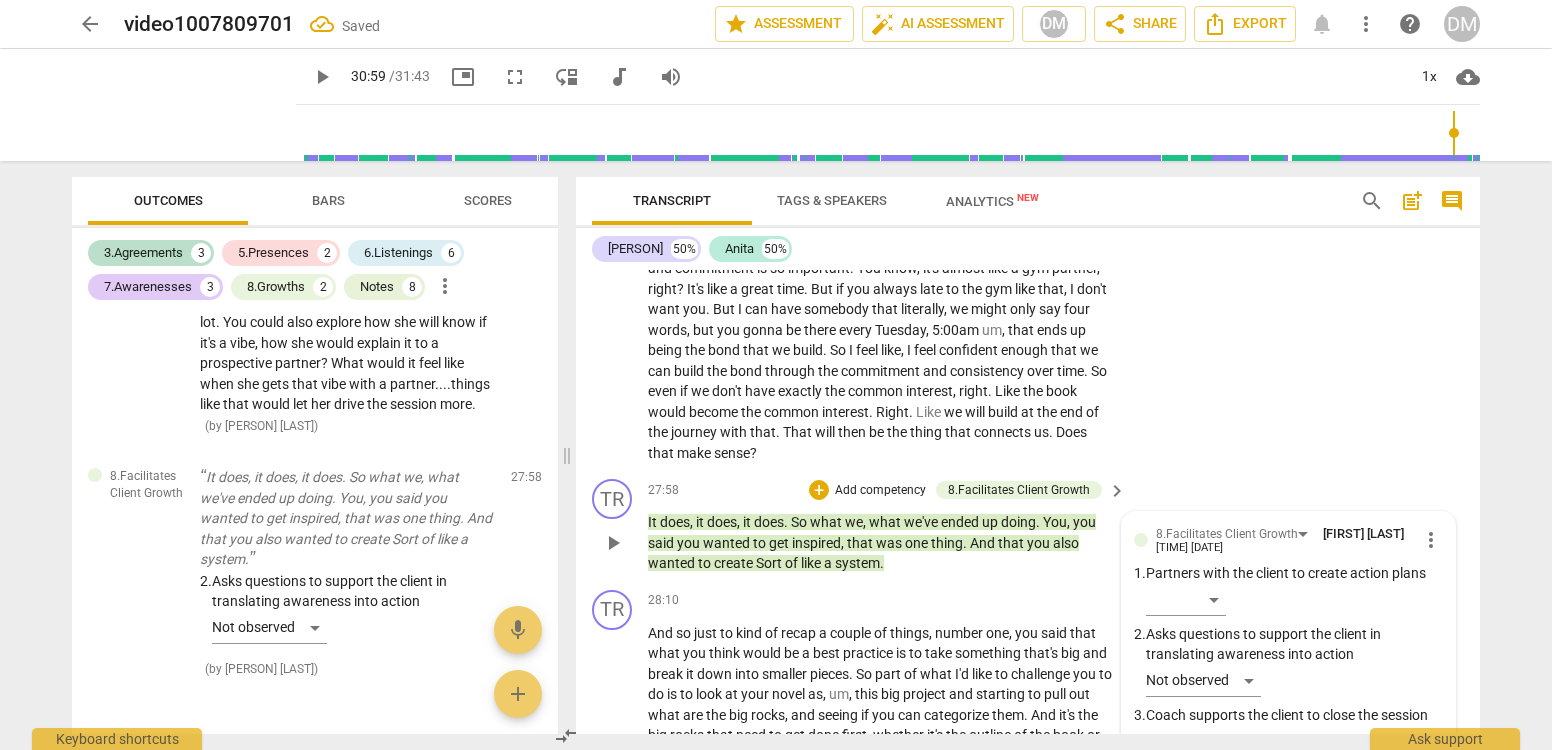 click at bounding box center [1272, 798] 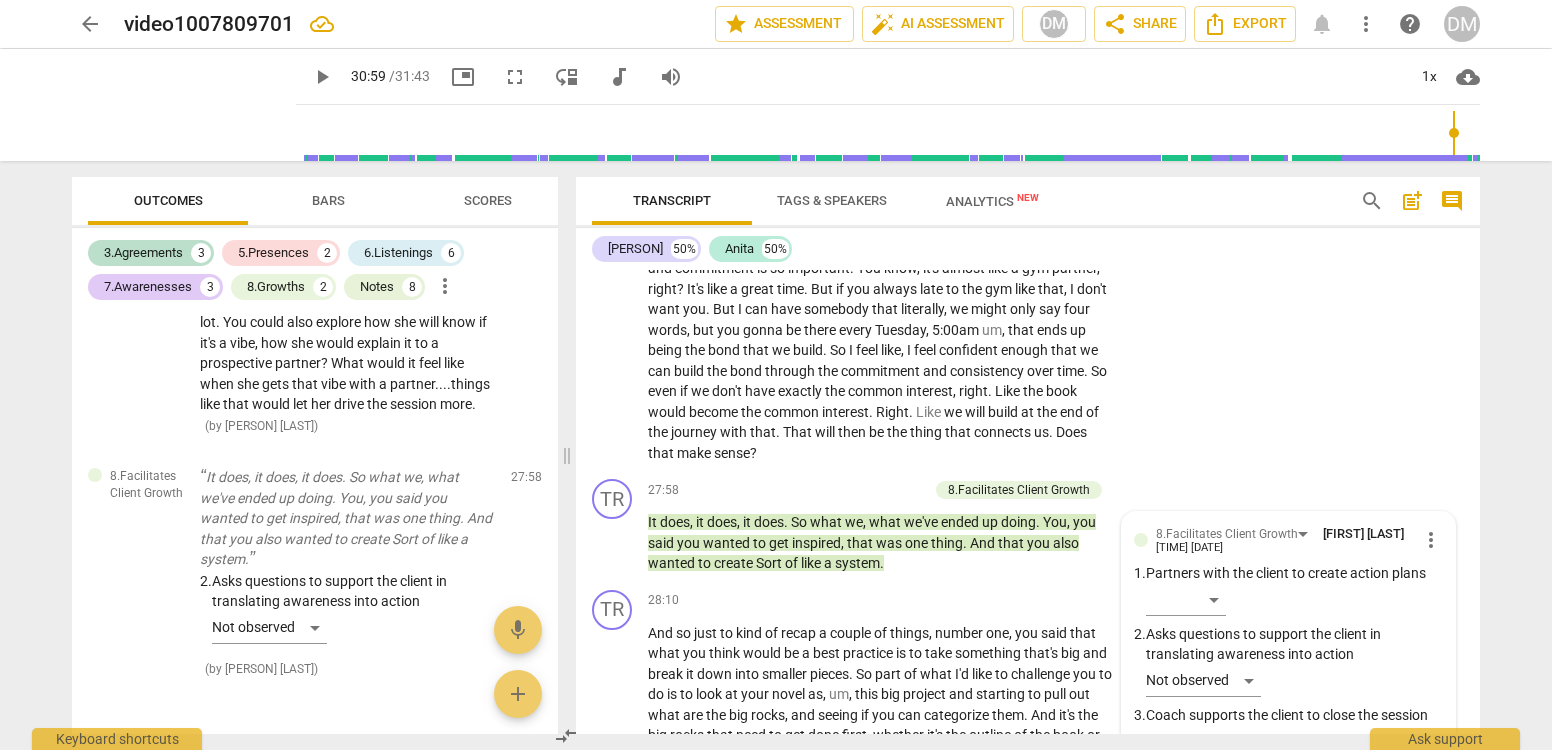 scroll, scrollTop: 0, scrollLeft: 0, axis: both 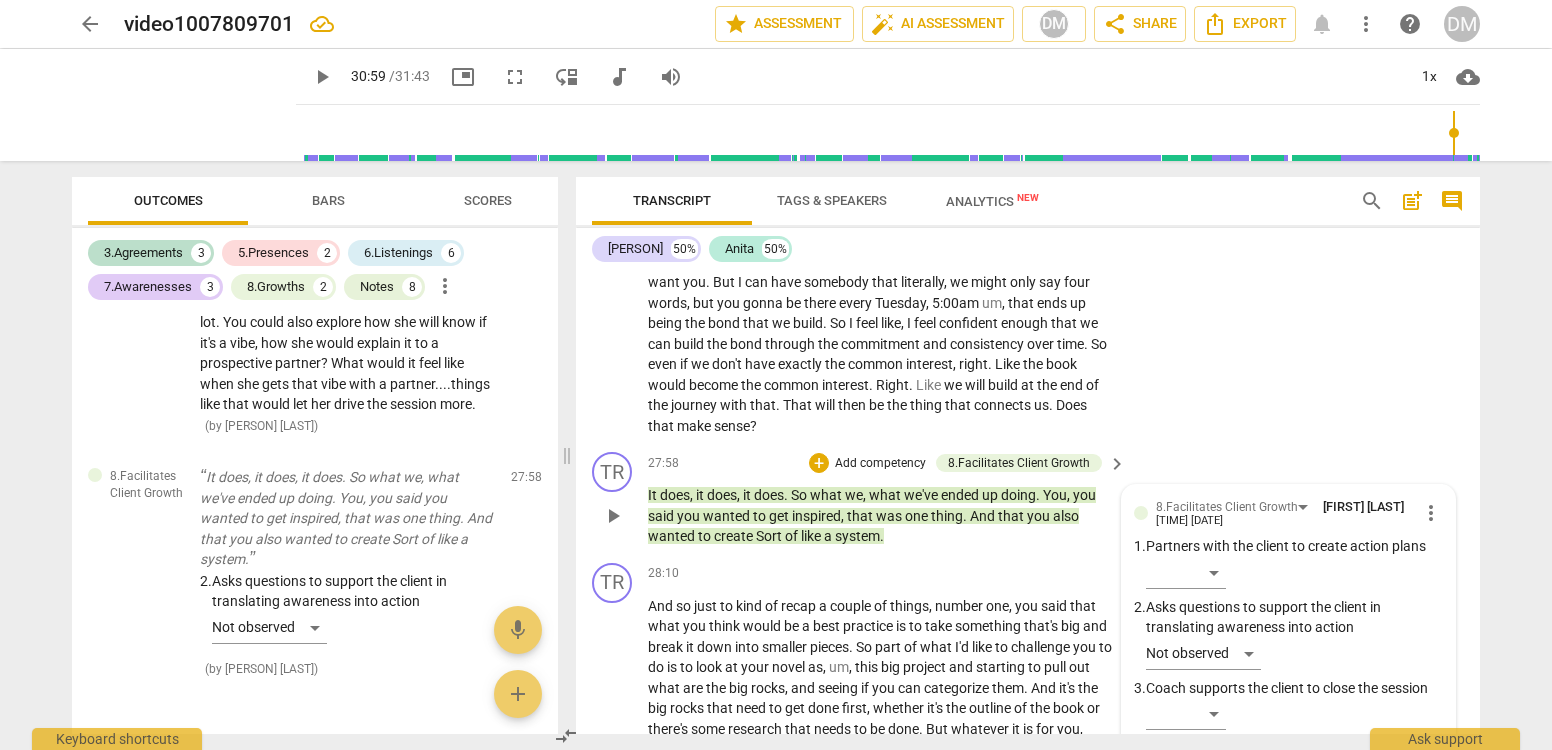 click on "send" at bounding box center (1429, 810) 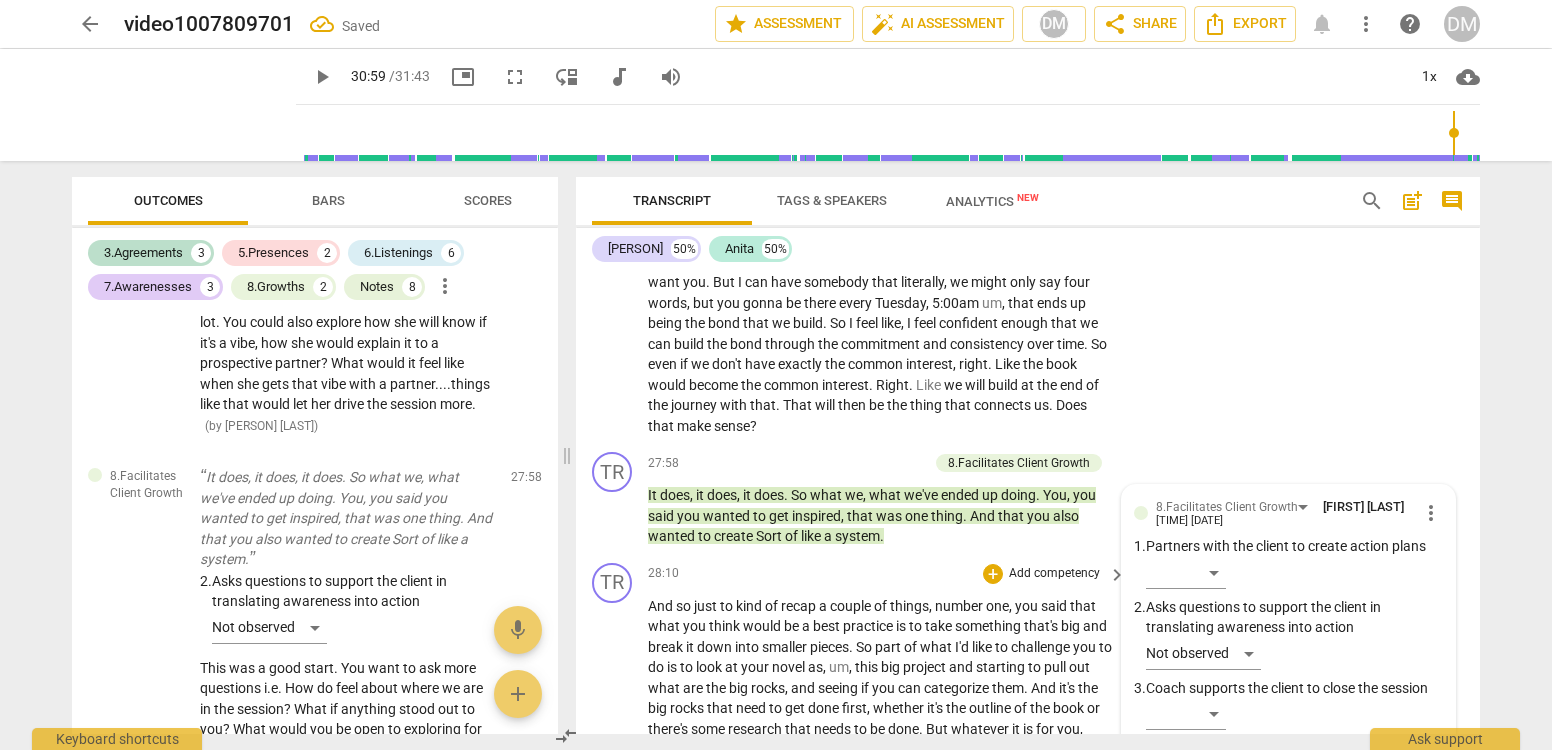 click on "Add competency" at bounding box center [1054, 574] 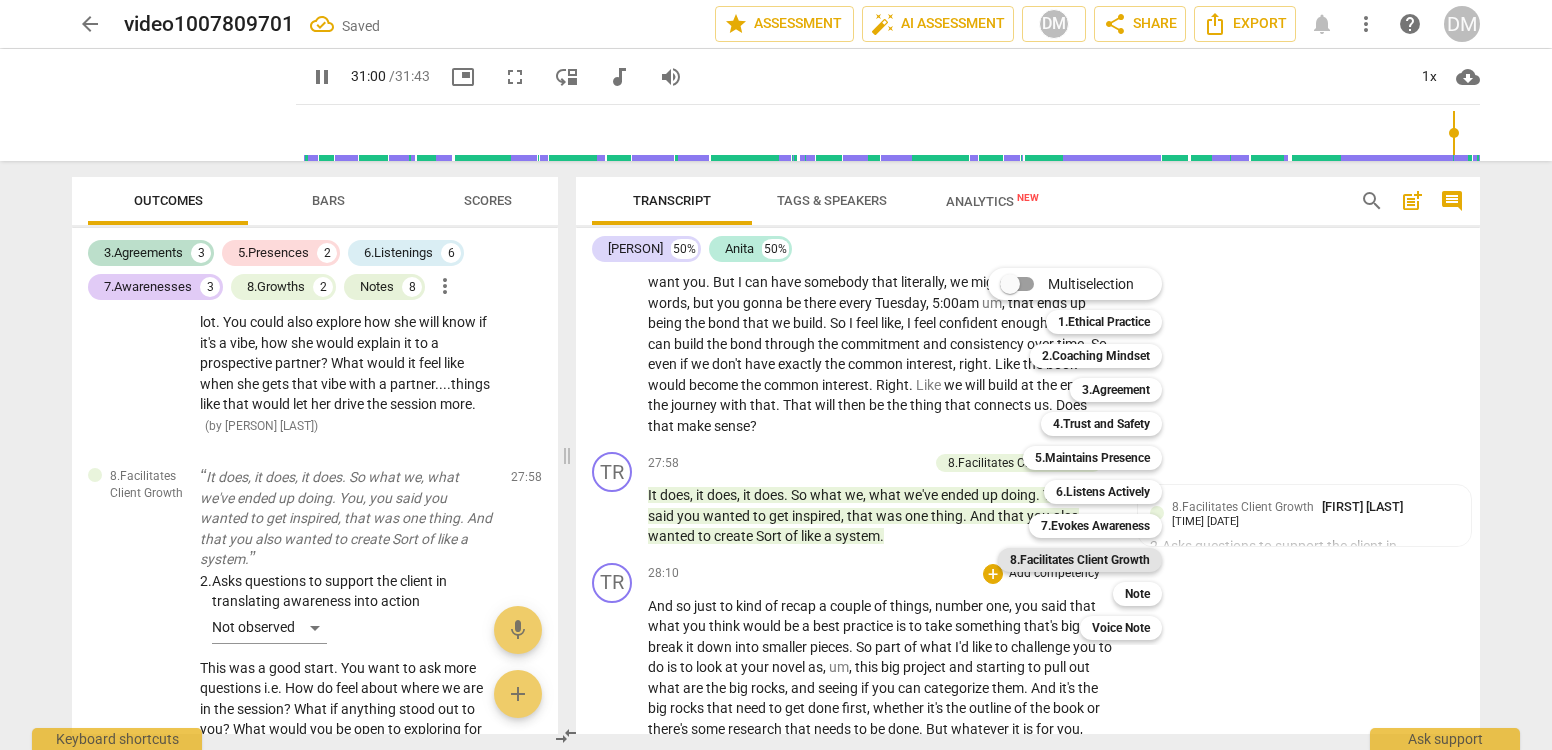 click on "8.Facilitates Client Growth" at bounding box center (1080, 560) 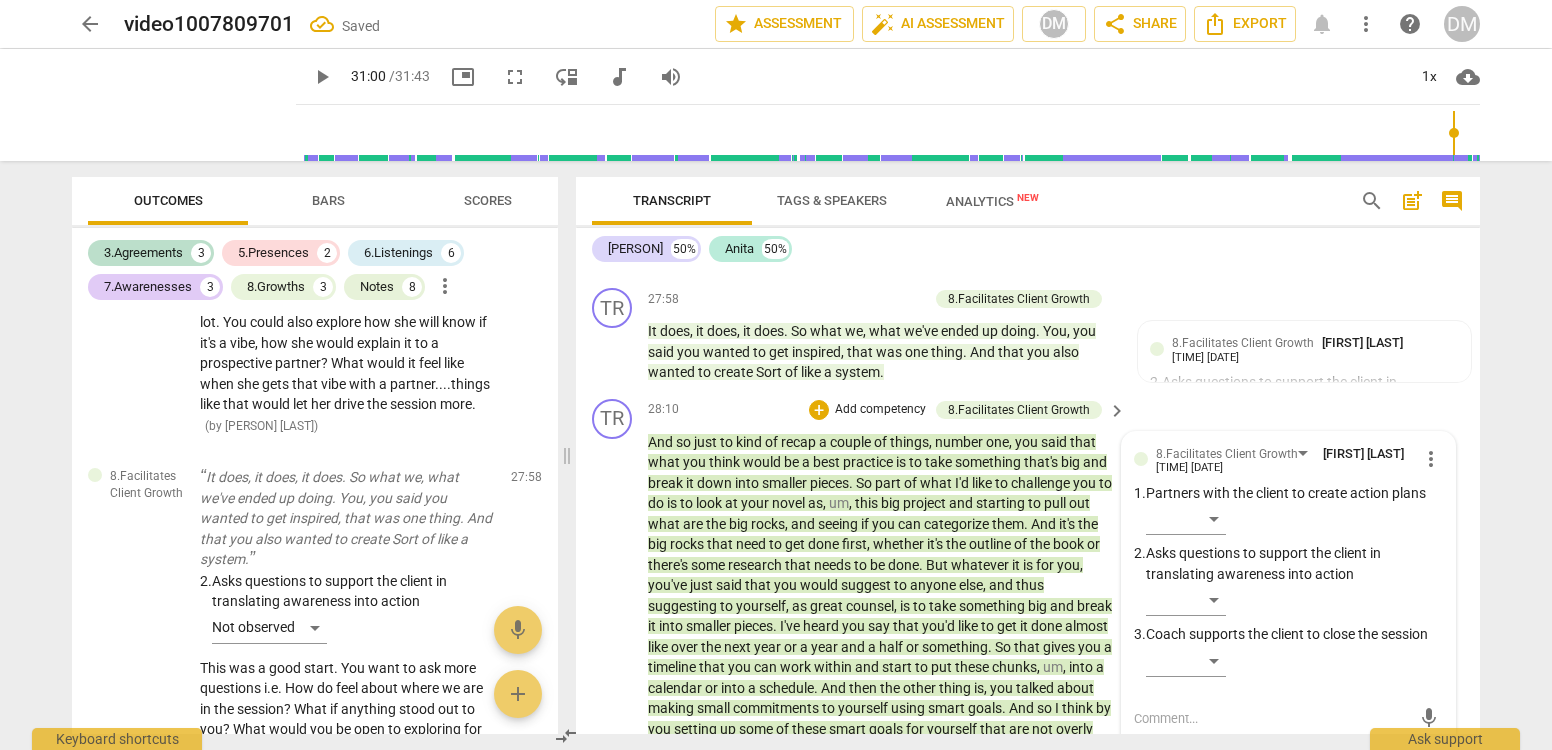 scroll, scrollTop: 10556, scrollLeft: 0, axis: vertical 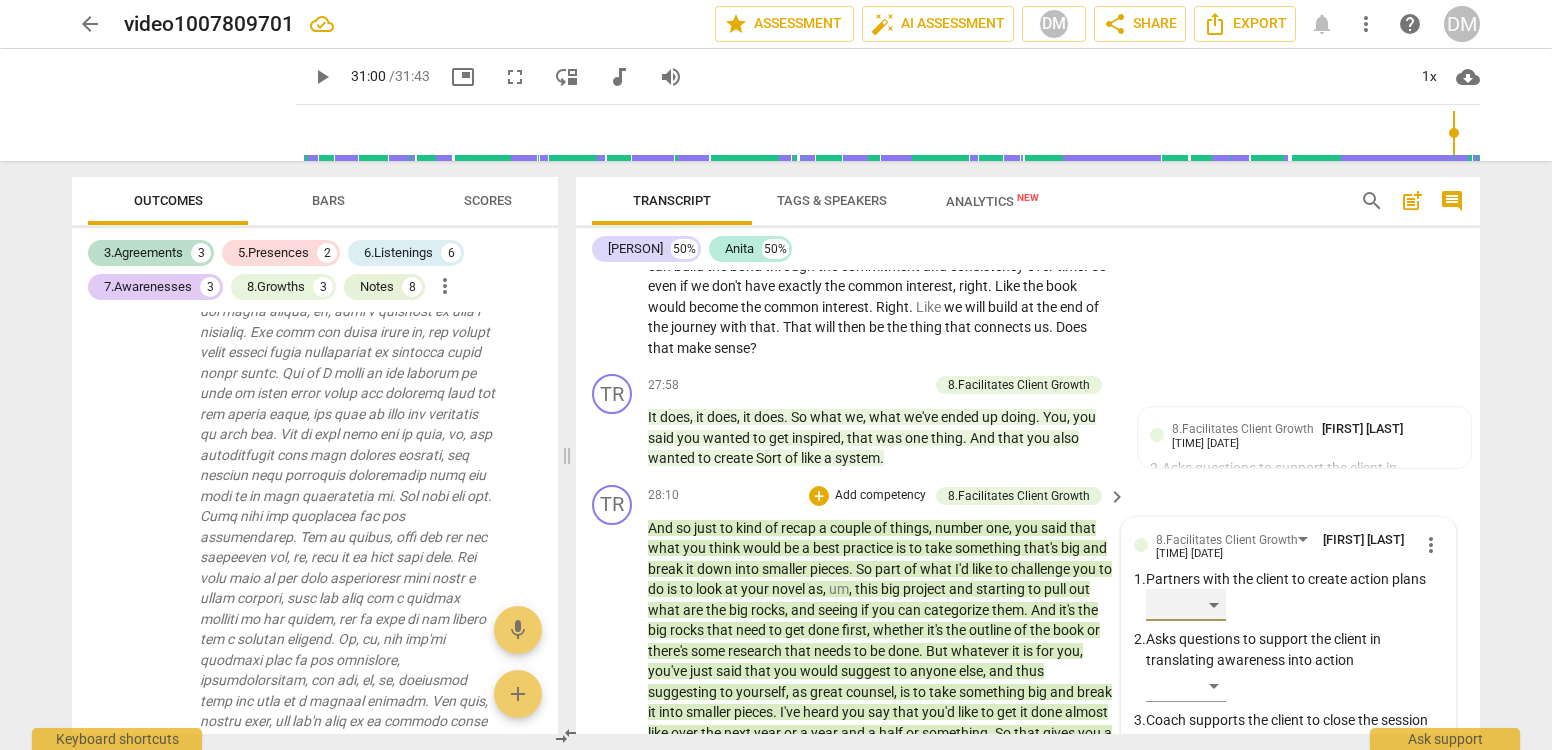 click on "​" at bounding box center (1186, 605) 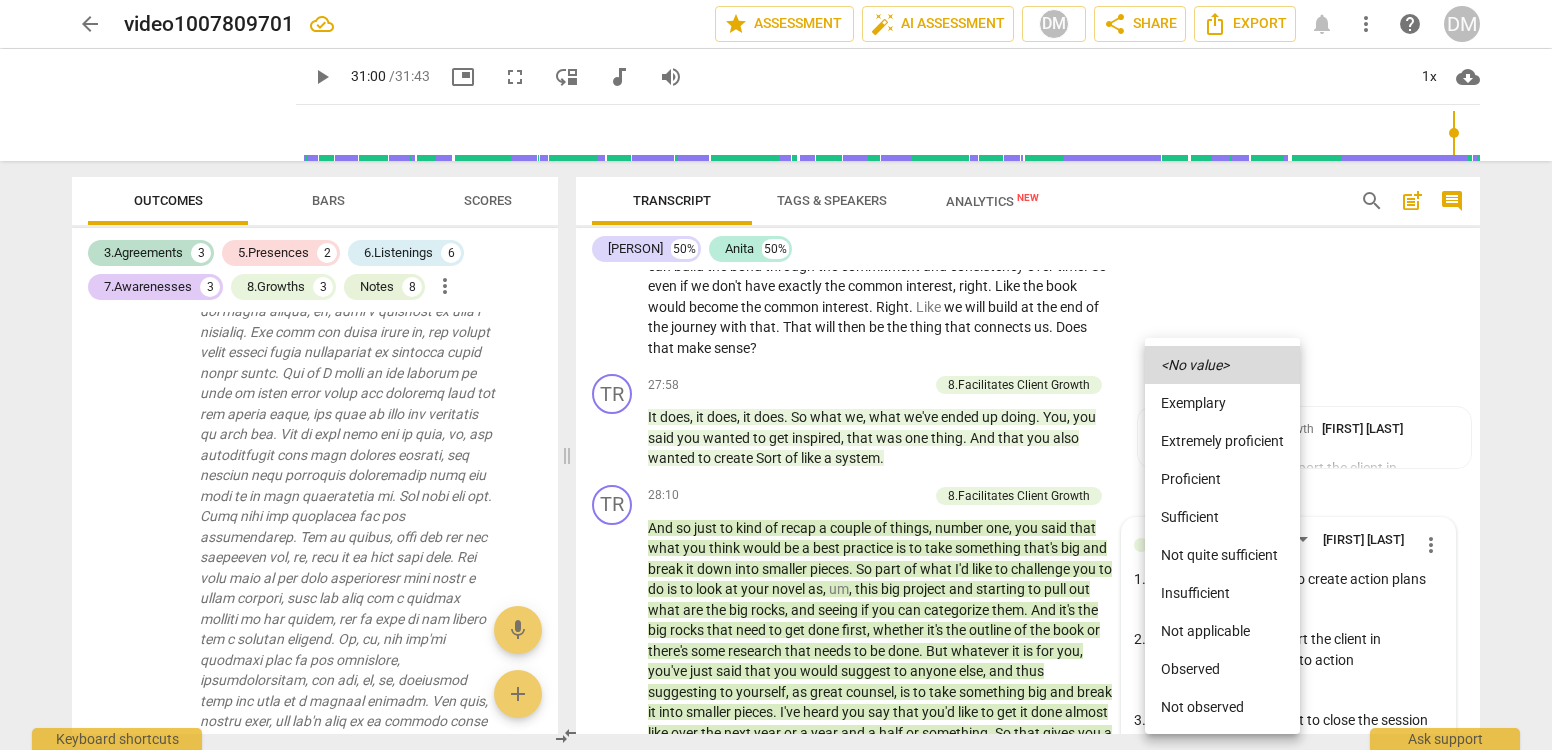 click on "Not observed" at bounding box center [1222, 707] 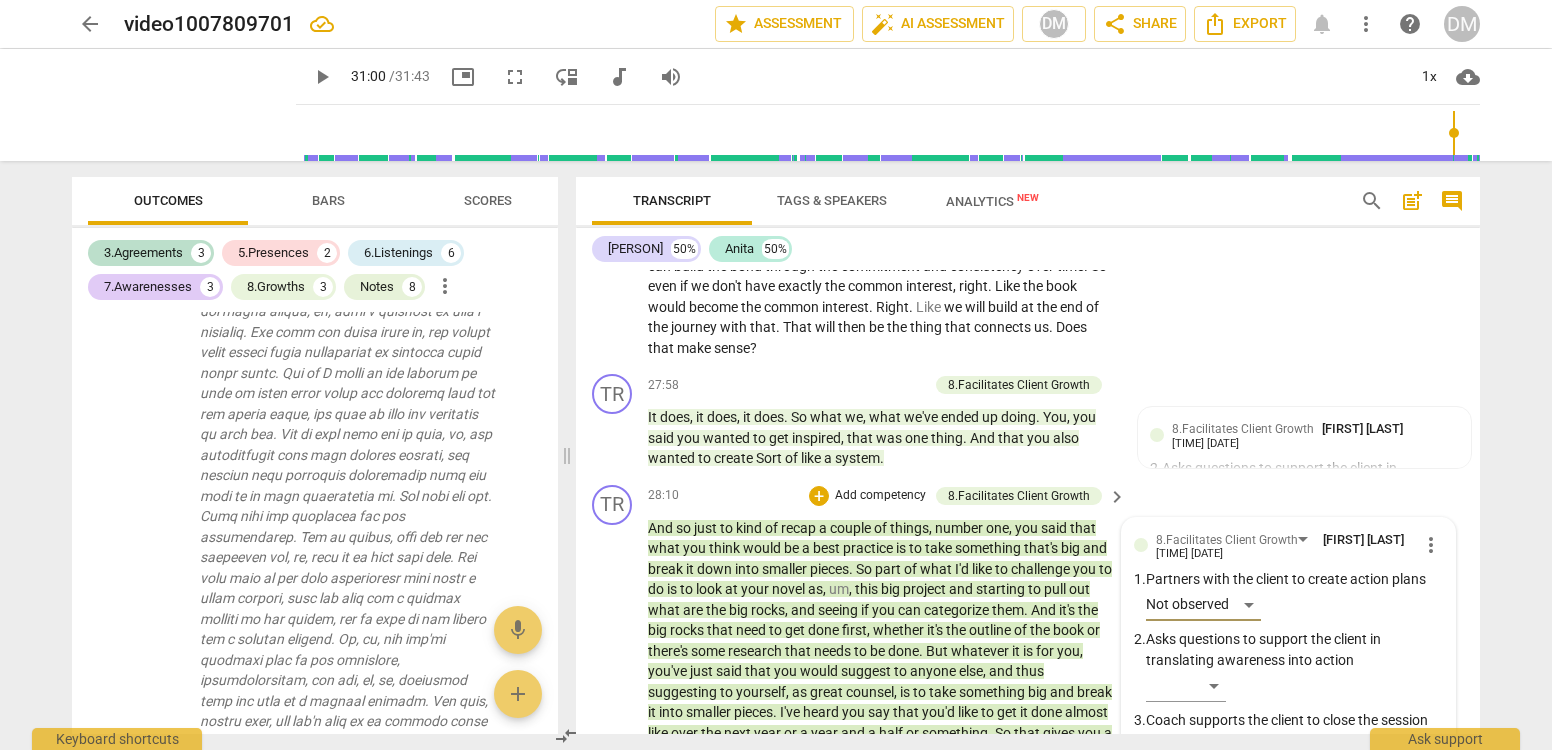 click at bounding box center (1272, 804) 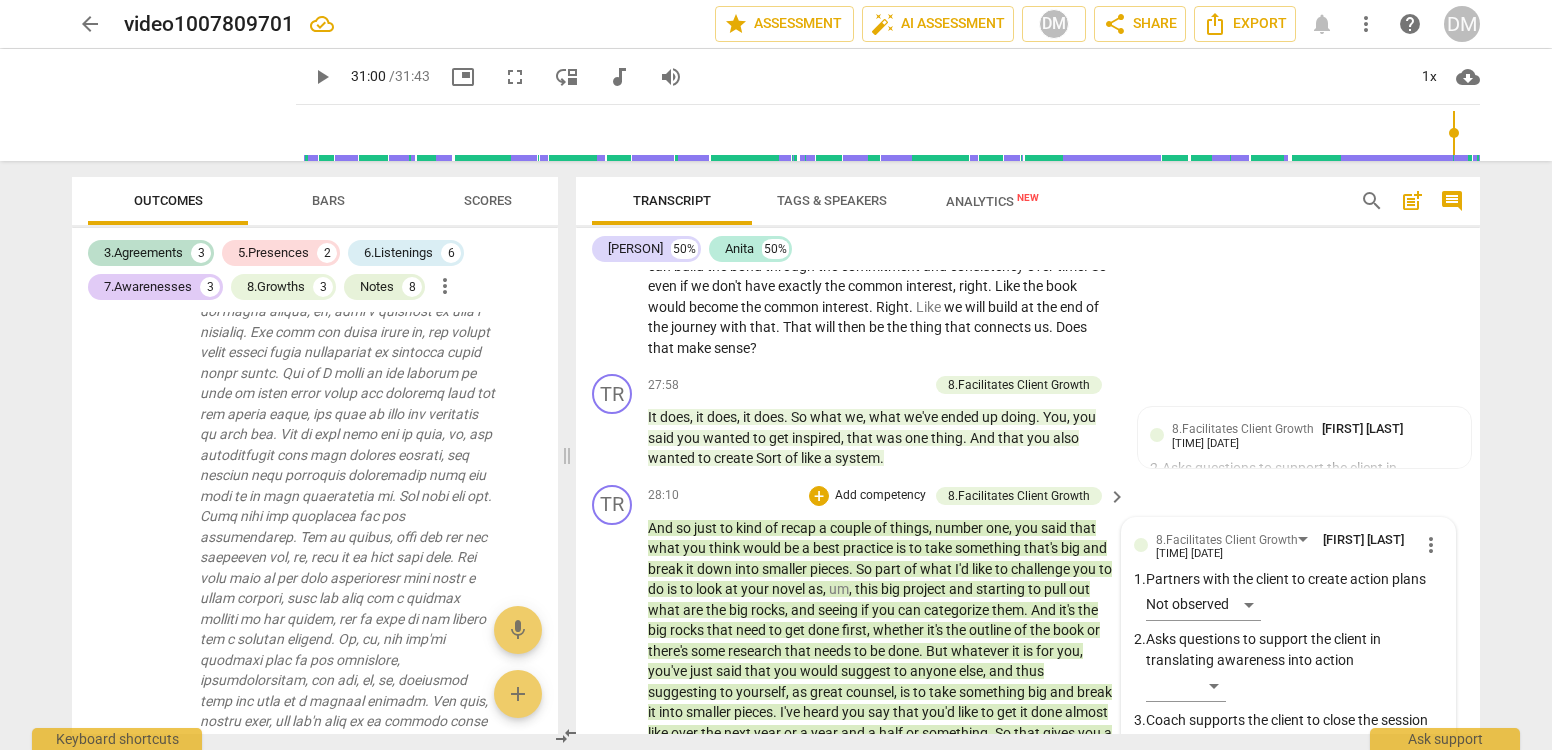 scroll, scrollTop: 0, scrollLeft: 0, axis: both 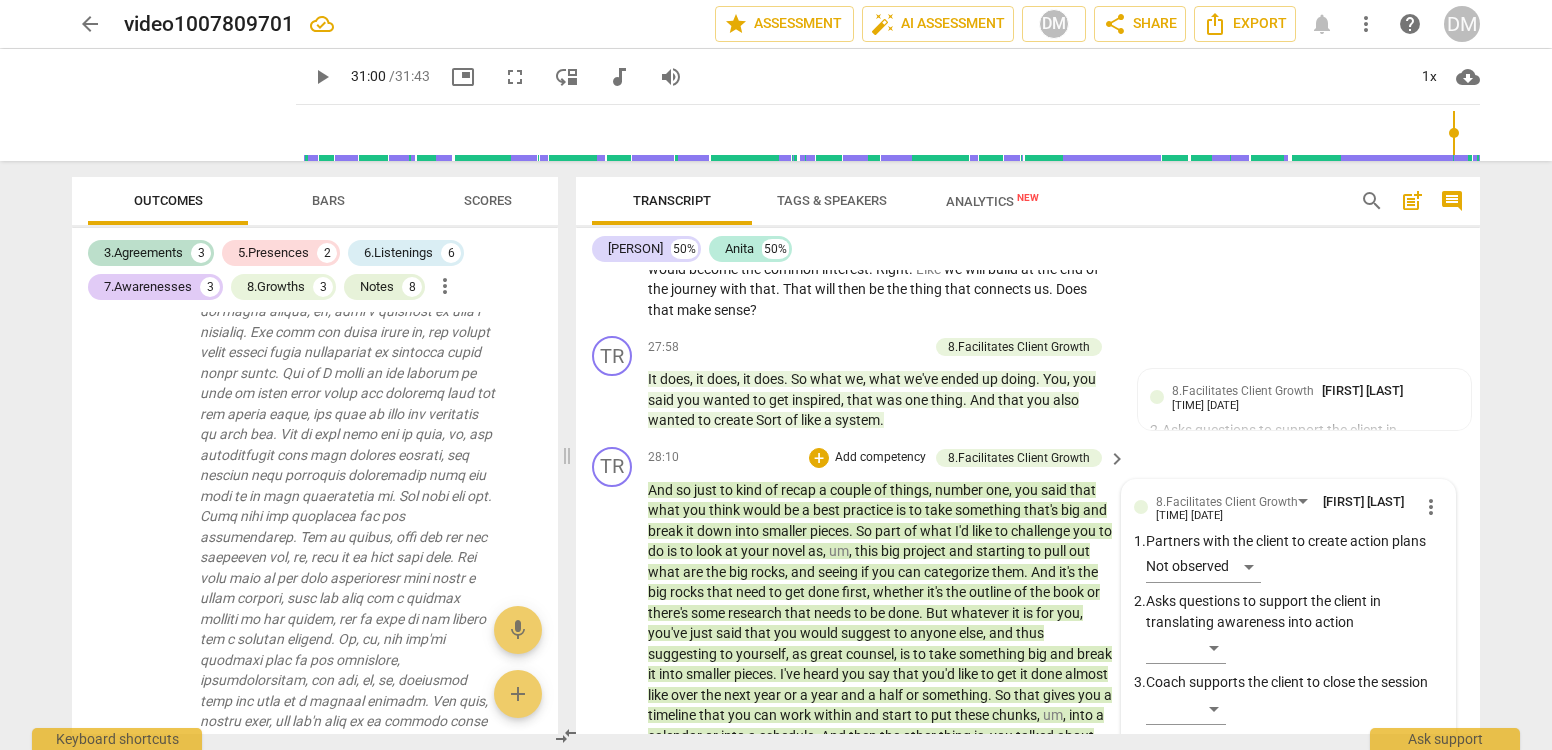 click on "You can't tell them what to do next.  This part should have been the client sharing their next steps, and you asking what resources or support" at bounding box center (1272, 785) 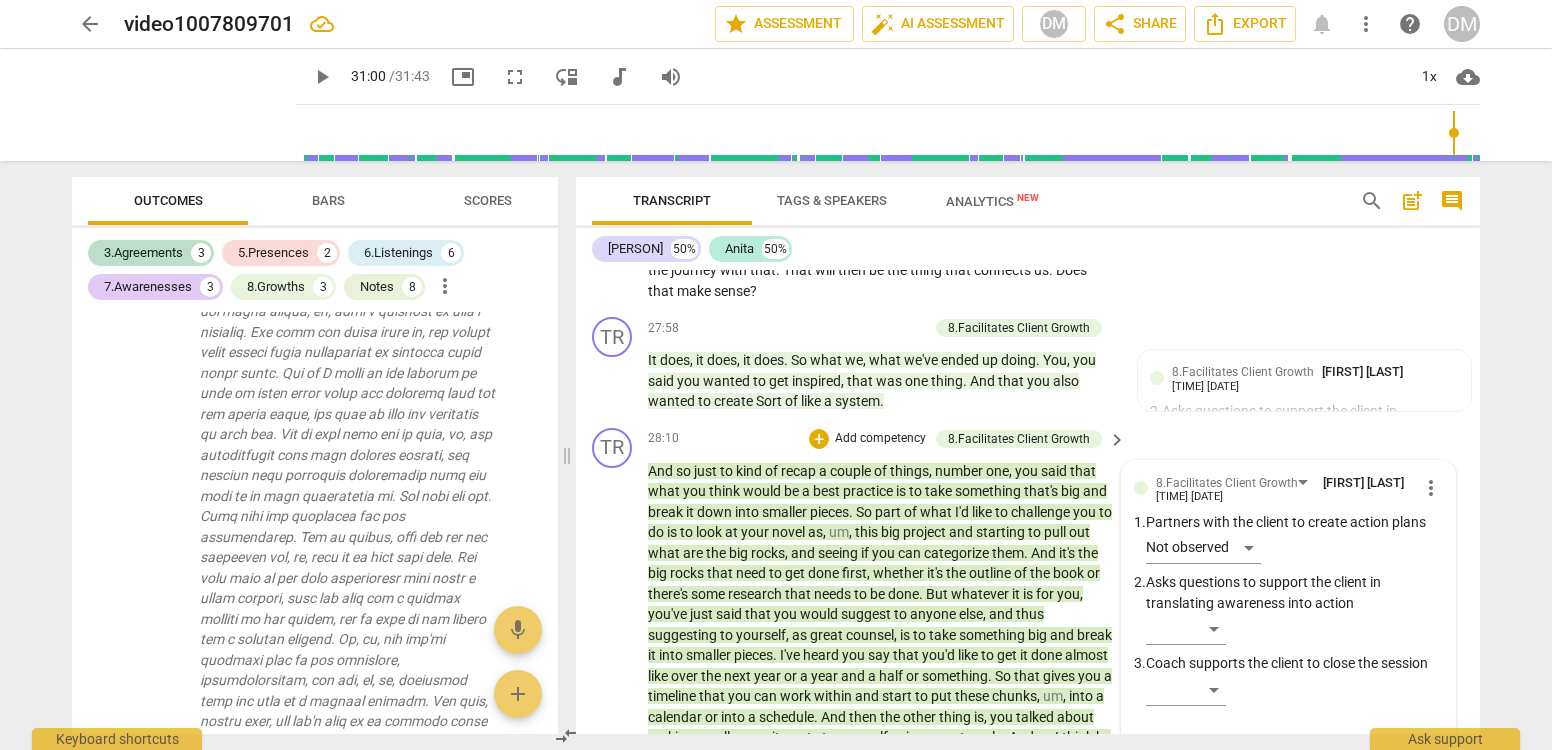 scroll, scrollTop: 10377, scrollLeft: 0, axis: vertical 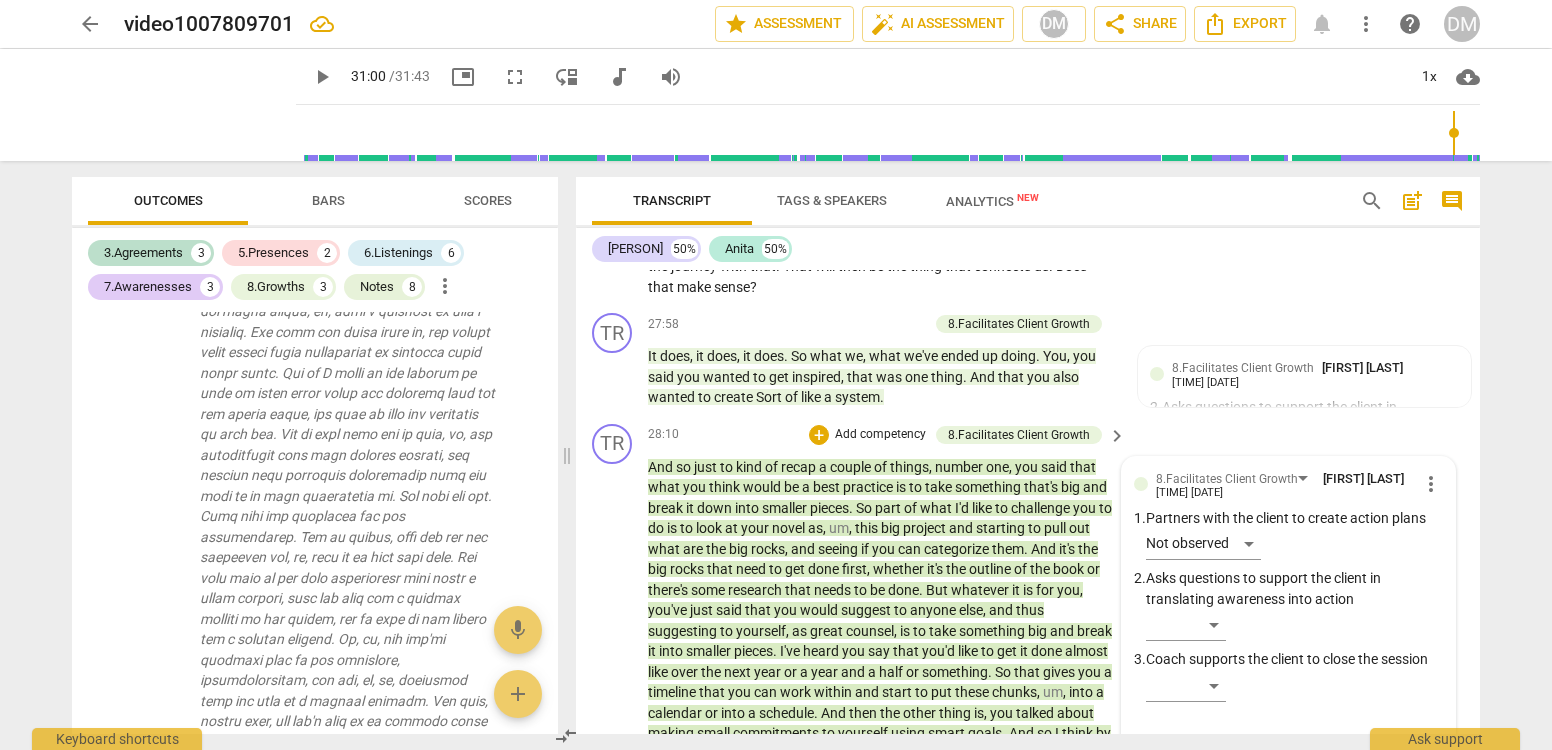 click on "You can't tell them what to do next.  The client has to drive their progression.  This part should have been the client sharing their next steps, and you asking what resources or support" at bounding box center [1272, 772] 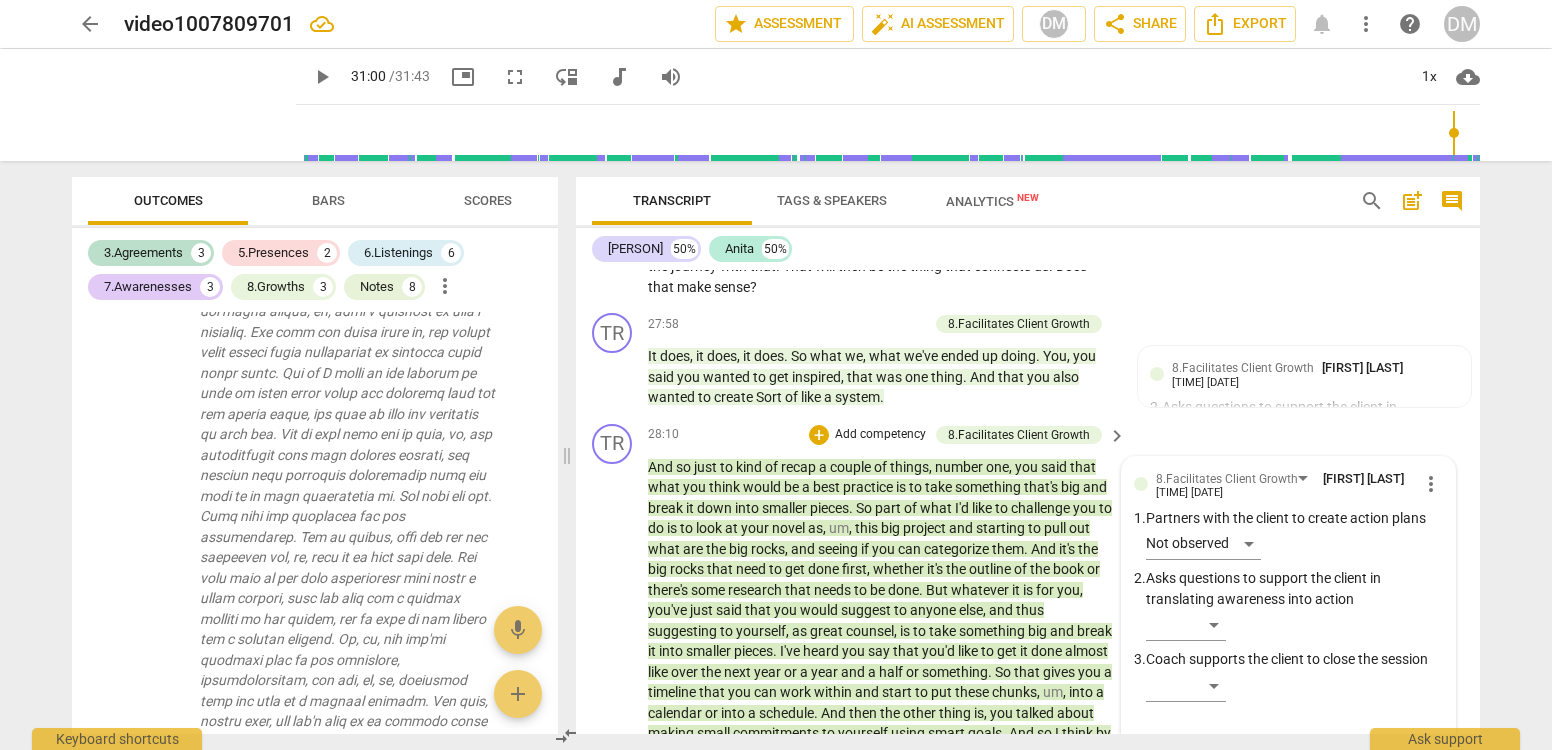 scroll, scrollTop: 17, scrollLeft: 0, axis: vertical 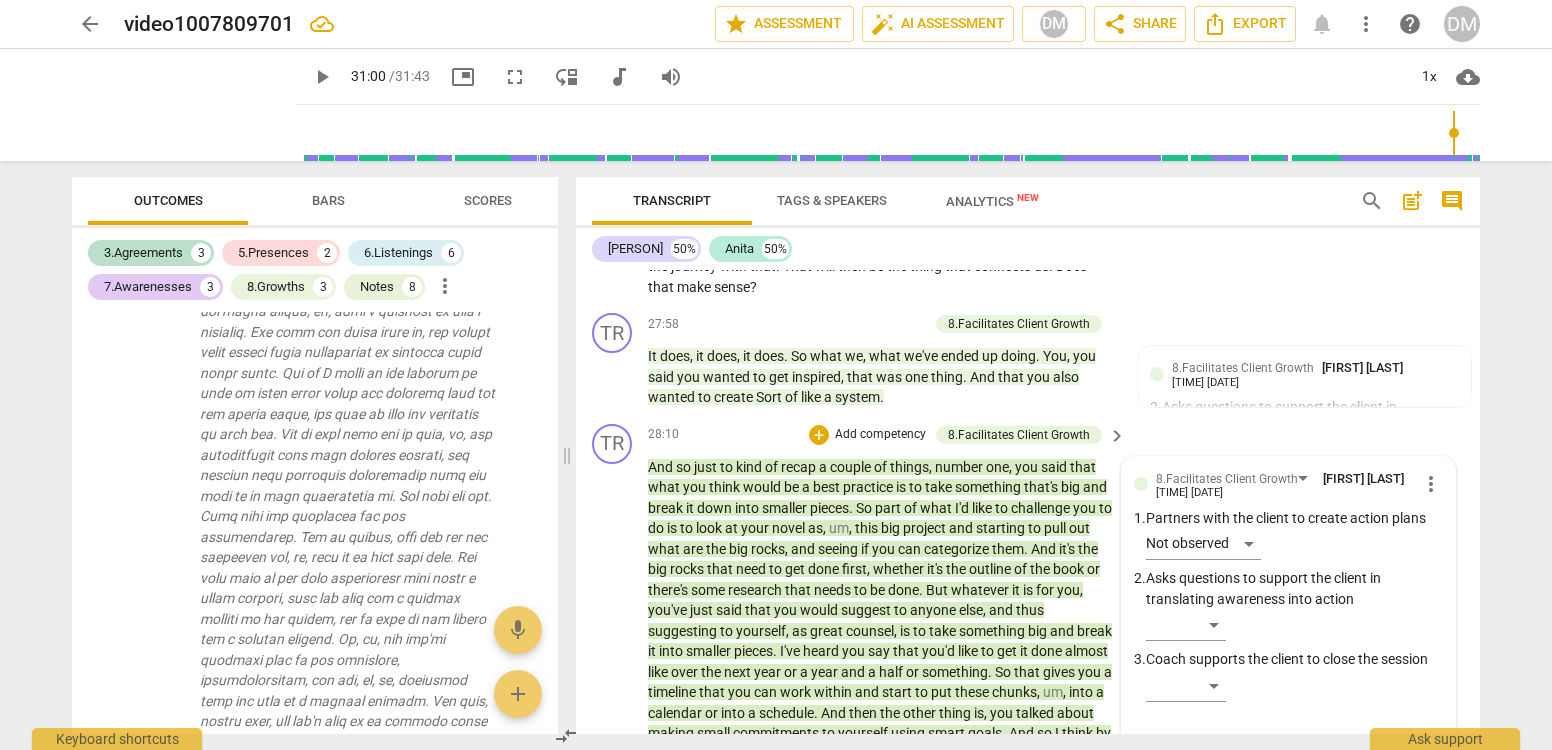 click on "send" at bounding box center (1429, 772) 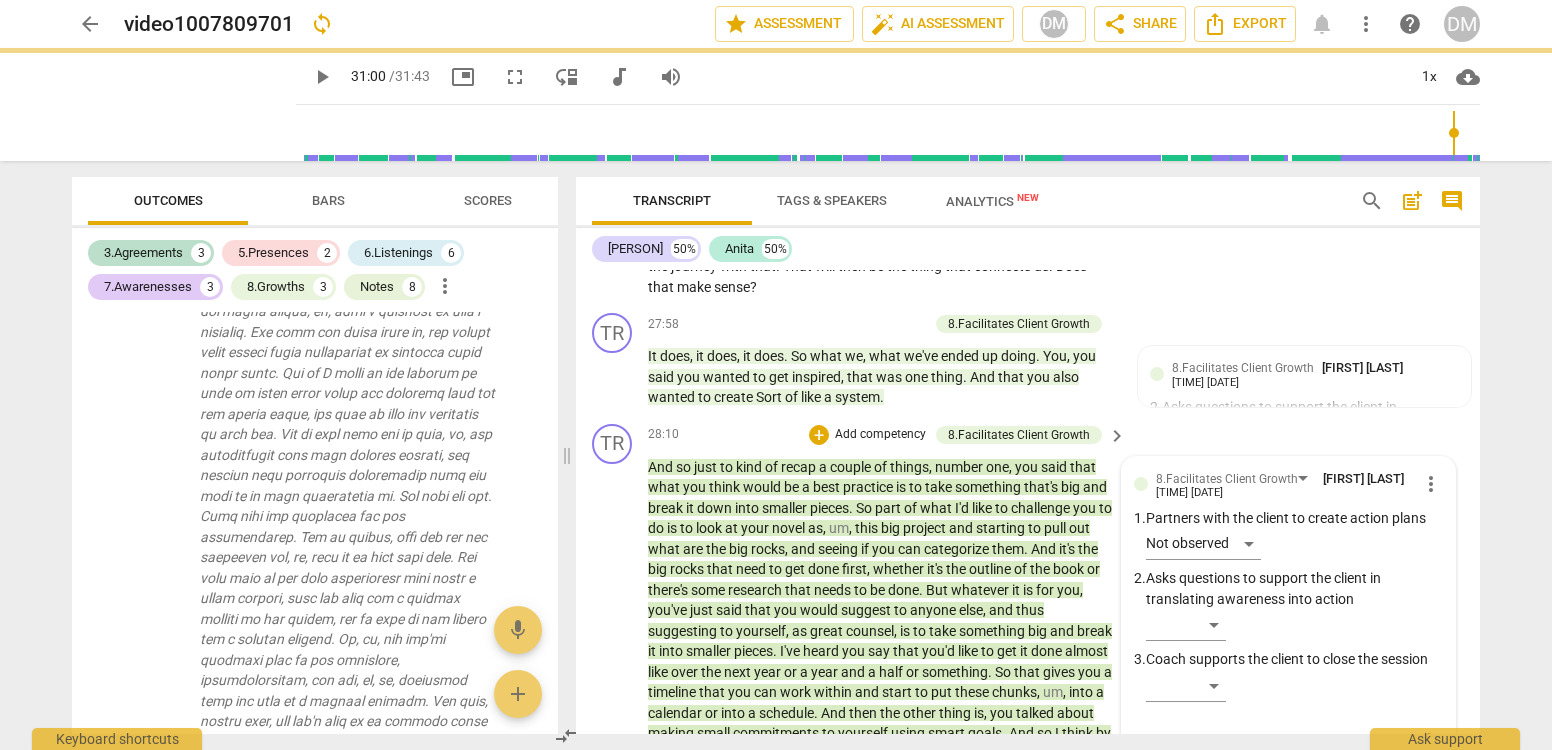 scroll, scrollTop: 0, scrollLeft: 0, axis: both 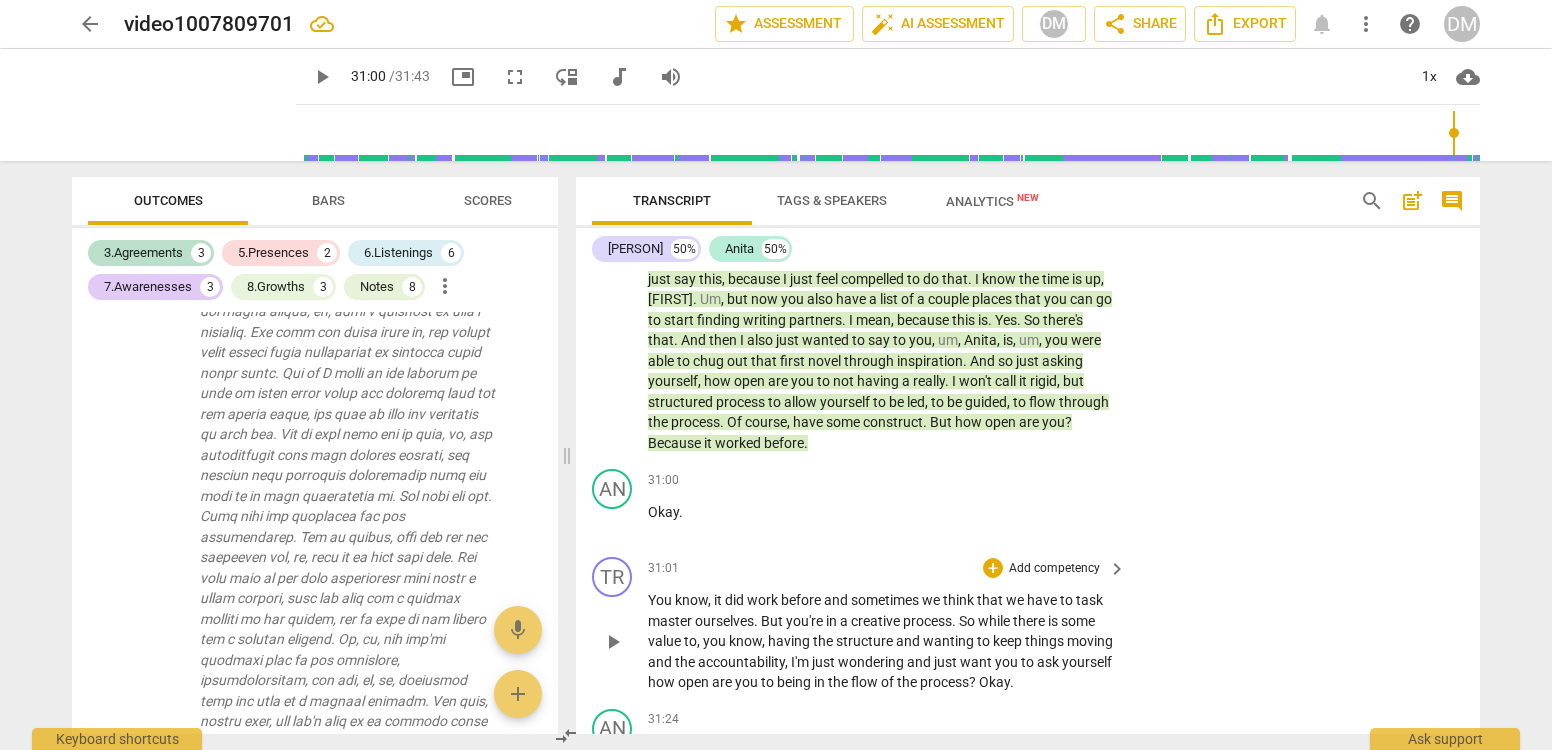 click on "play_arrow" at bounding box center [613, 642] 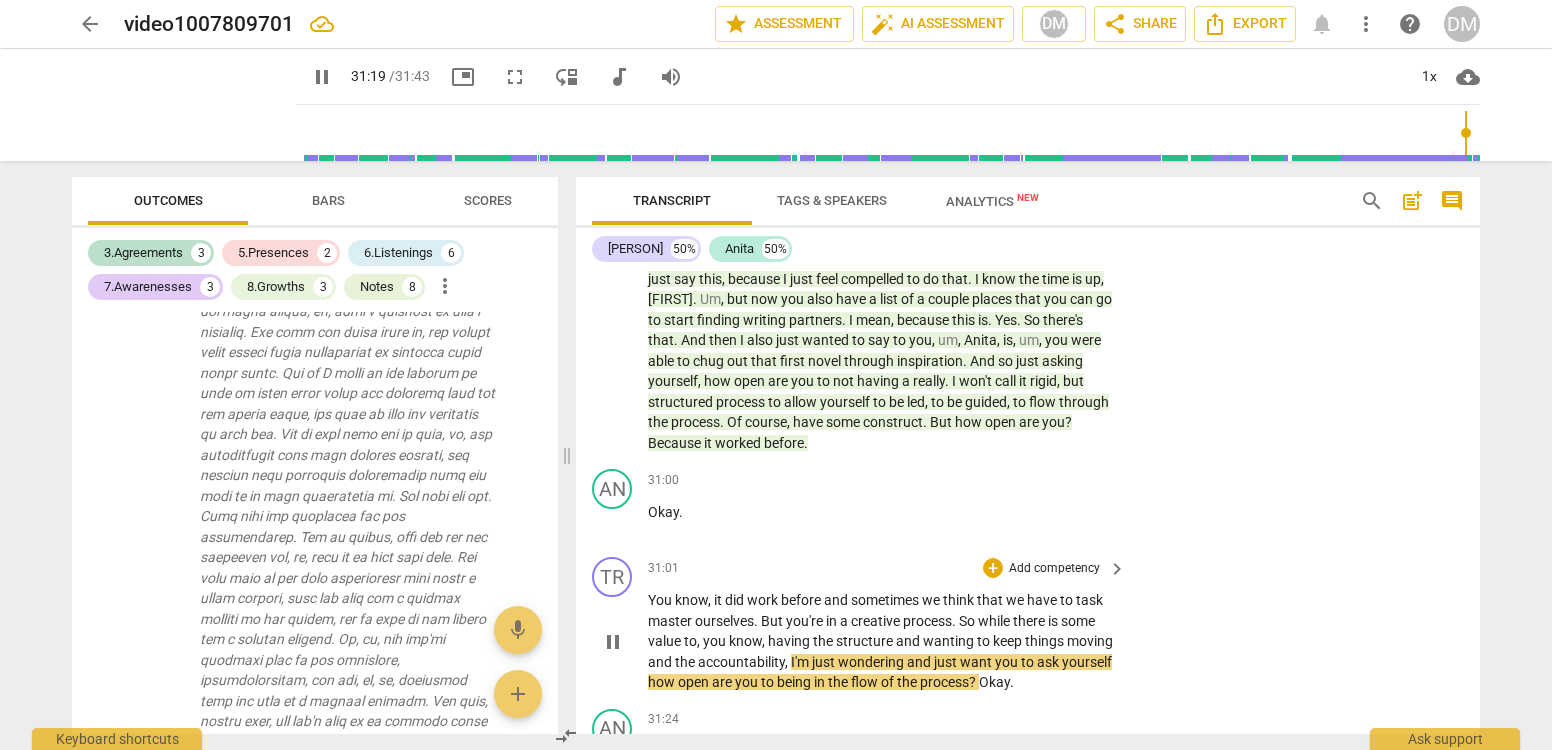 click on "Add competency" at bounding box center [1054, 569] 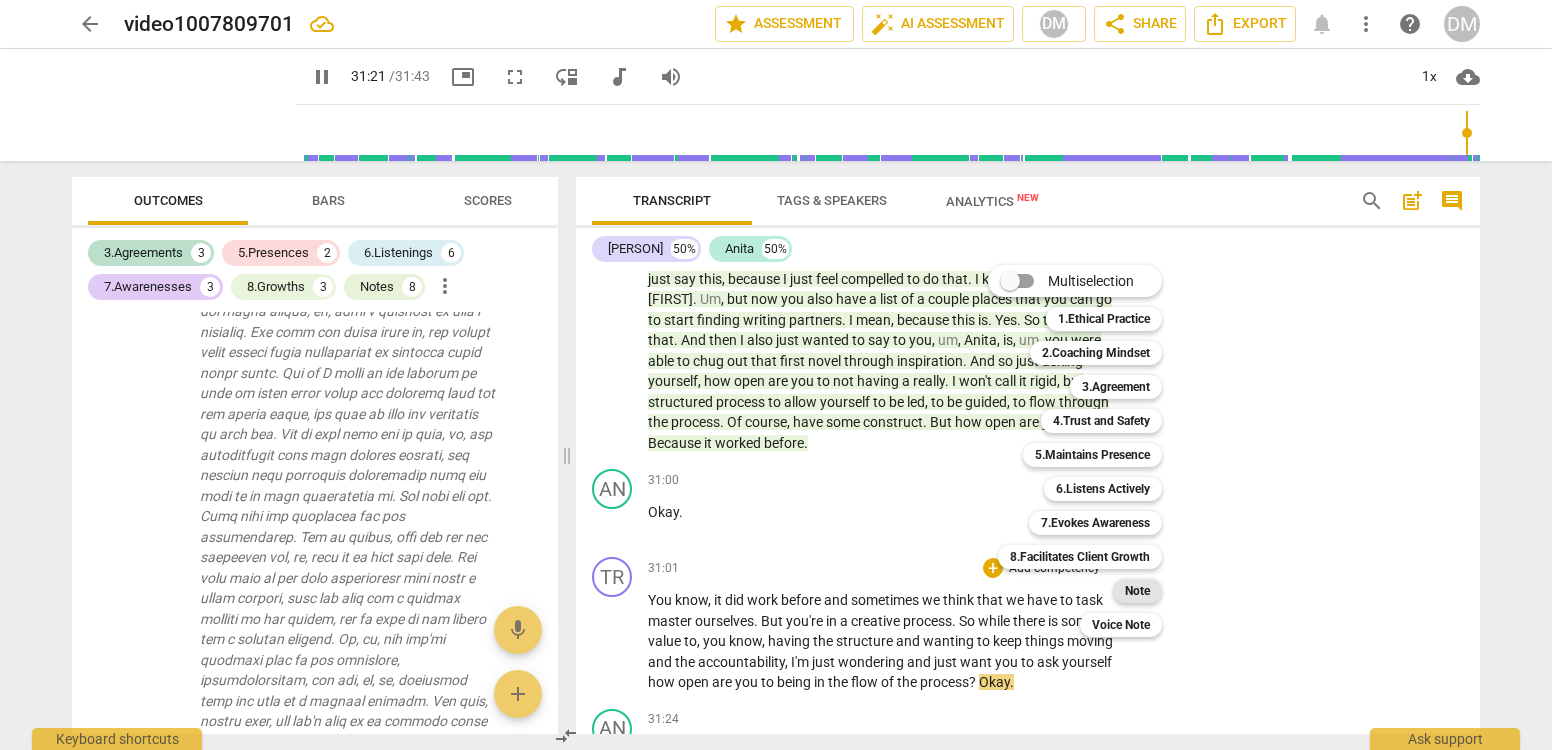 click on "Note" at bounding box center (1137, 591) 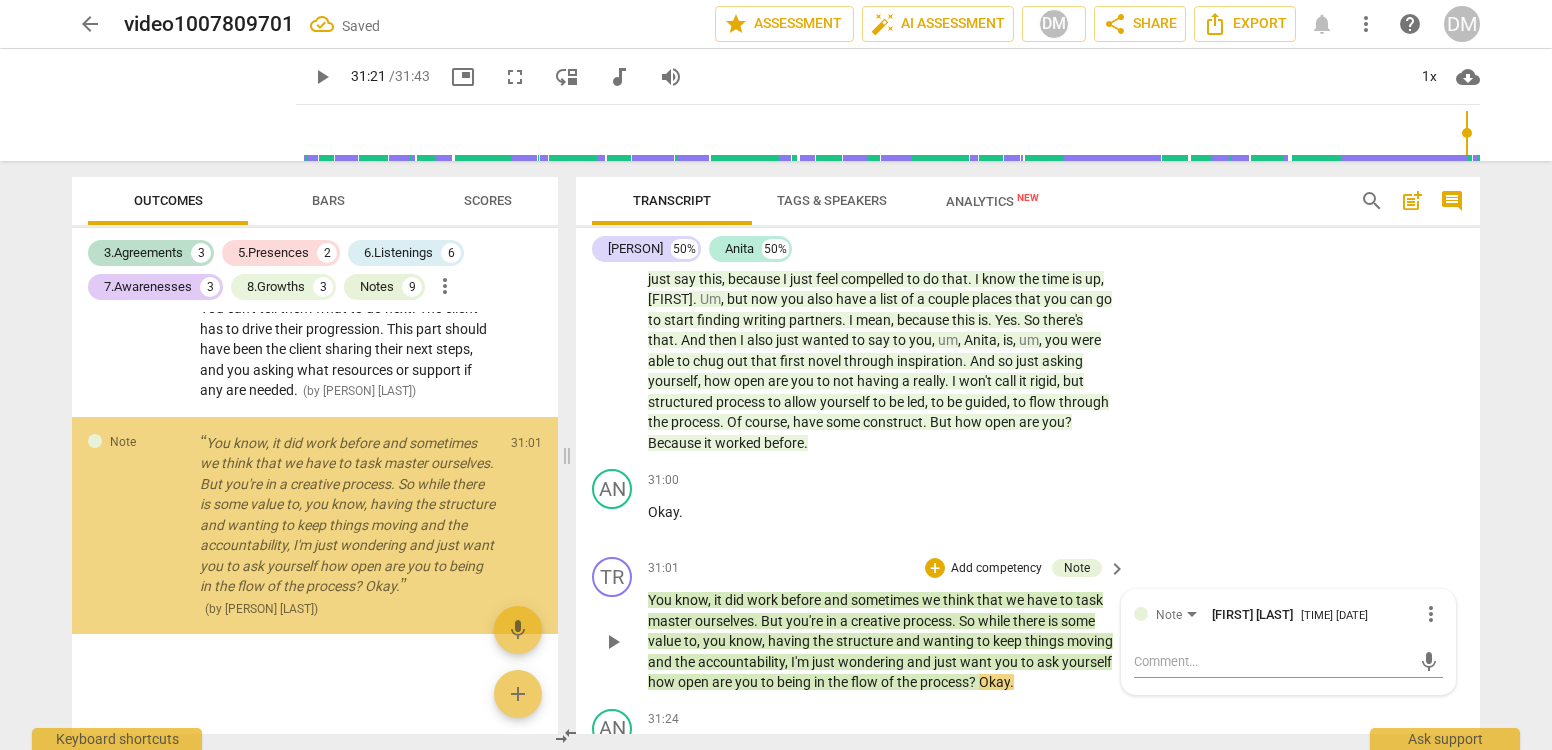 scroll, scrollTop: 11173, scrollLeft: 0, axis: vertical 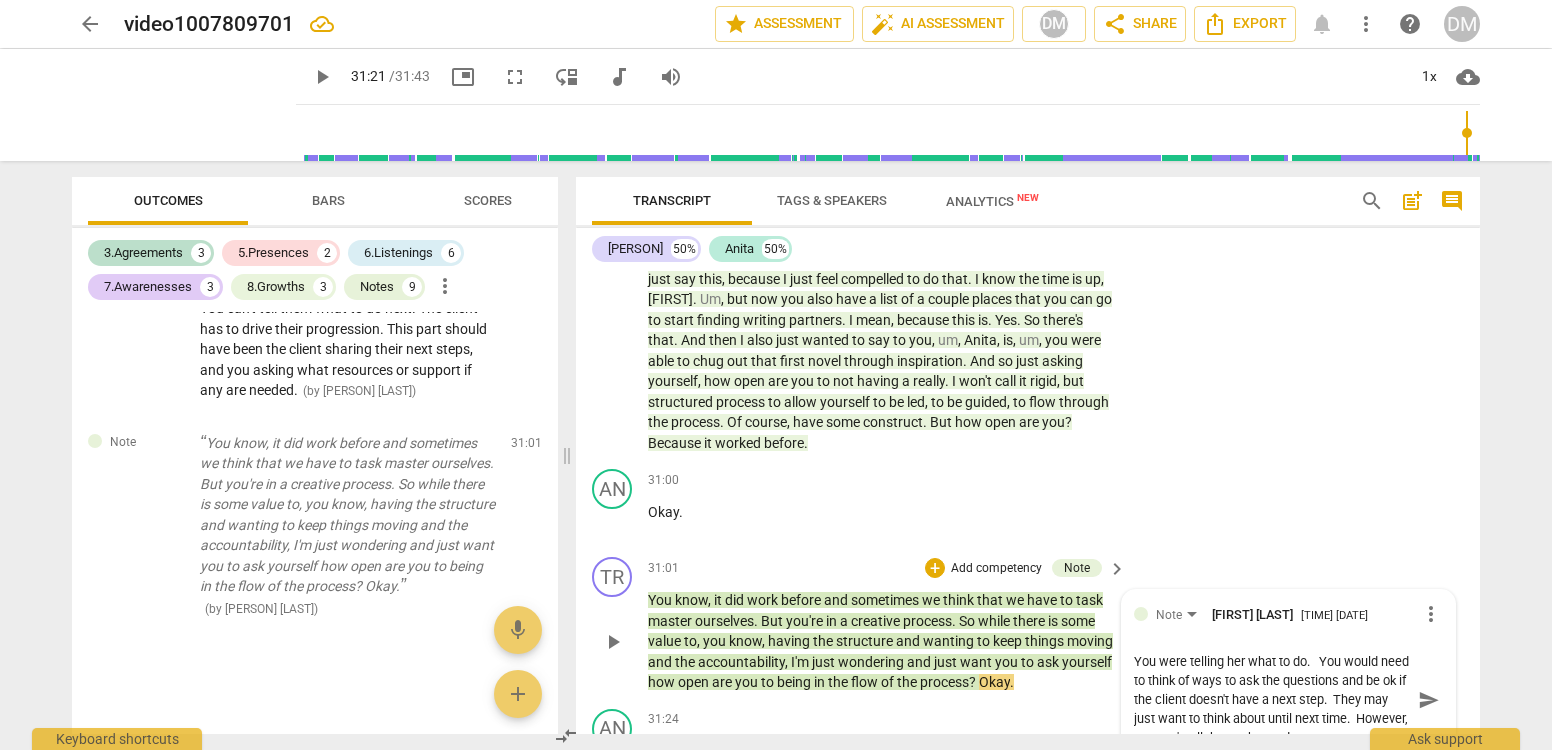 click on "send" at bounding box center [1429, 700] 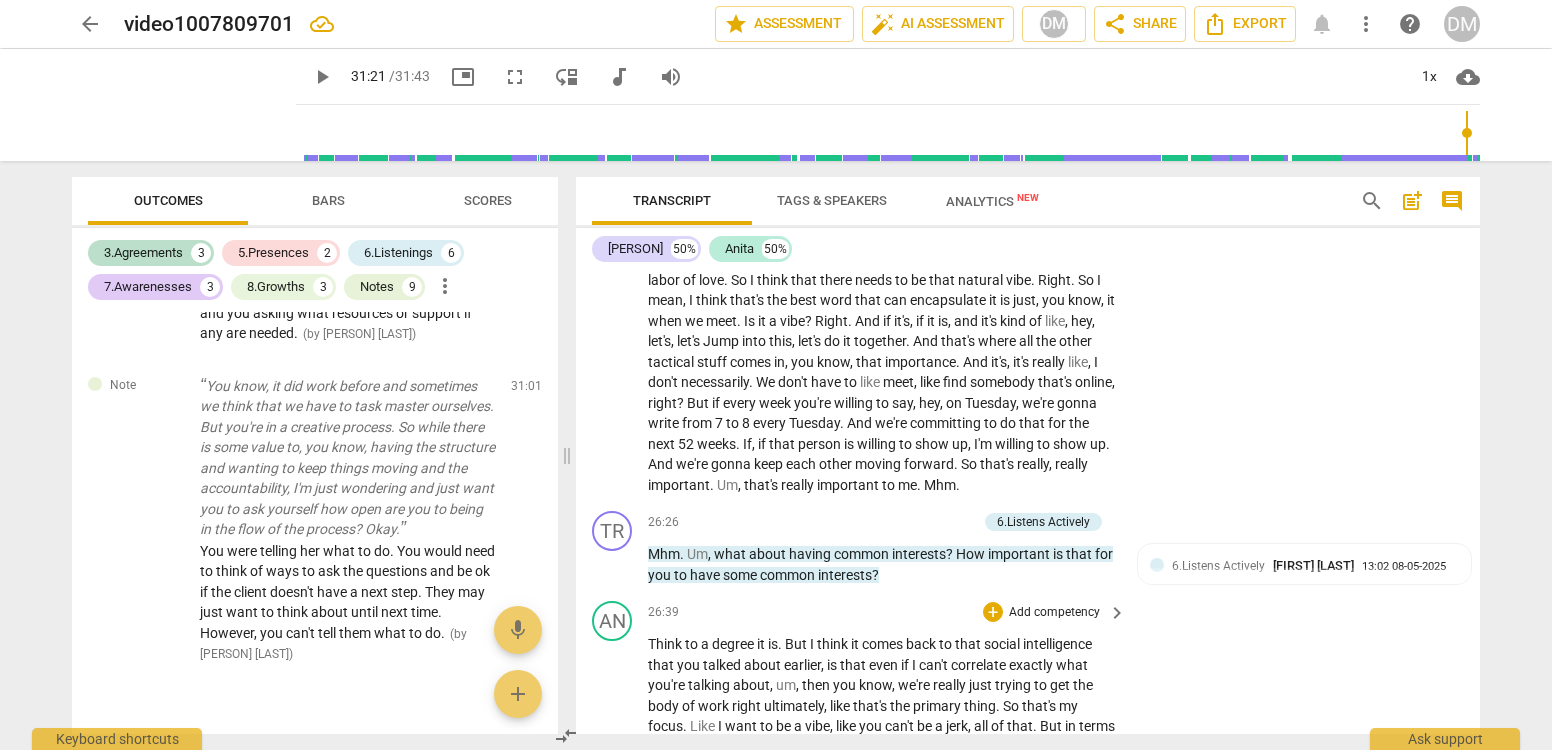 scroll, scrollTop: 7295, scrollLeft: 0, axis: vertical 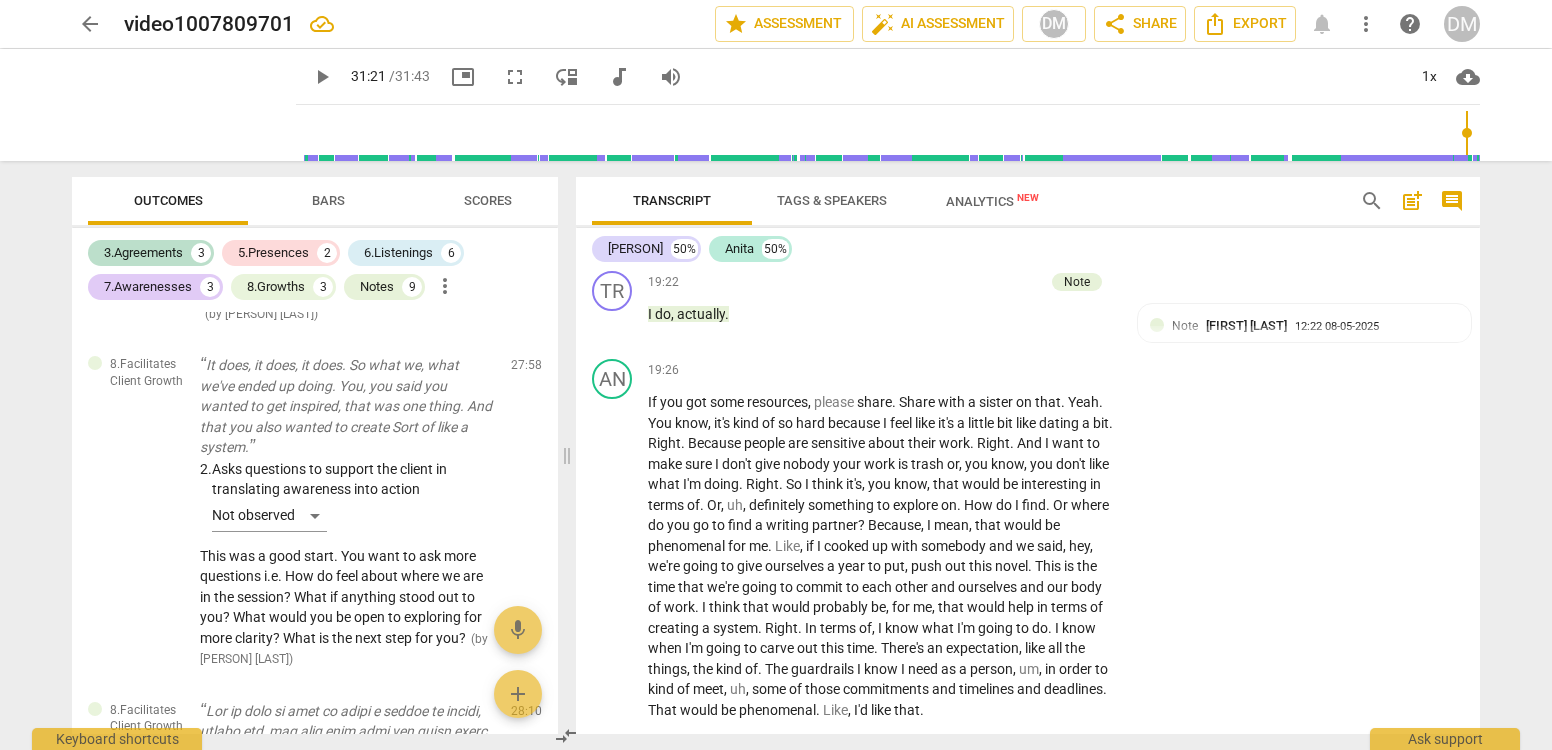 click on "Scores" at bounding box center [488, 200] 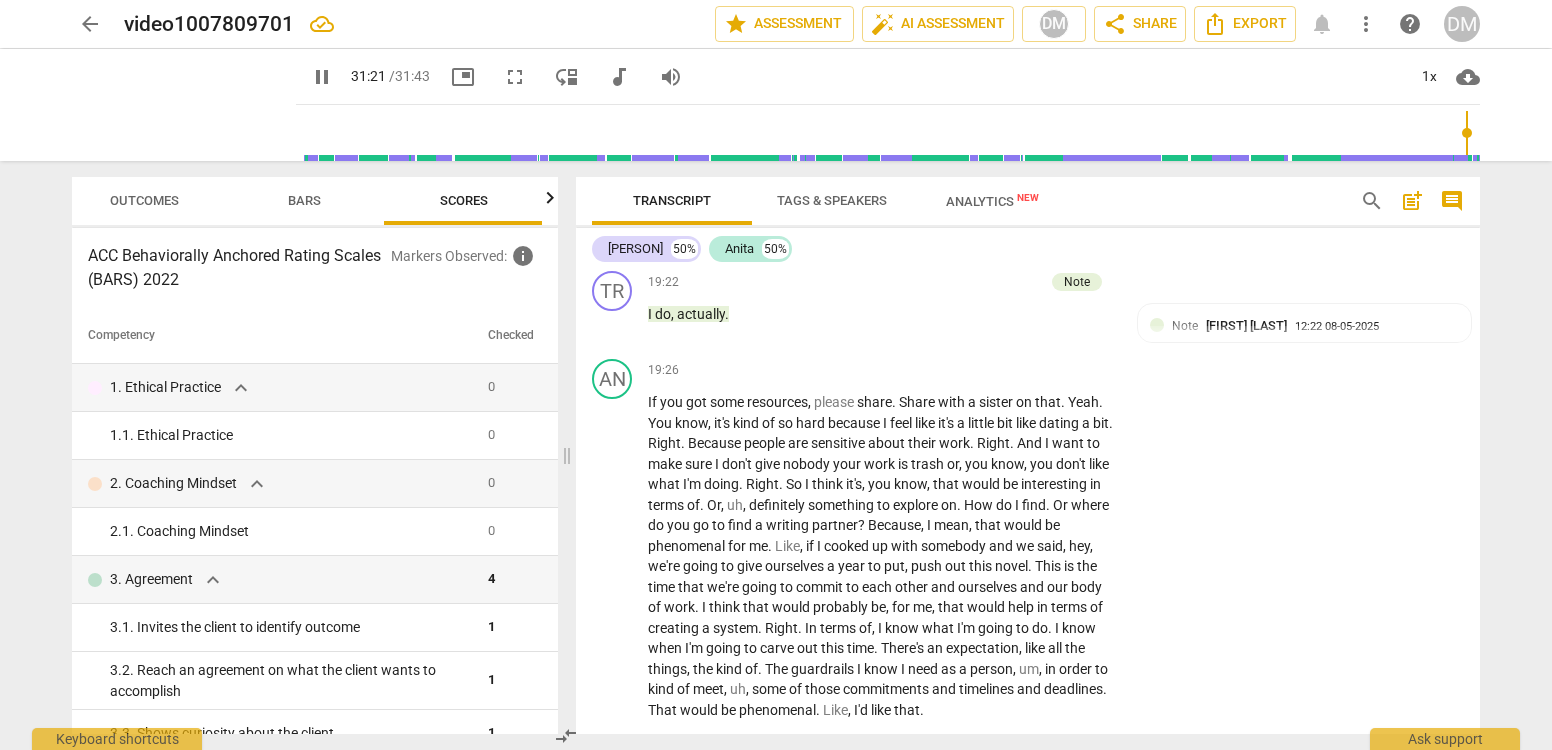 scroll, scrollTop: 0, scrollLeft: 26, axis: horizontal 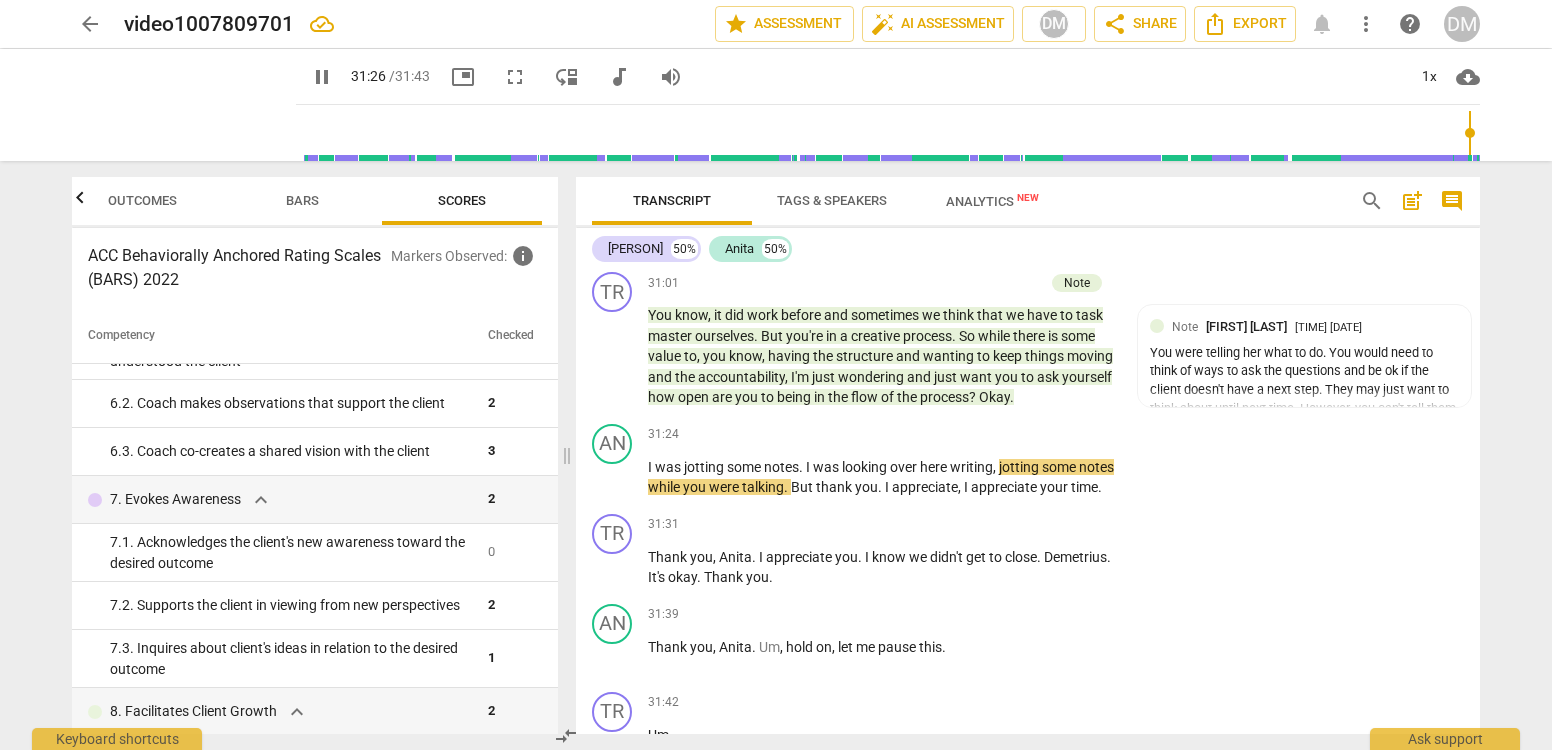 click on "pause" at bounding box center (322, 77) 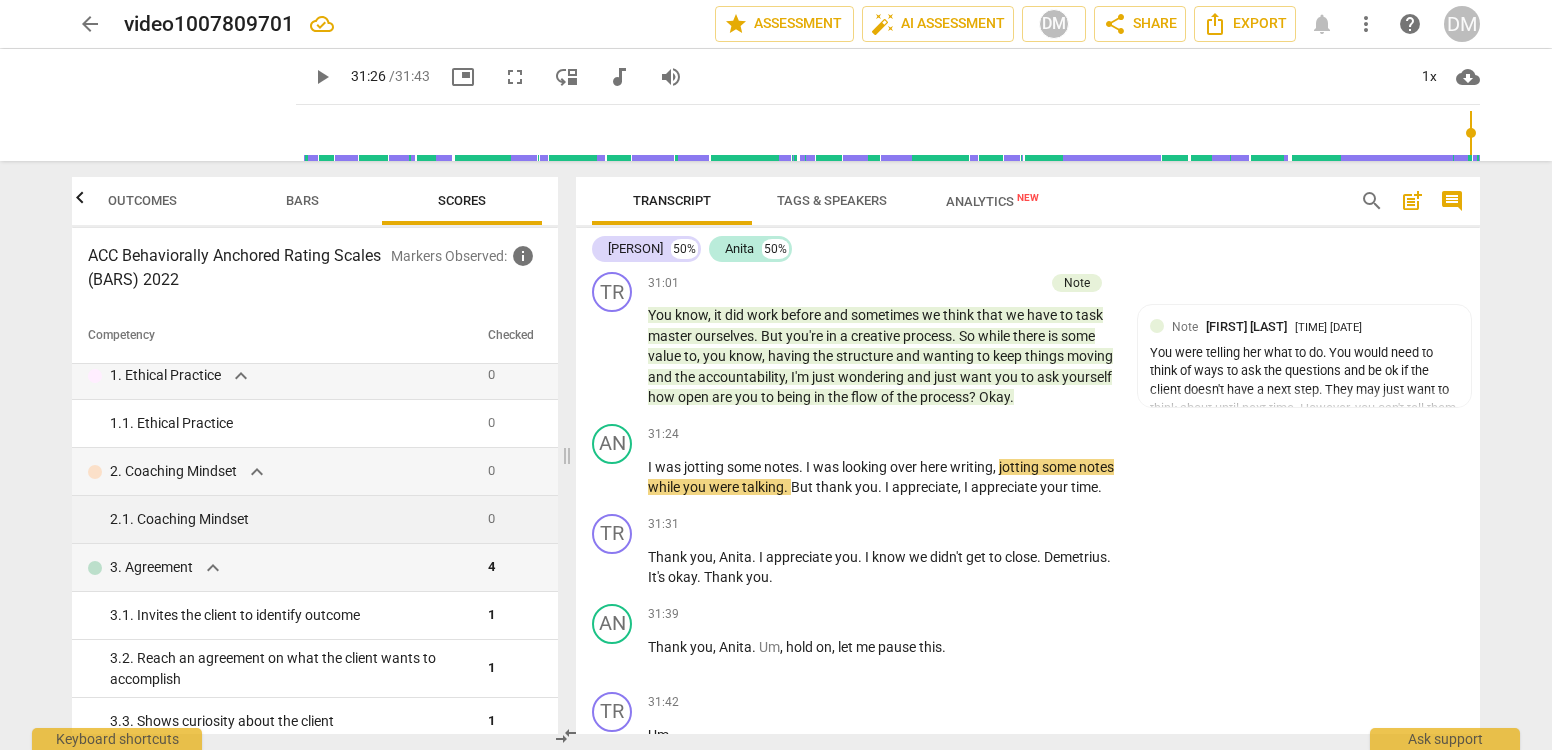 scroll, scrollTop: 0, scrollLeft: 0, axis: both 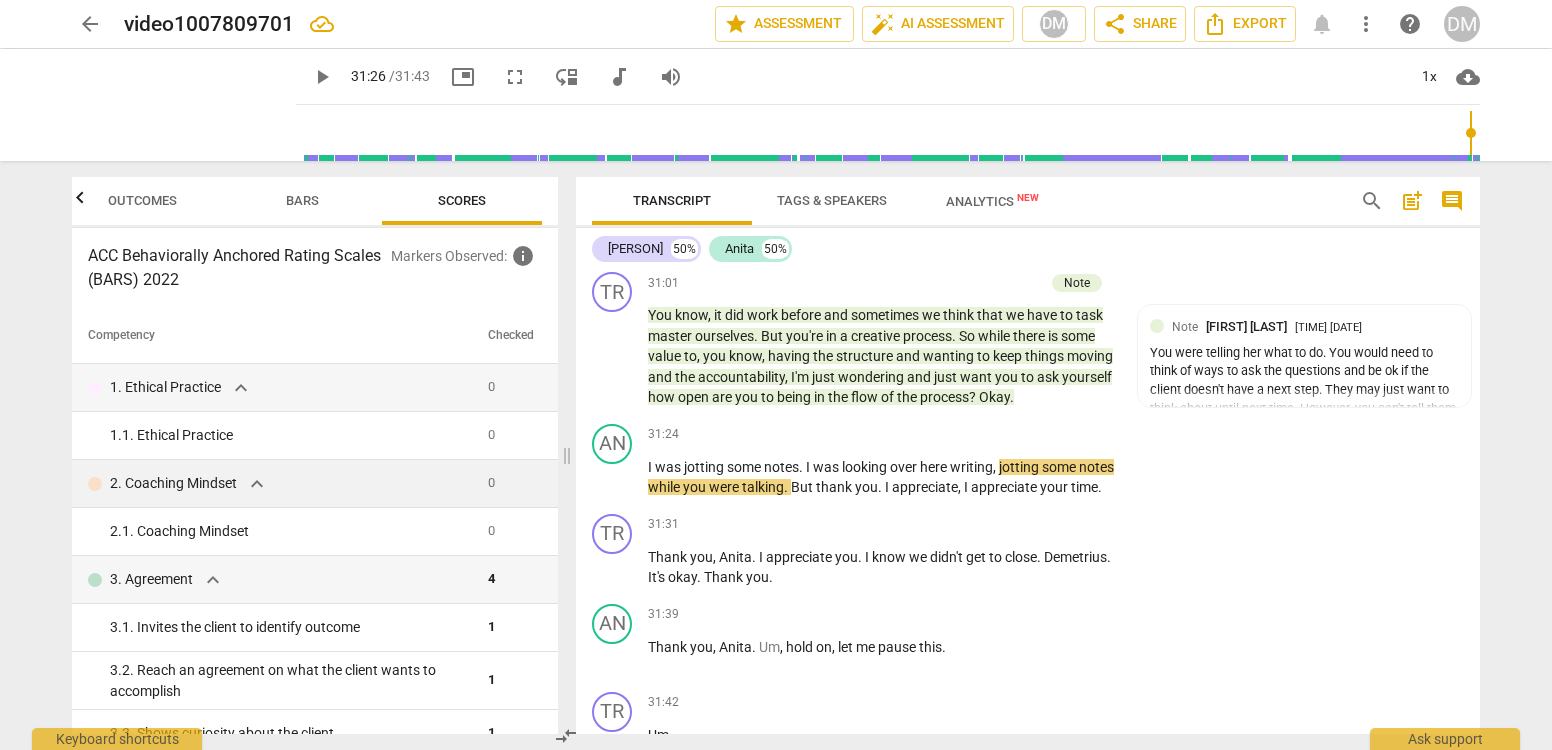 click on "expand_more" at bounding box center [257, 484] 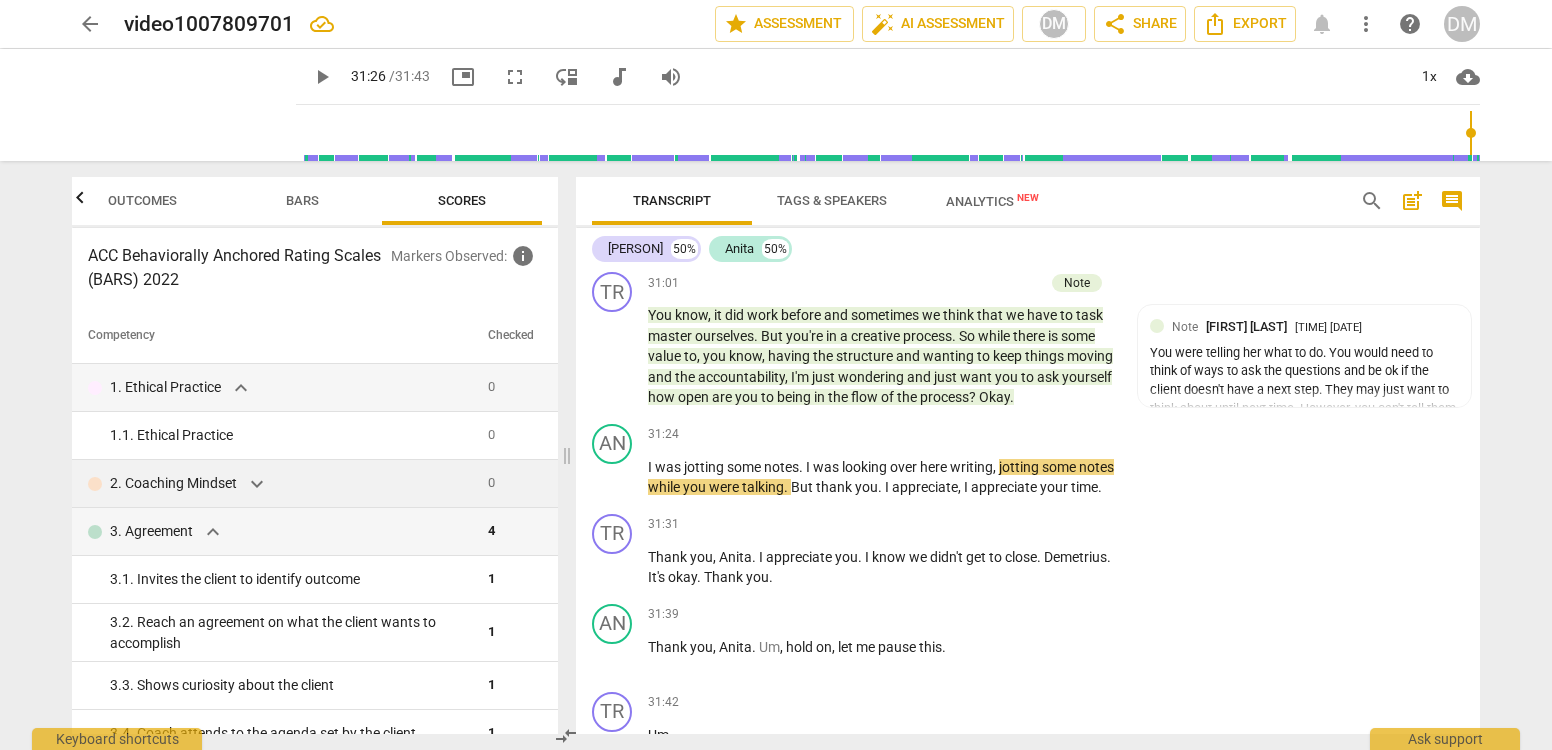 click on "2. Coaching Mindset expand_more" at bounding box center [280, 484] 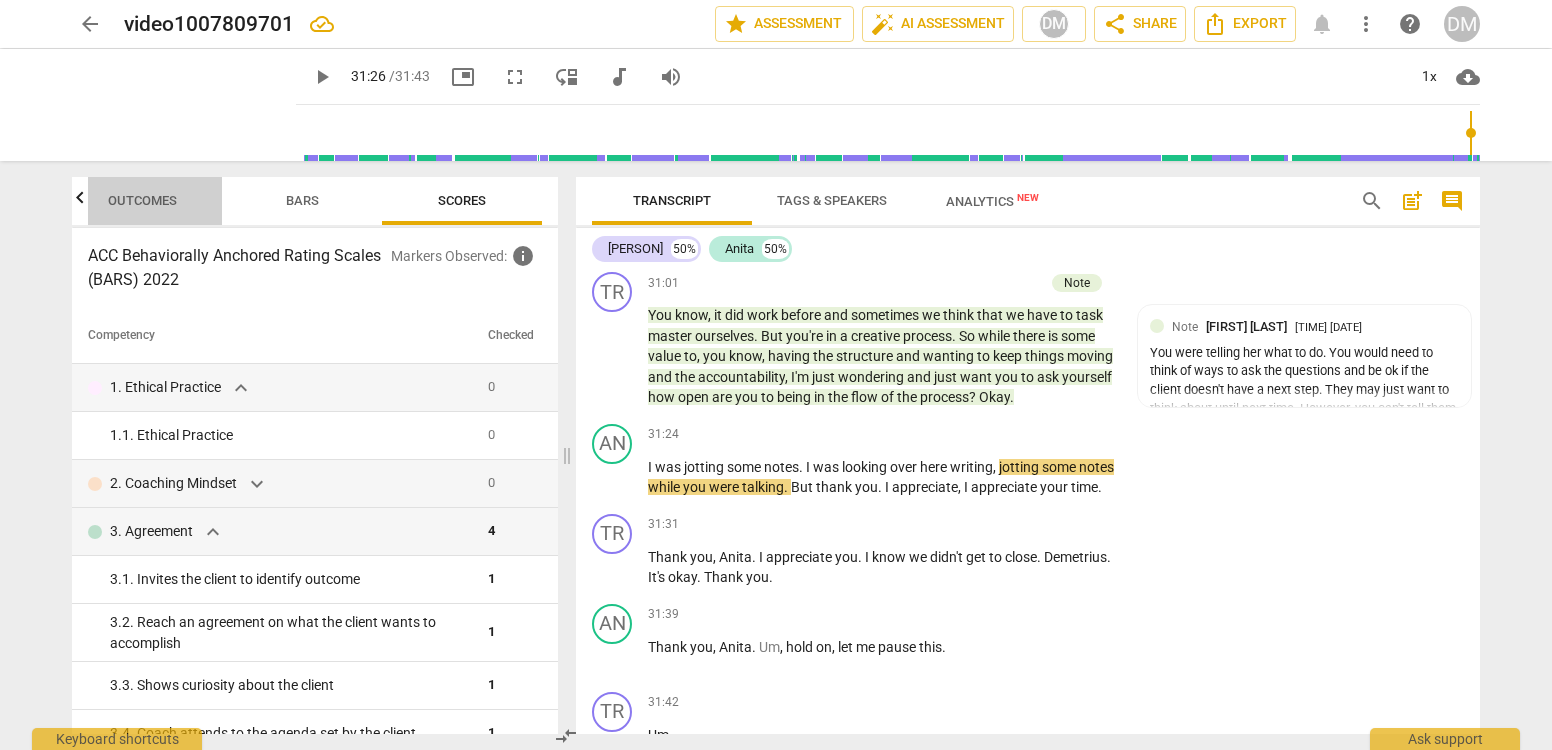 click on "Outcomes" at bounding box center [142, 200] 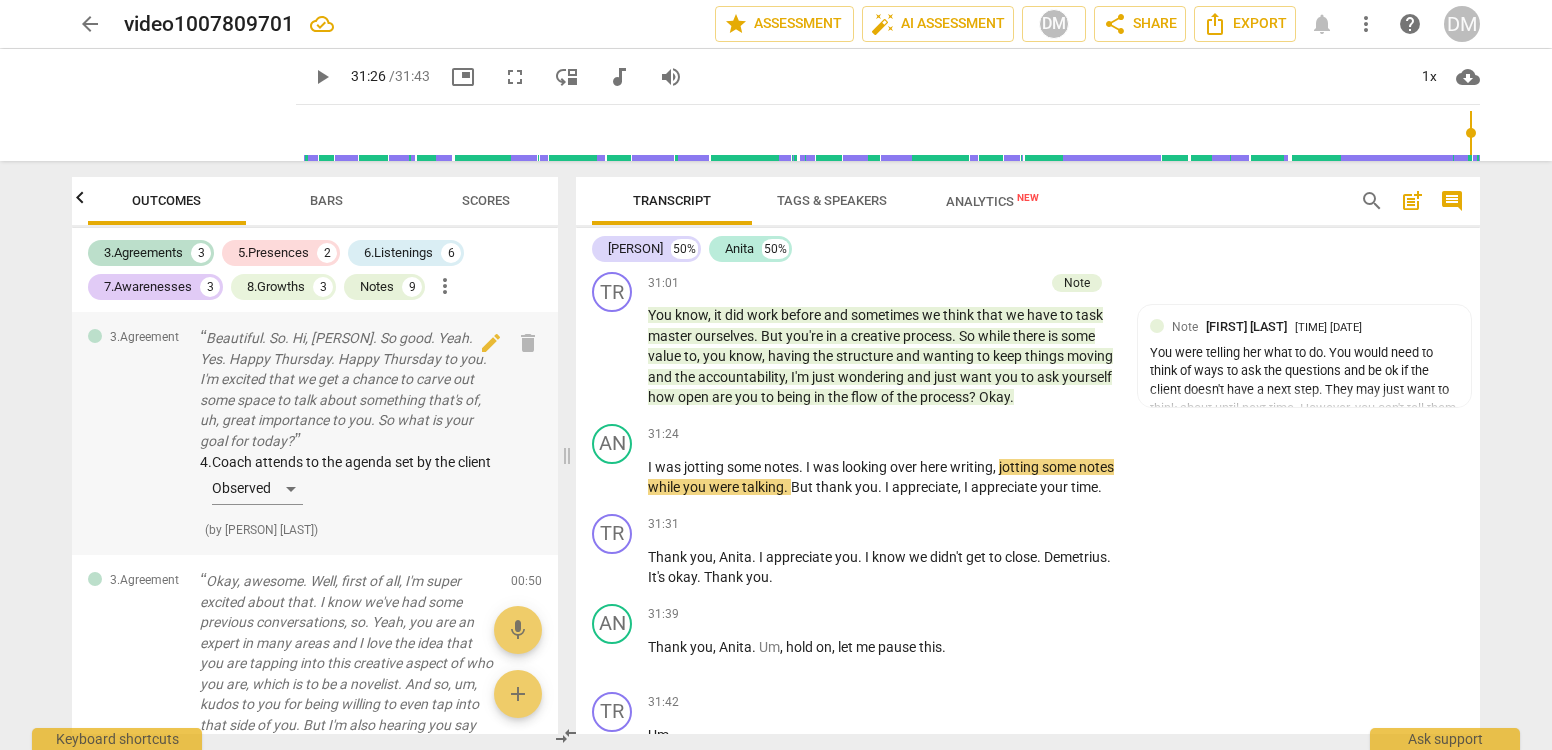 scroll, scrollTop: 0, scrollLeft: 0, axis: both 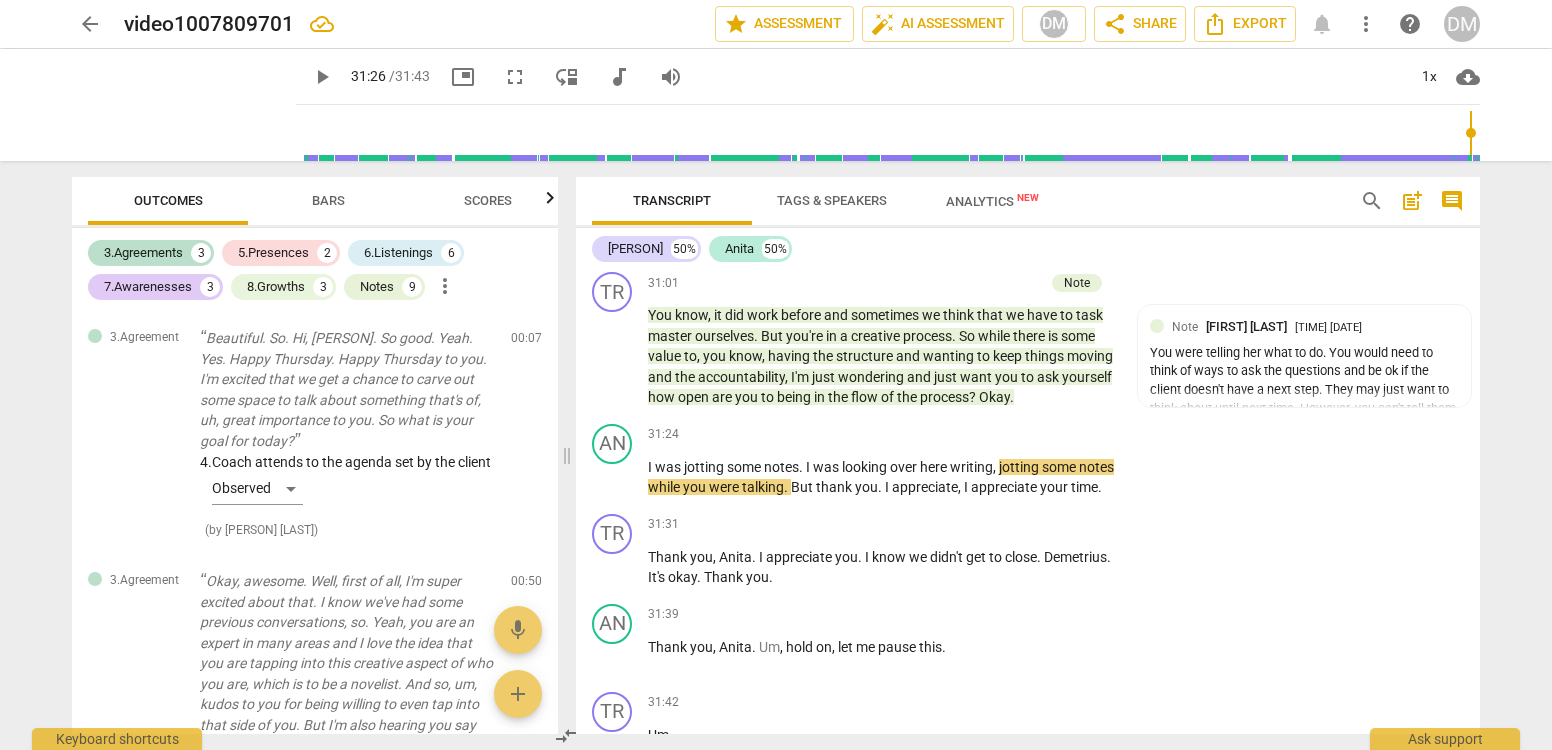 click on "Bars" at bounding box center (328, 200) 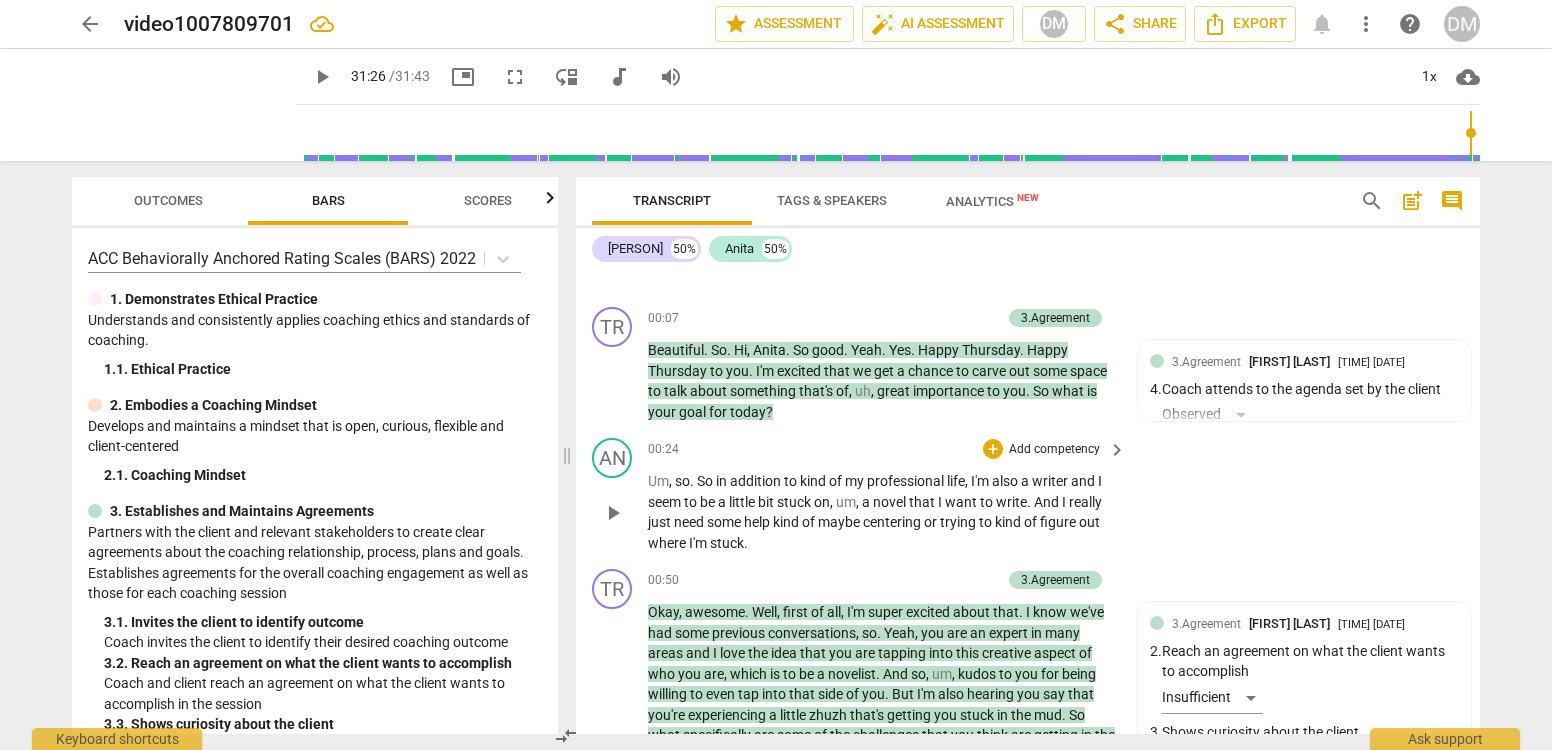 scroll, scrollTop: 125, scrollLeft: 0, axis: vertical 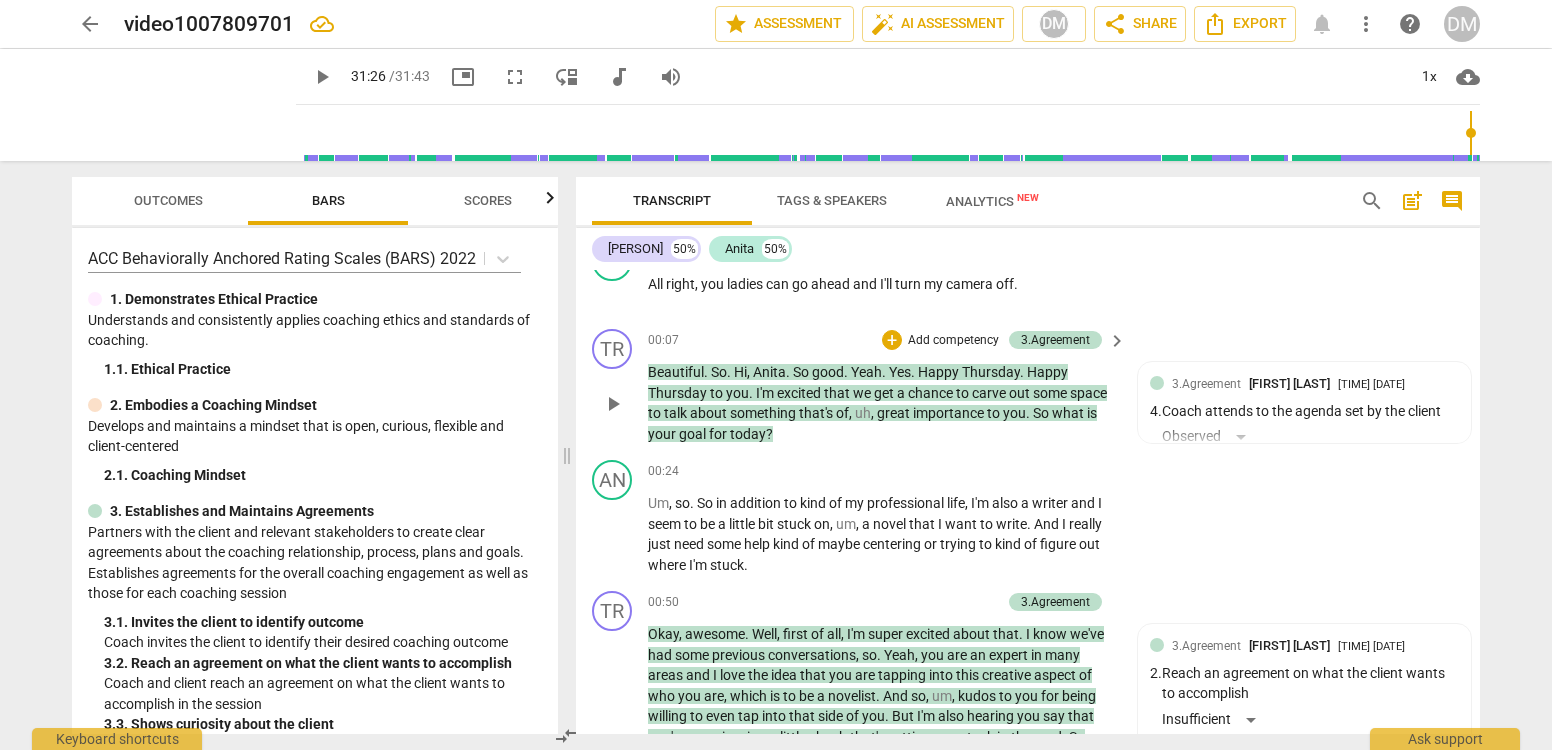 click on "keyboard_arrow_right" at bounding box center (1117, 341) 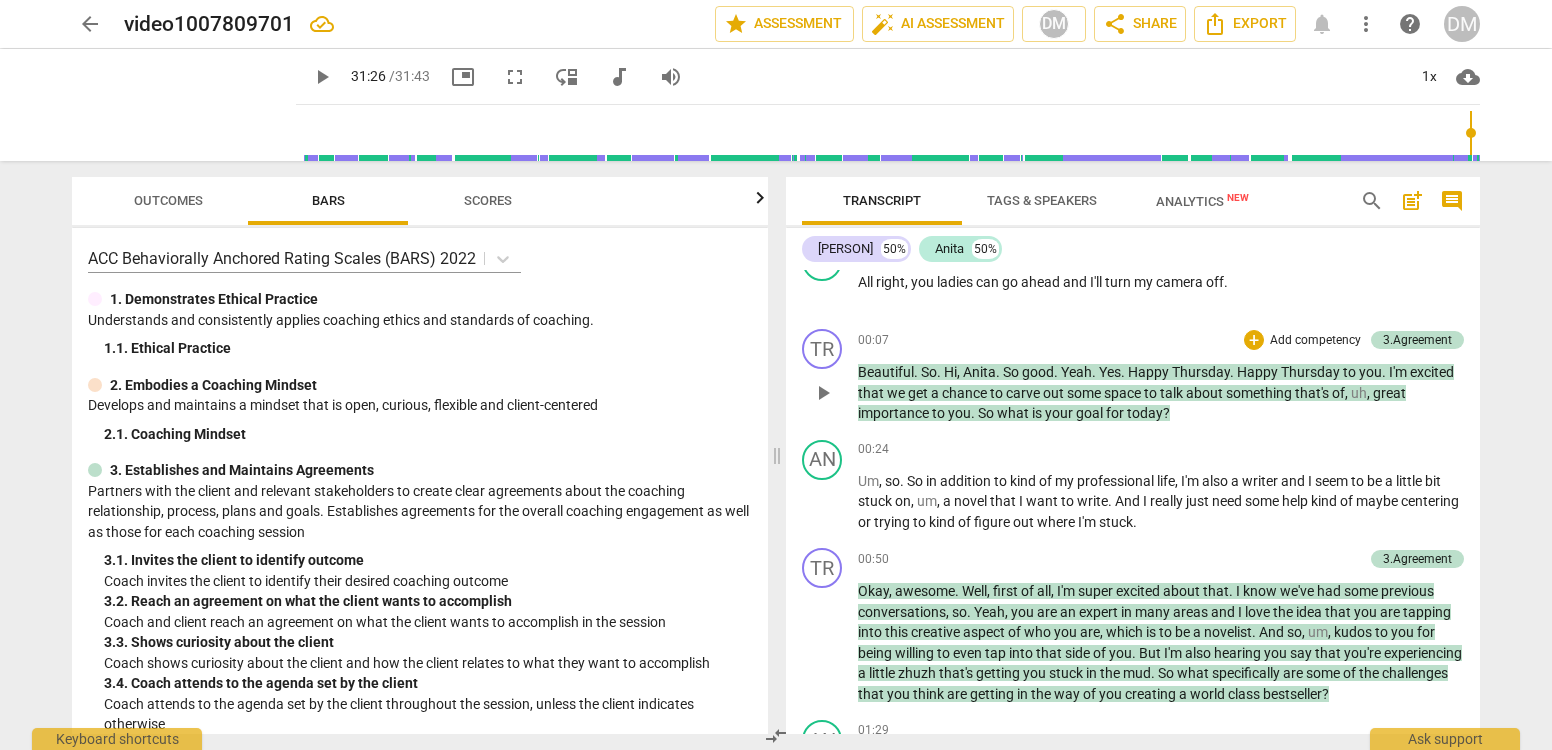 click on "Add competency" at bounding box center [1315, 341] 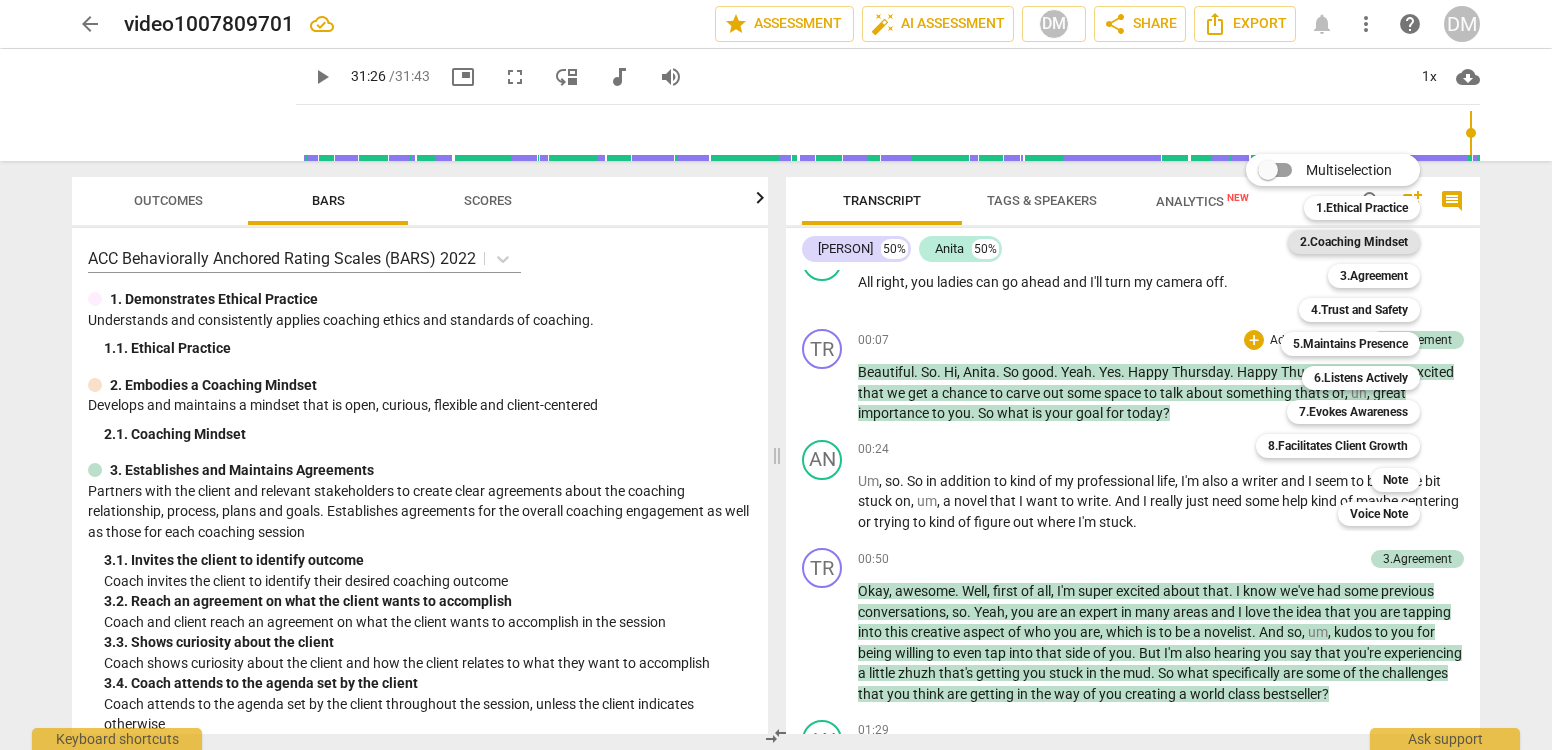 click on "2.Coaching Mindset" at bounding box center [1354, 242] 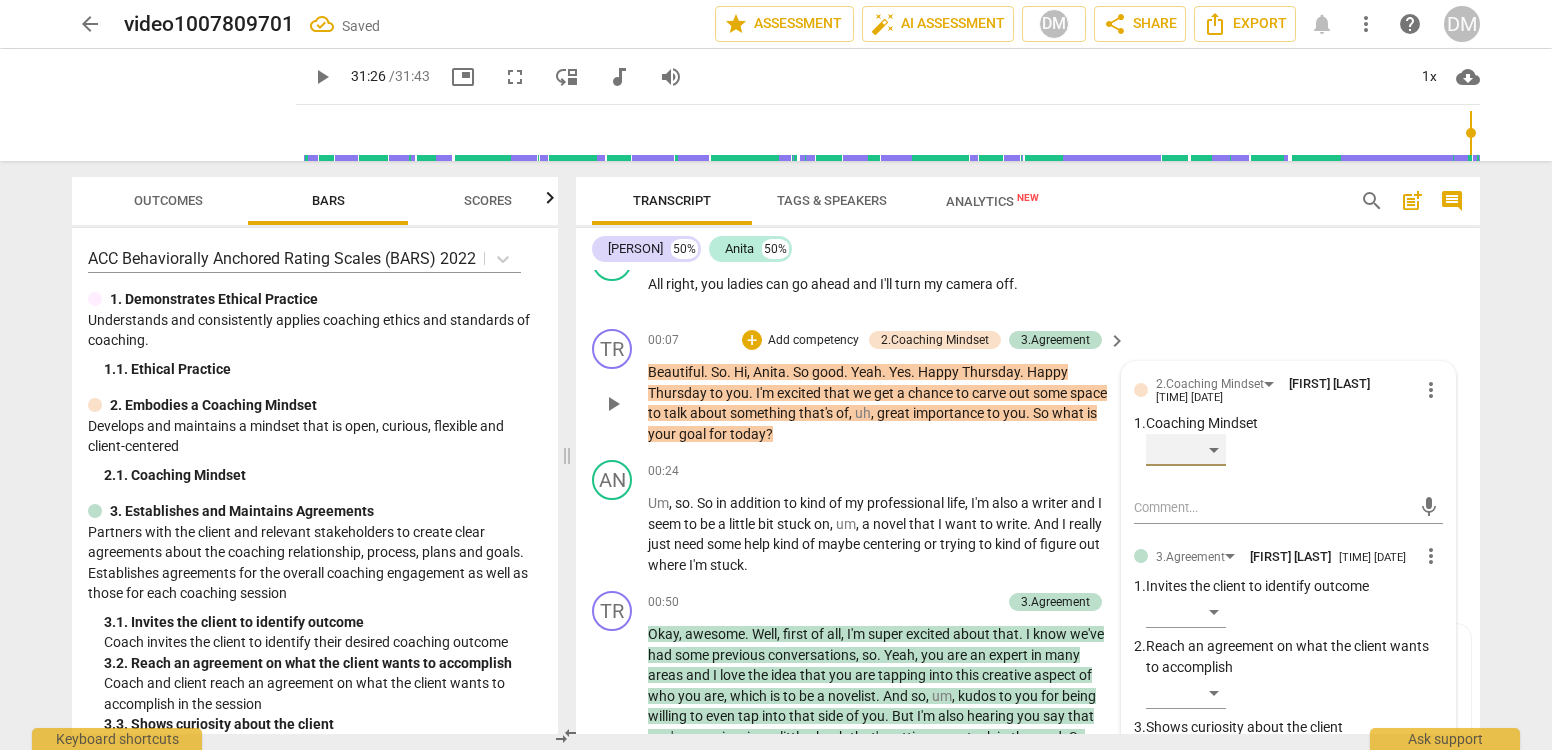 click on "​" at bounding box center (1186, 450) 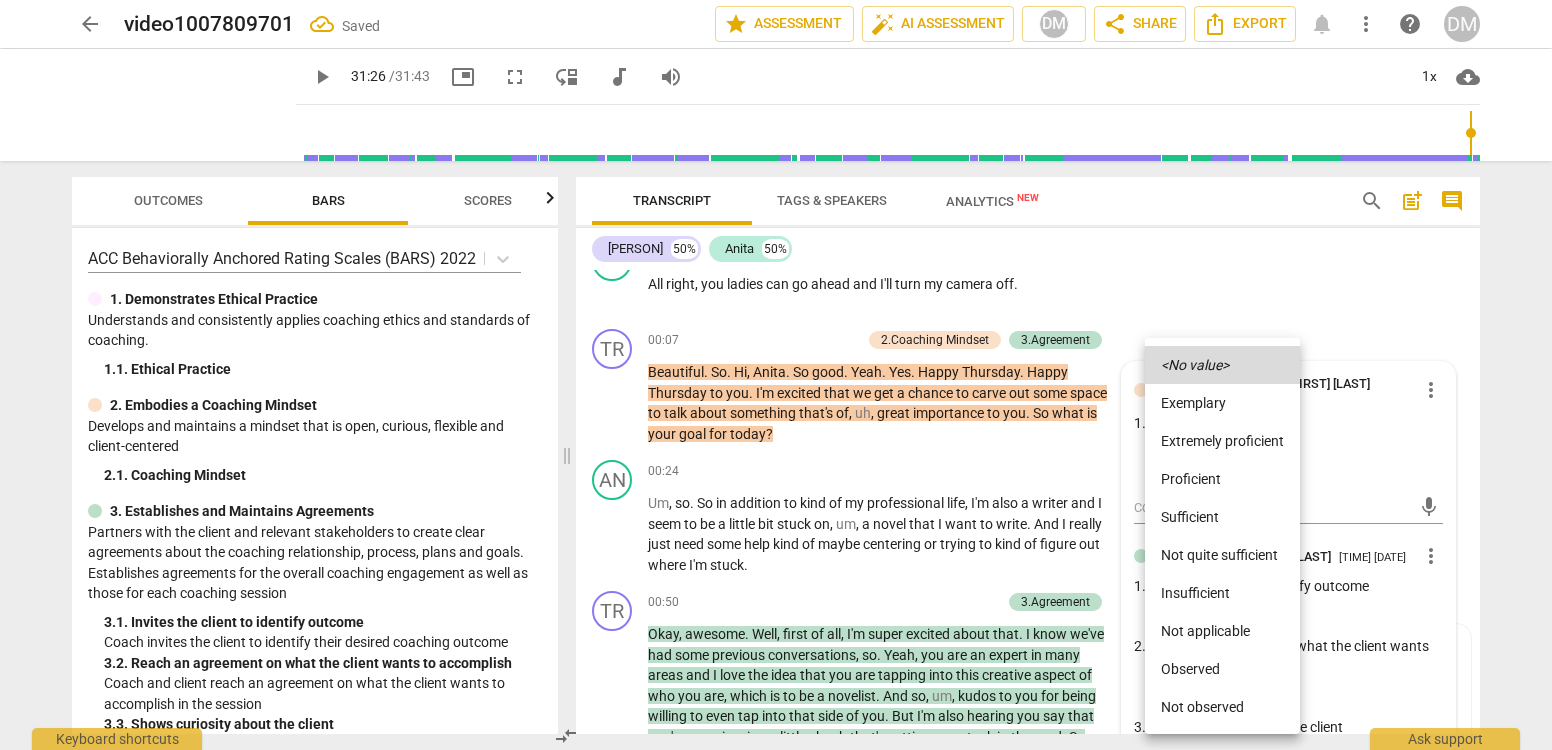 click on "Observed" at bounding box center [1222, 669] 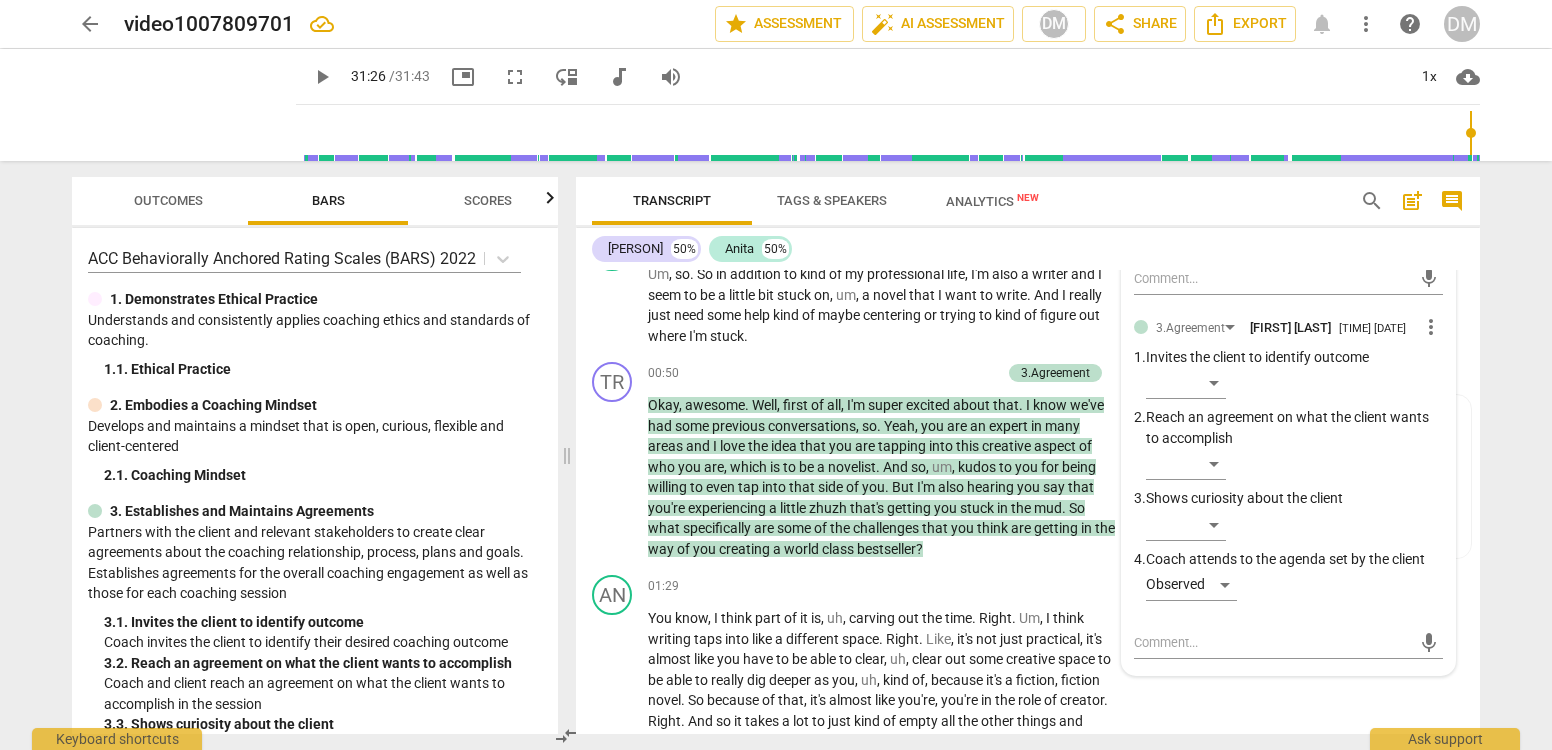 scroll, scrollTop: 484, scrollLeft: 0, axis: vertical 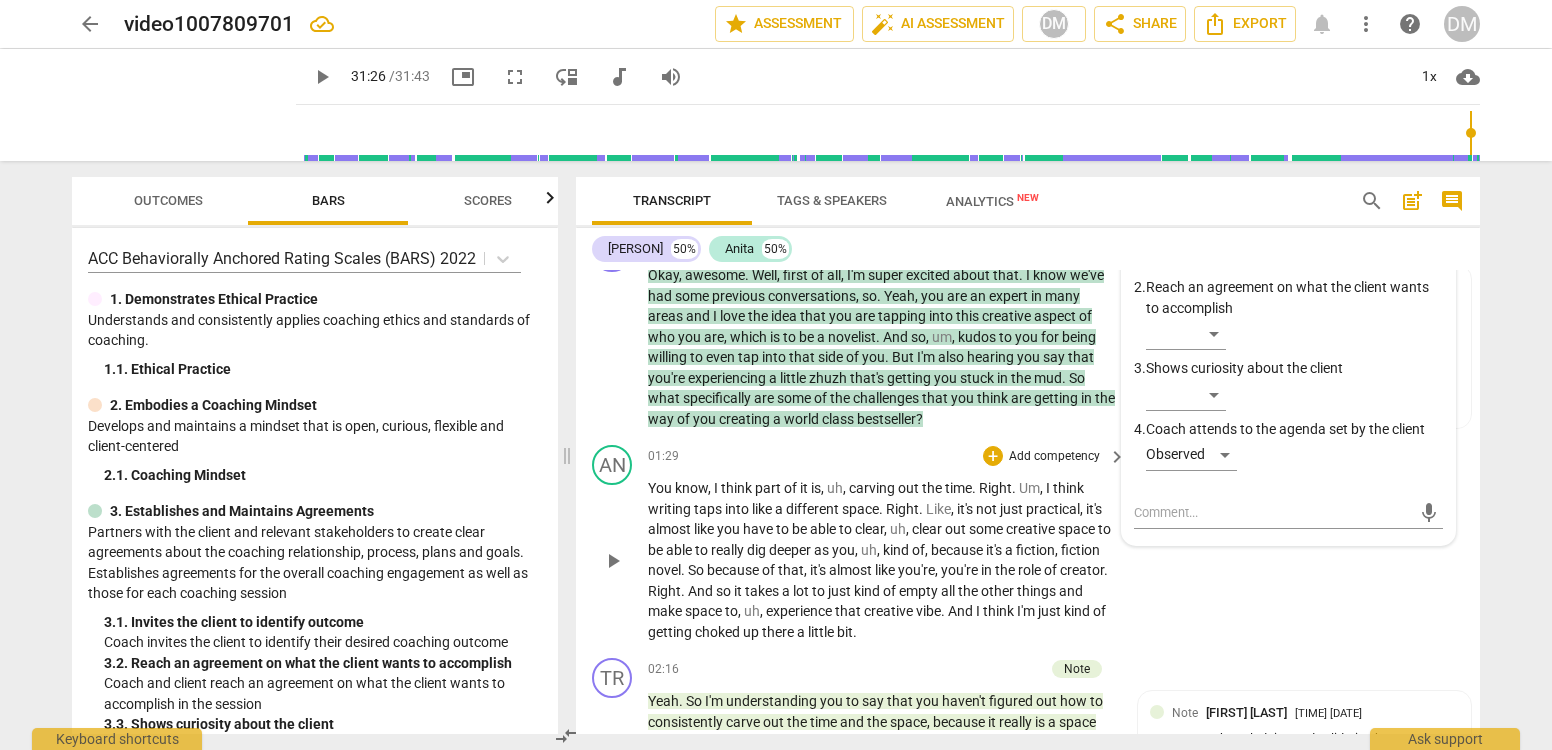 click on "AN play_arrow pause 01:29 + Add competency keyboard_arrow_right You   know ,   I   think   part   of   it   is ,   uh ,   carving   out   the   time .   Right .   Um ,   I   think   writing   taps   into   like   a   different   space .   Right .   Like ,   it's   not   just   practical ,   it's   almost   like   you   have   to   be   able   to   clear ,   uh ,   clear   out   some   creative   space   to   be   able   to   really   dig   deeper   as   you ,   uh ,   kind   of ,   because   it's   a   fiction ,   fiction   novel .   So   because   of   that ,   it's   almost   like   you're ,   you're   in   the   role   of   creator .   Right .   And   so   it   takes   a   lot   to   just   kind   of   empty   all   the   other   things   and   make   space   to ,   uh ,   experience   that   creative   vibe .   And   I   think   I'm   just   kind   of   getting   choked   up   there   a   little   bit ." at bounding box center [1028, 543] 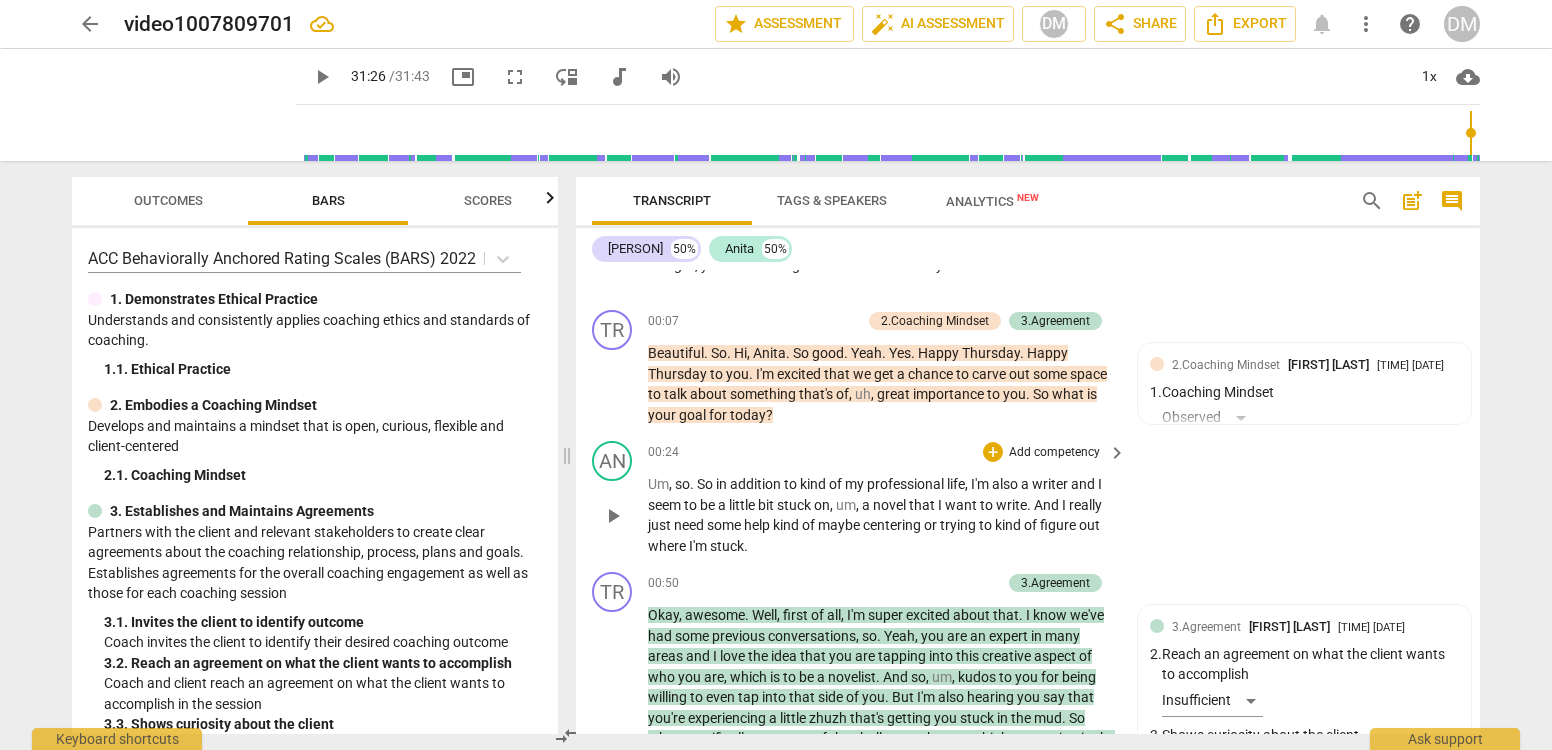 scroll, scrollTop: 364, scrollLeft: 0, axis: vertical 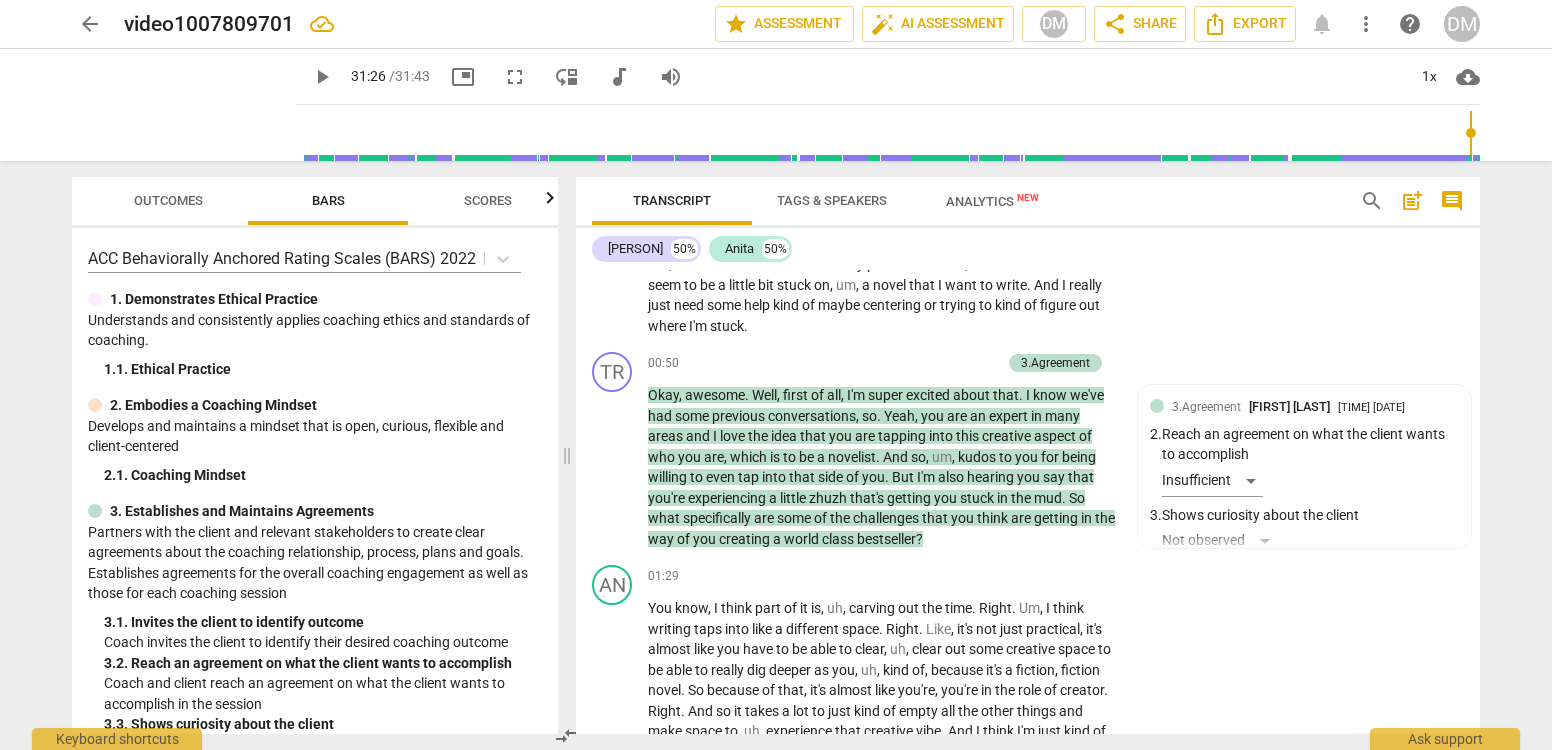 click on "Outcomes" at bounding box center [168, 200] 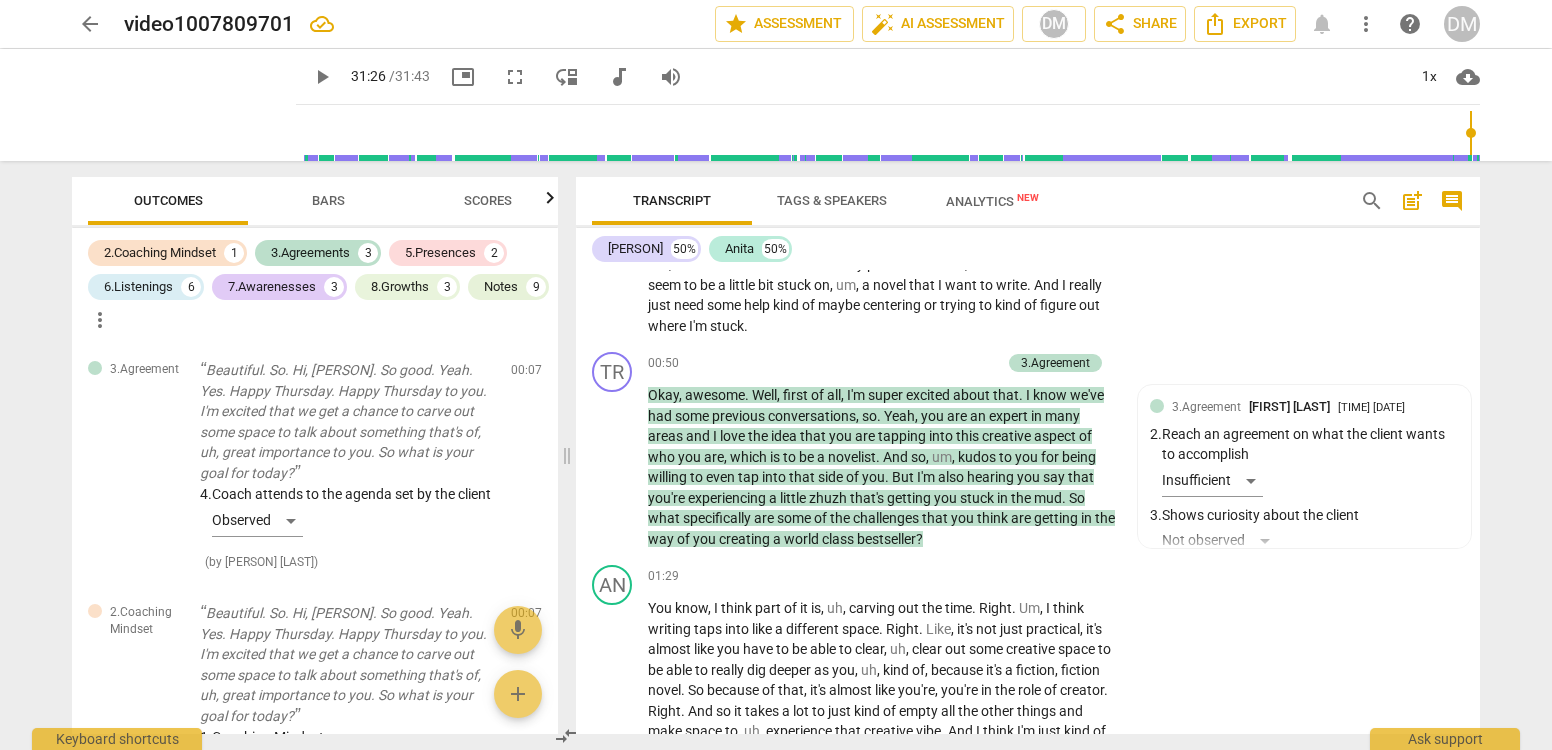 click on "Bars" at bounding box center (328, 200) 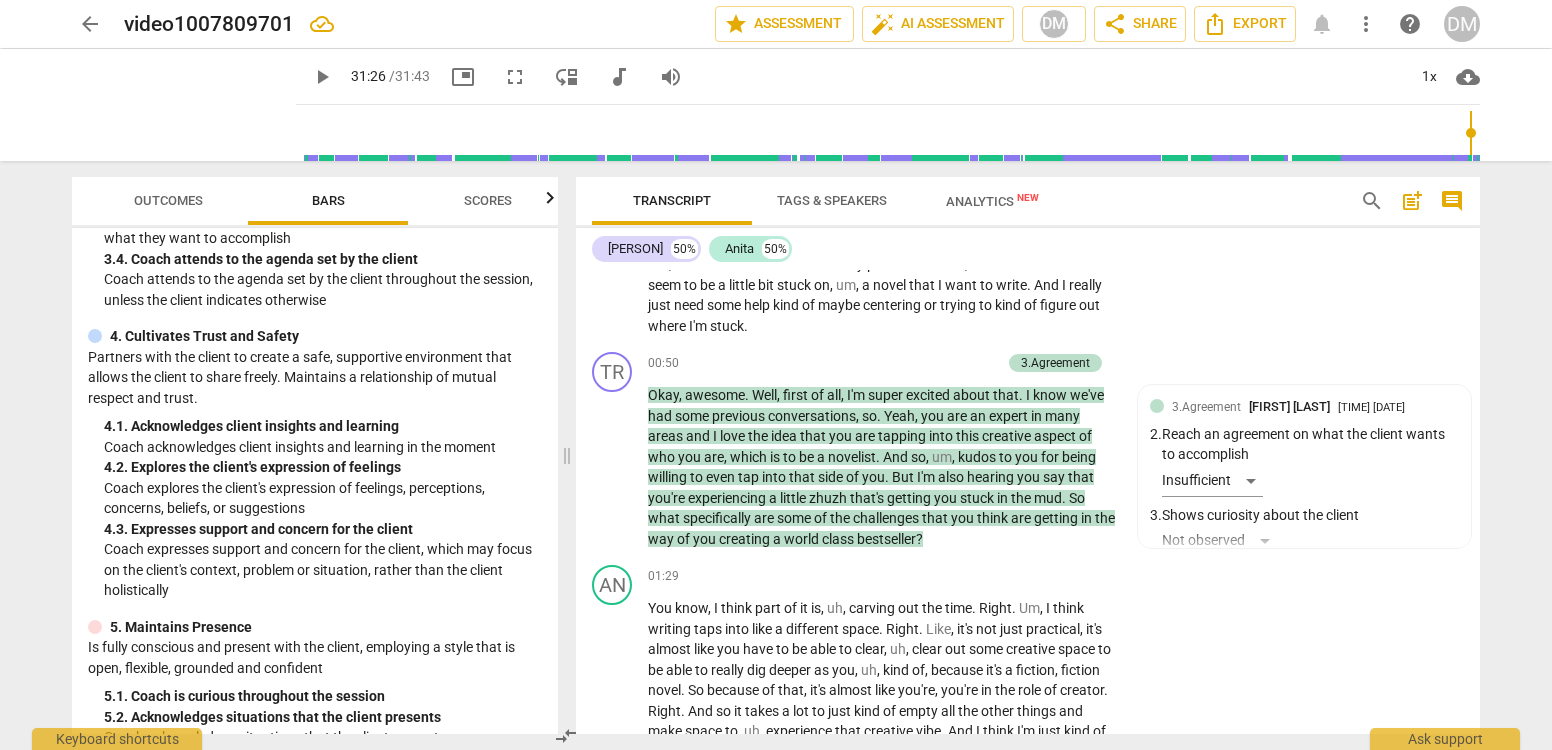 scroll, scrollTop: 657, scrollLeft: 0, axis: vertical 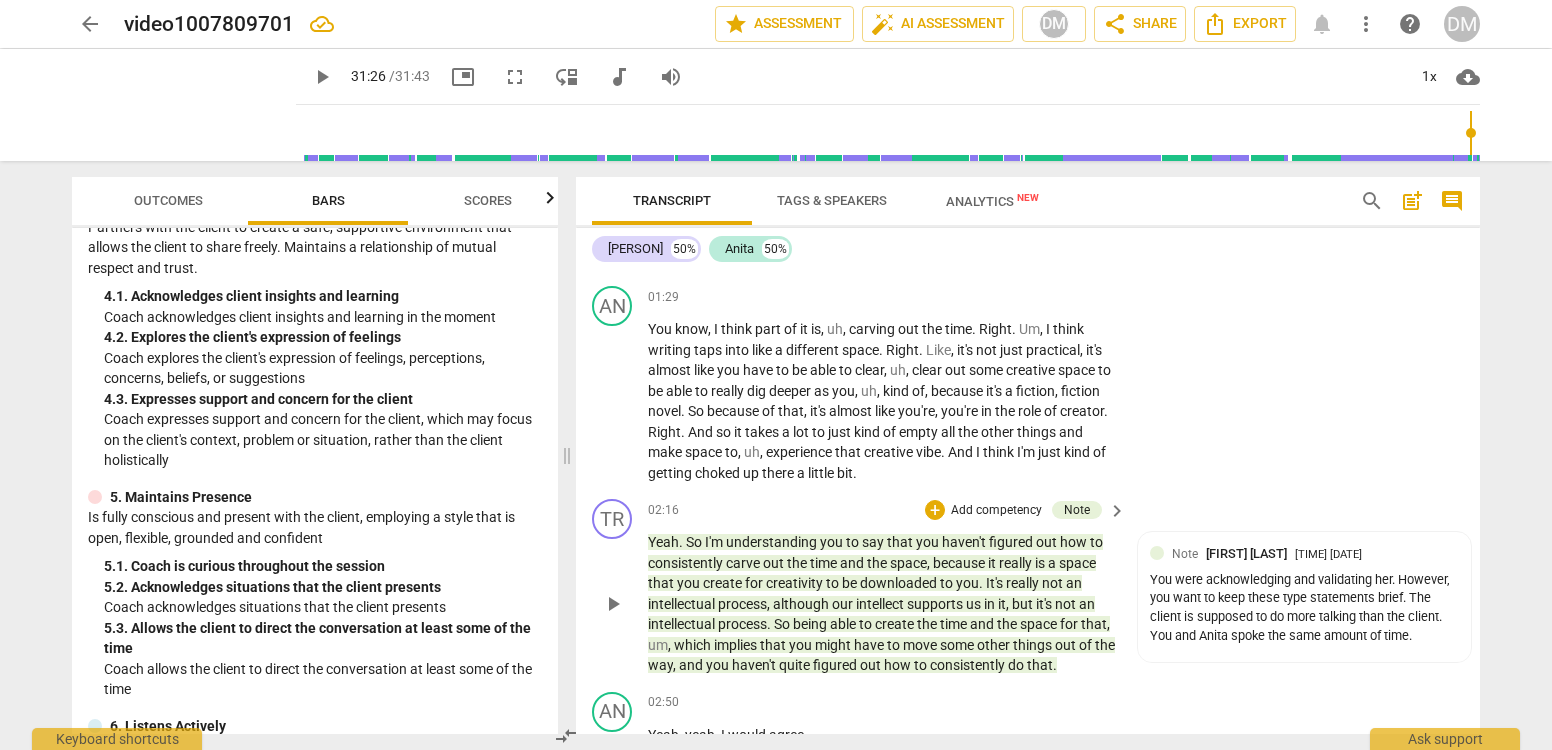 click on "Add competency" at bounding box center [996, 511] 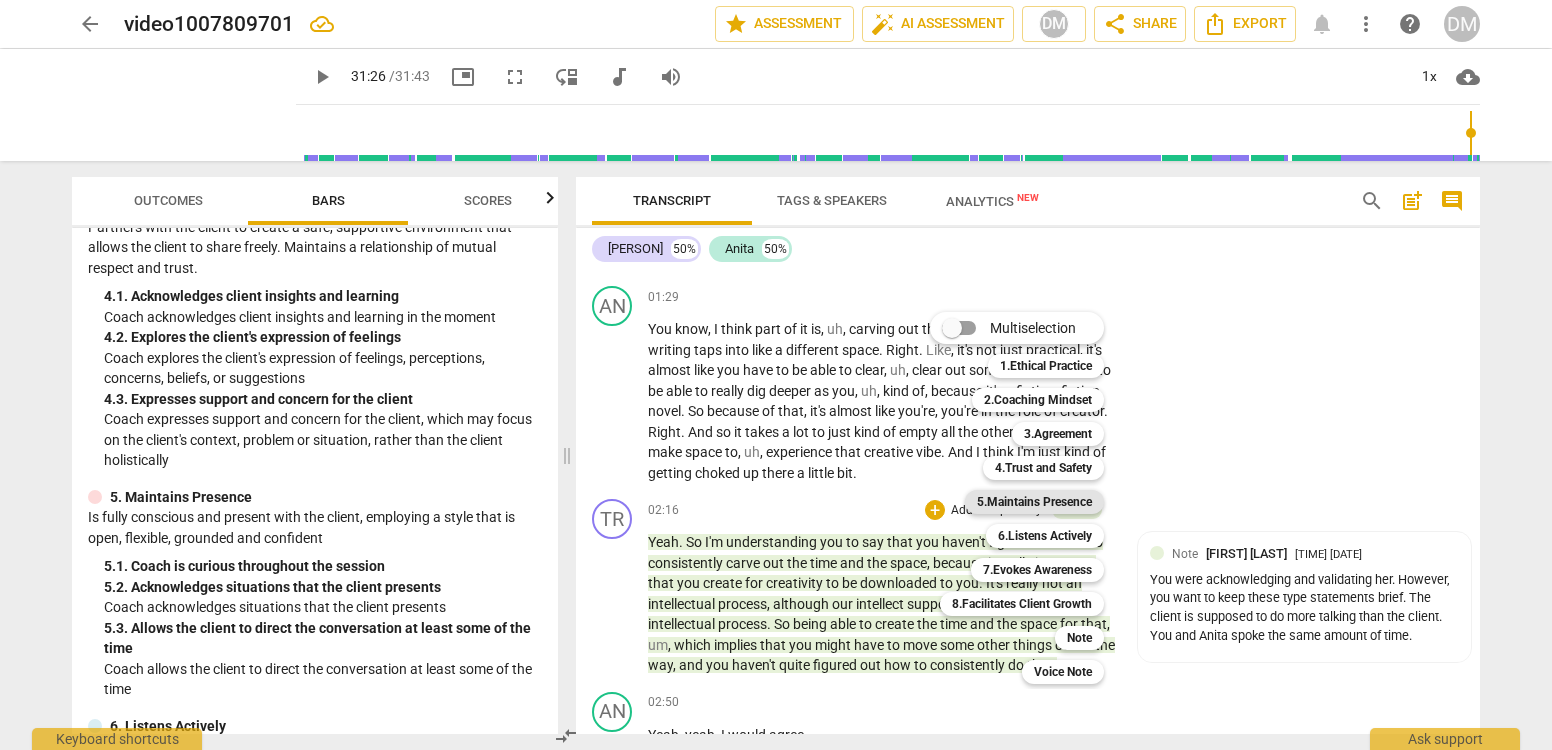 click on "5.Maintains Presence" at bounding box center [1034, 502] 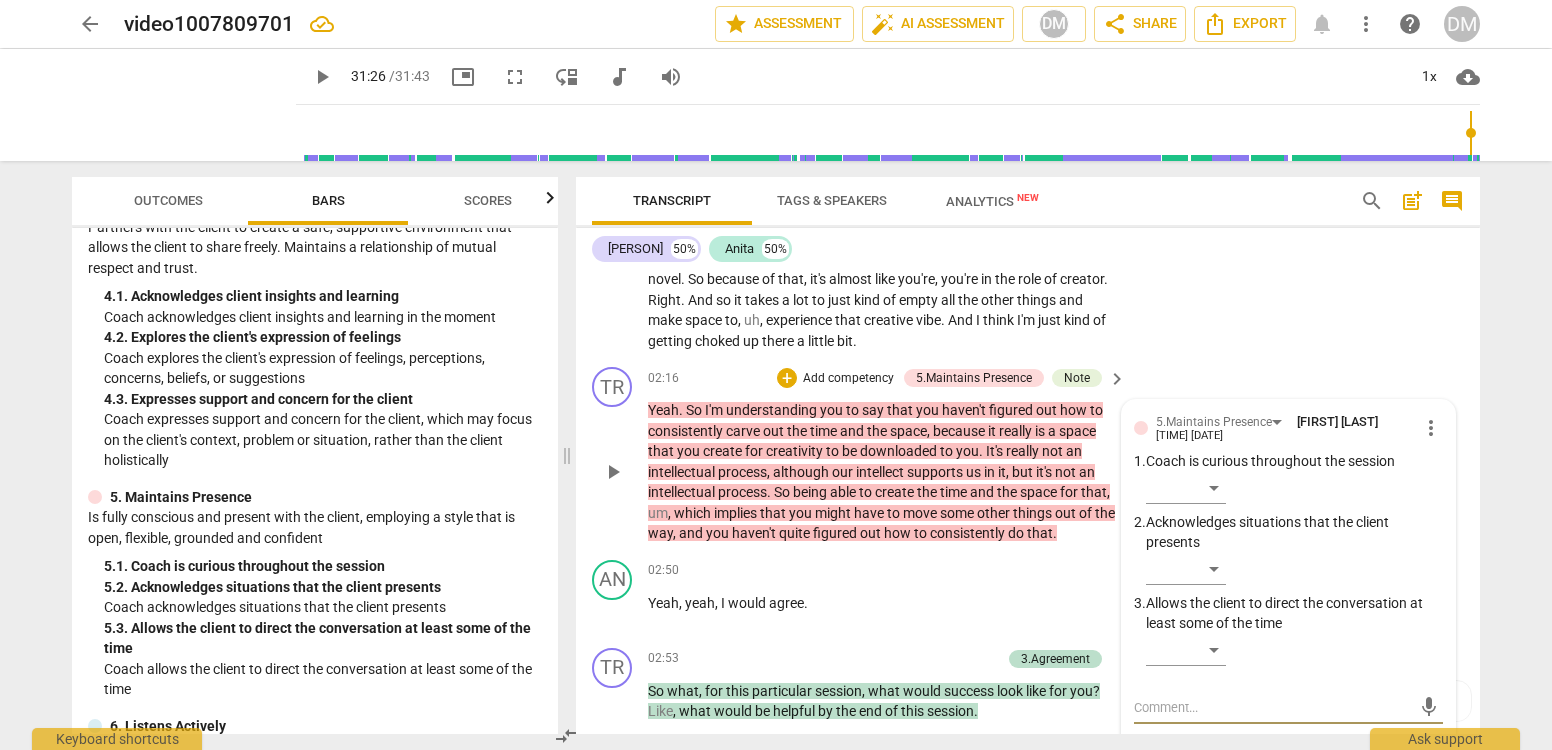scroll, scrollTop: 779, scrollLeft: 0, axis: vertical 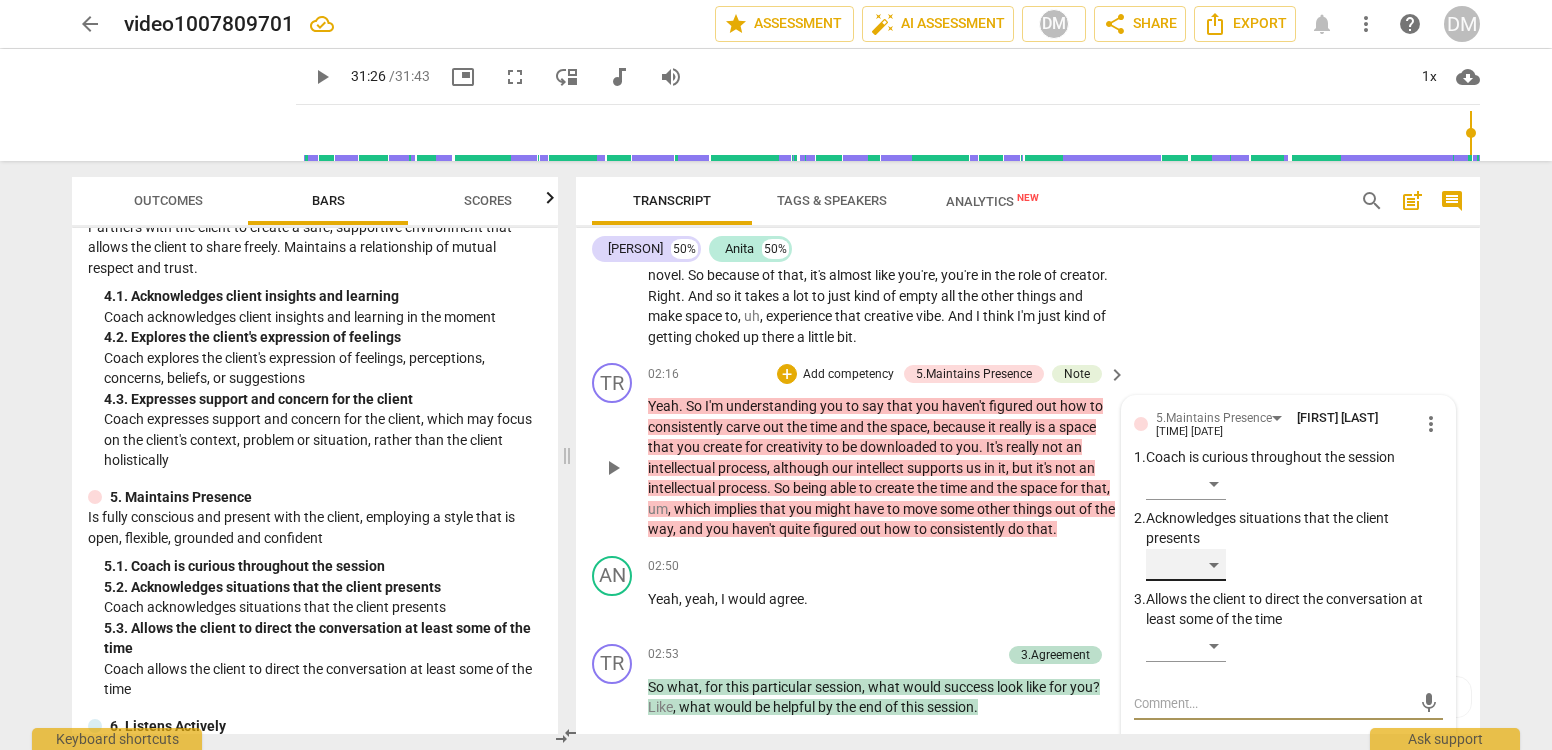 click on "​" at bounding box center (1186, 565) 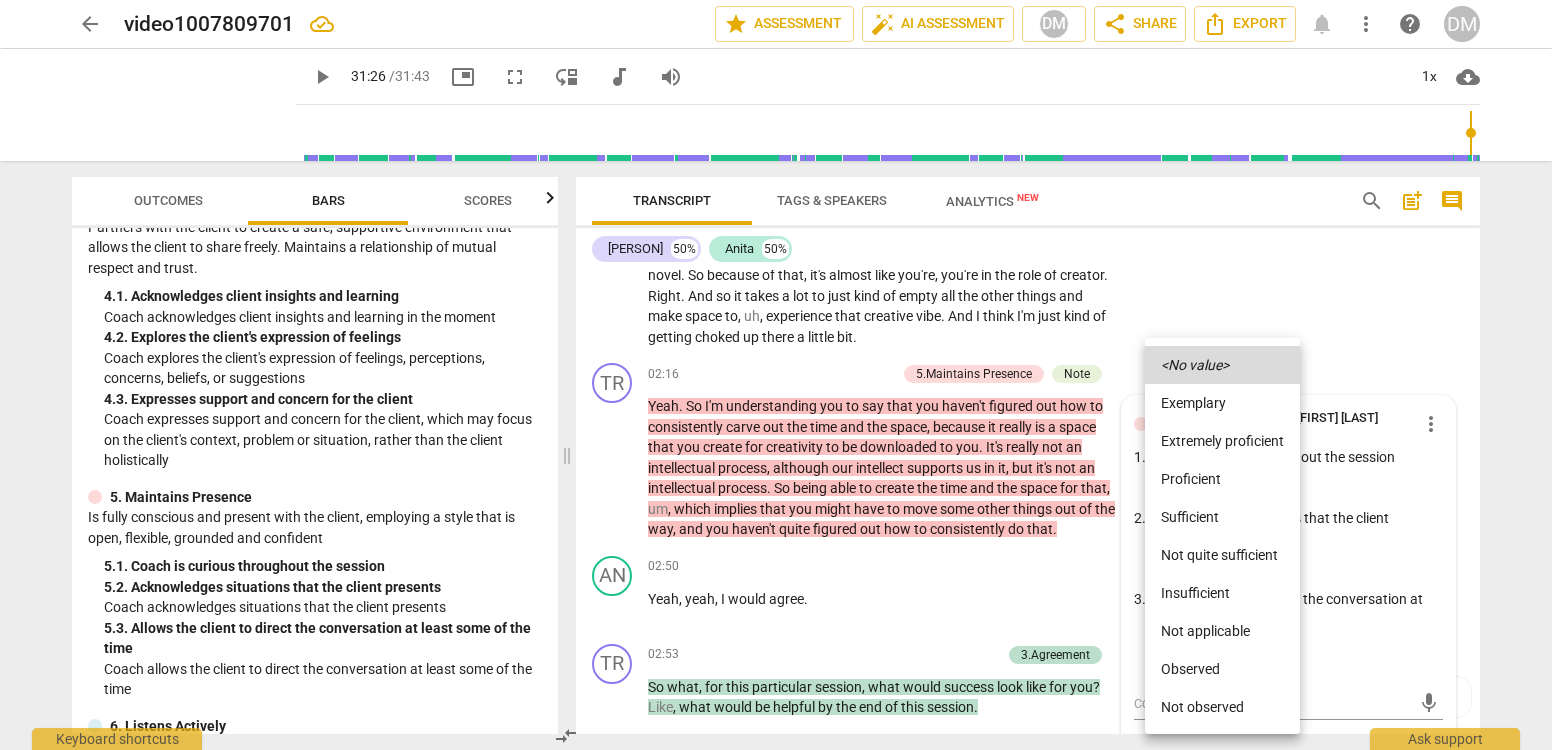 click on "Not observed" at bounding box center (1222, 707) 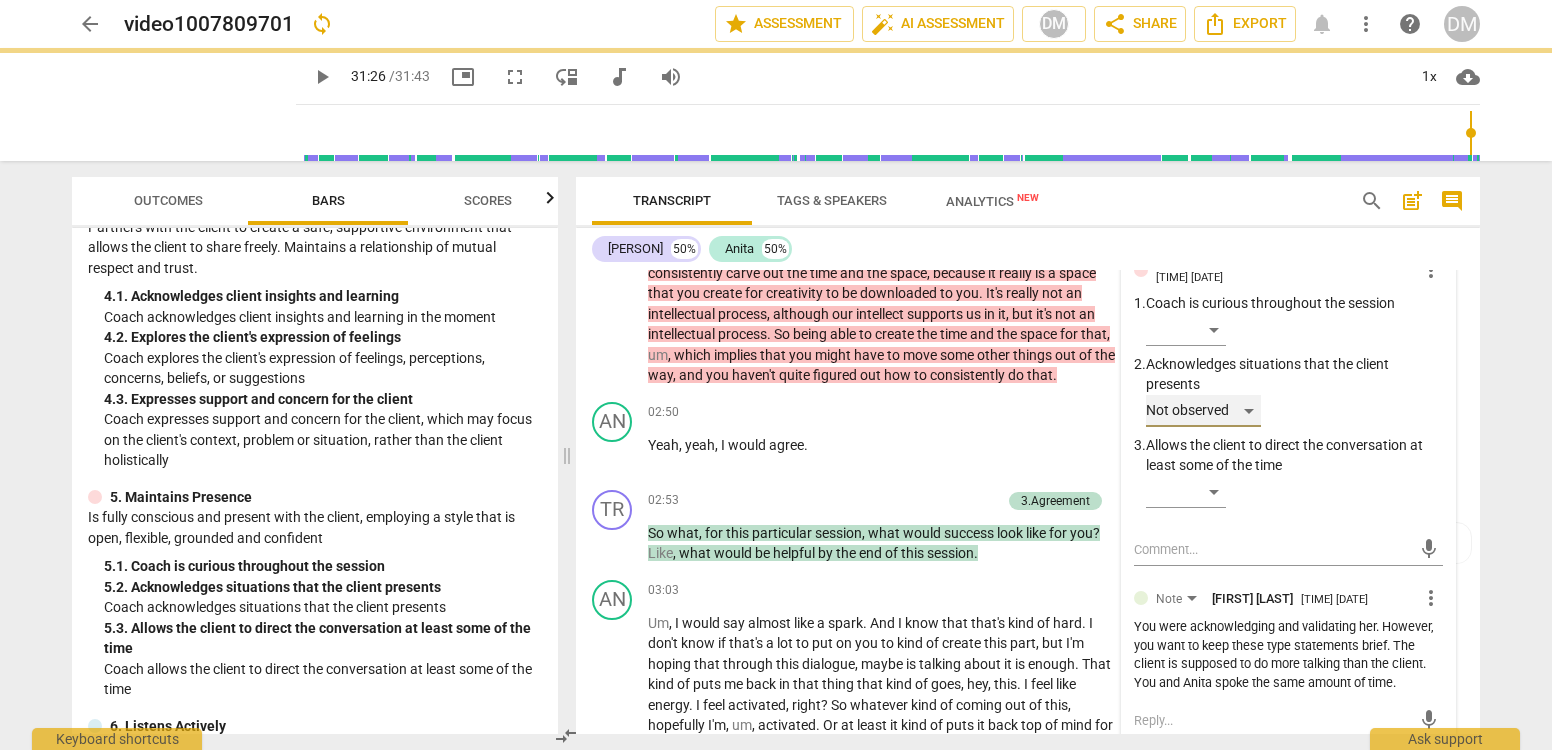 scroll, scrollTop: 1259, scrollLeft: 0, axis: vertical 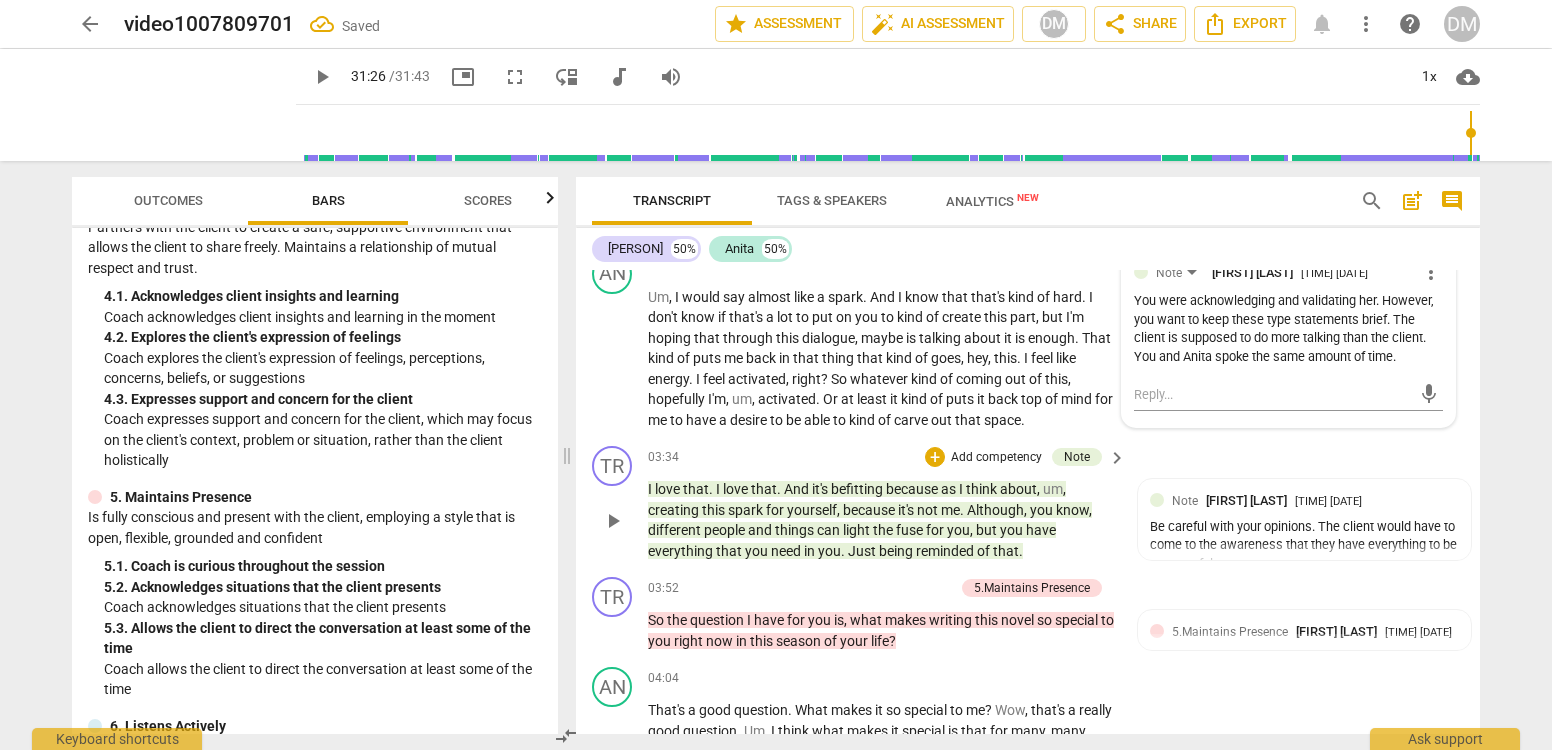 click on "TR play_arrow pause [TIME] + Add competency Note keyboard_arrow_right I   love   that .   I   love   that .   And   it's   befitting   because   as   I   think   about ,   um ,   creating   this   spark   for   yourself ,   because   it's   not   me .   Although ,   you   know ,   different   people   and   things   can   light   the   fuse   for   you ,   but   you   have   everything   that   you   need   in   you .   Just   being   reminded   of   that . Note [PERSON] [LAST] [TIME] [DATE] Be careful with your opinions. The client would have to come to the awareness that they have everything to be successful." at bounding box center (1028, 503) 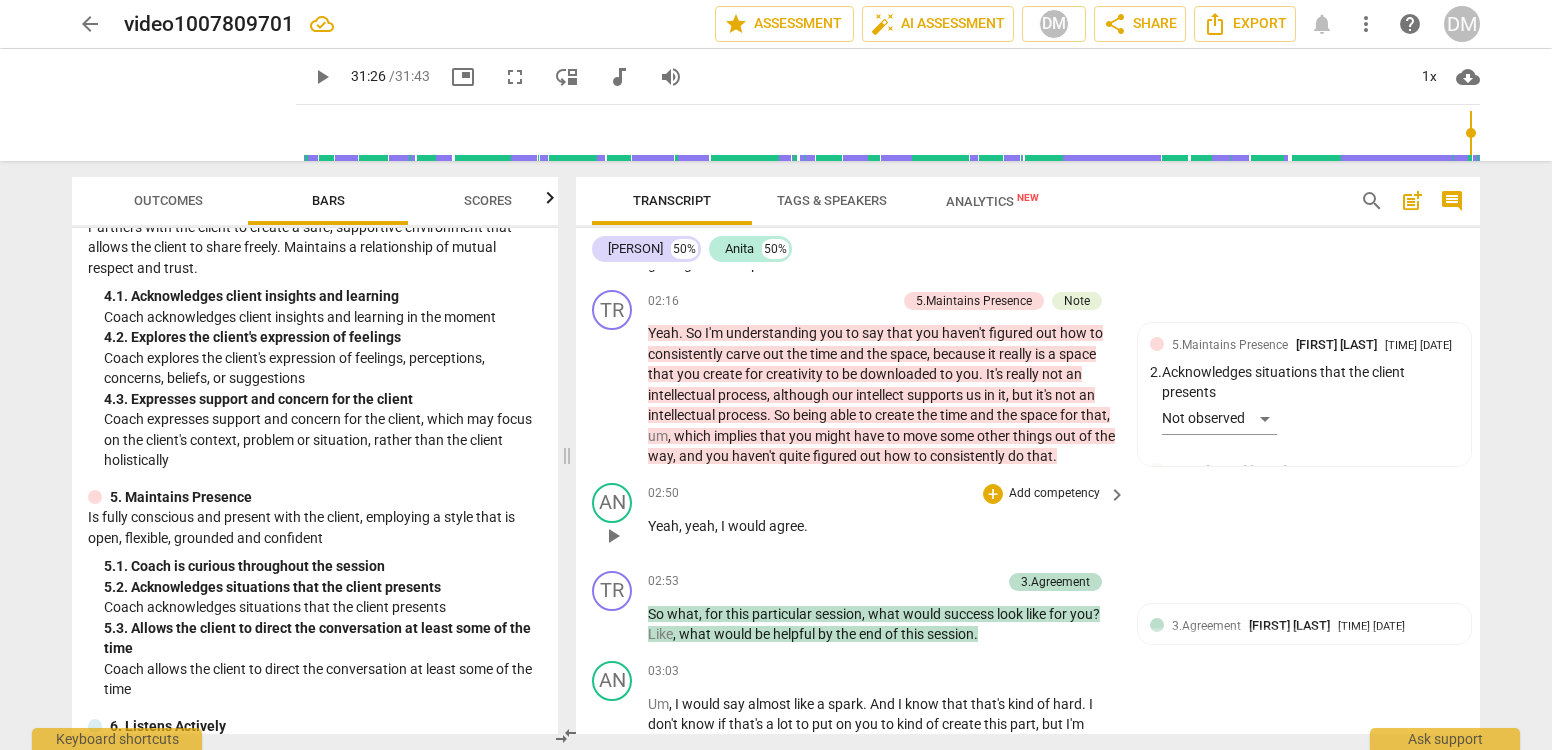 scroll, scrollTop: 843, scrollLeft: 0, axis: vertical 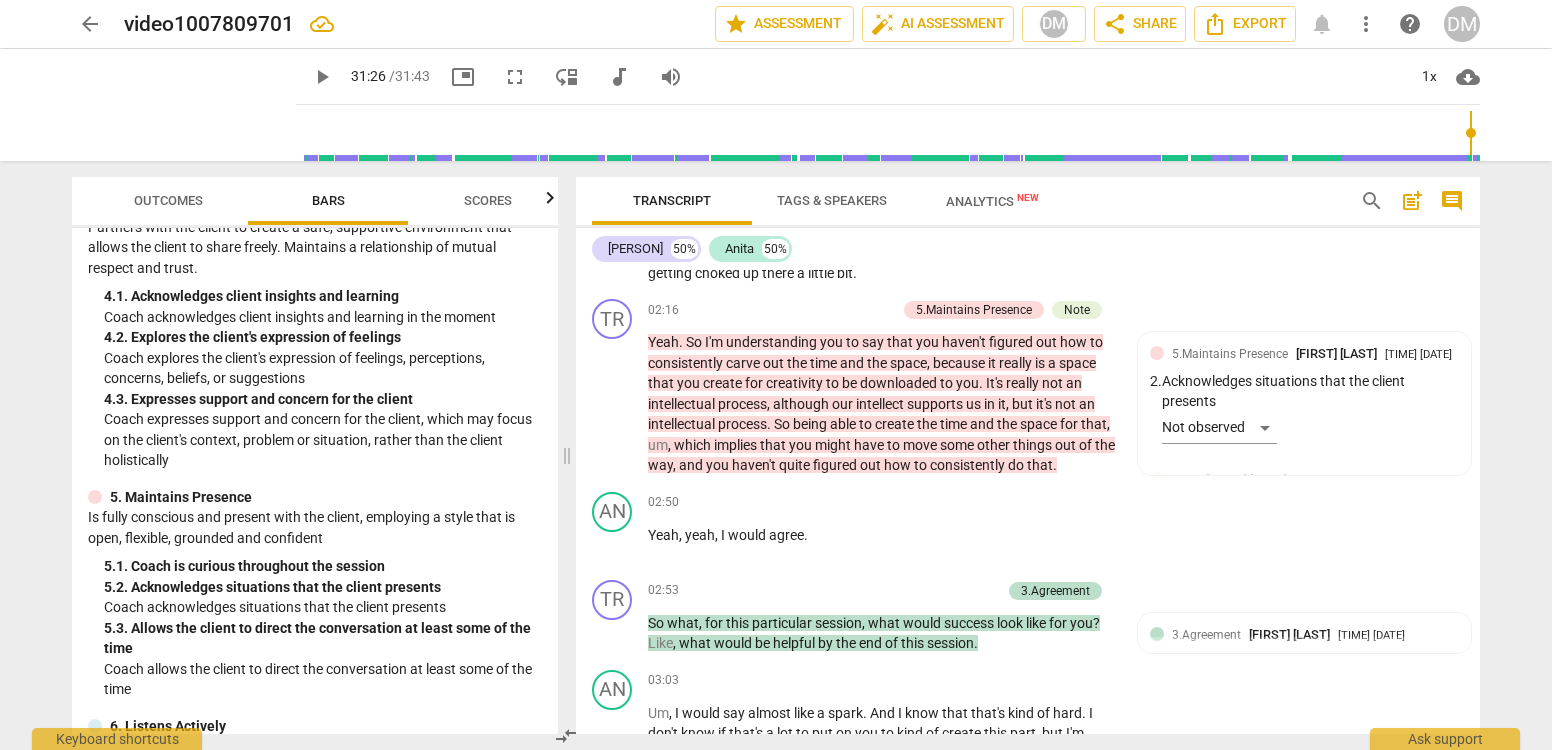 click on "Outcomes" at bounding box center [168, 200] 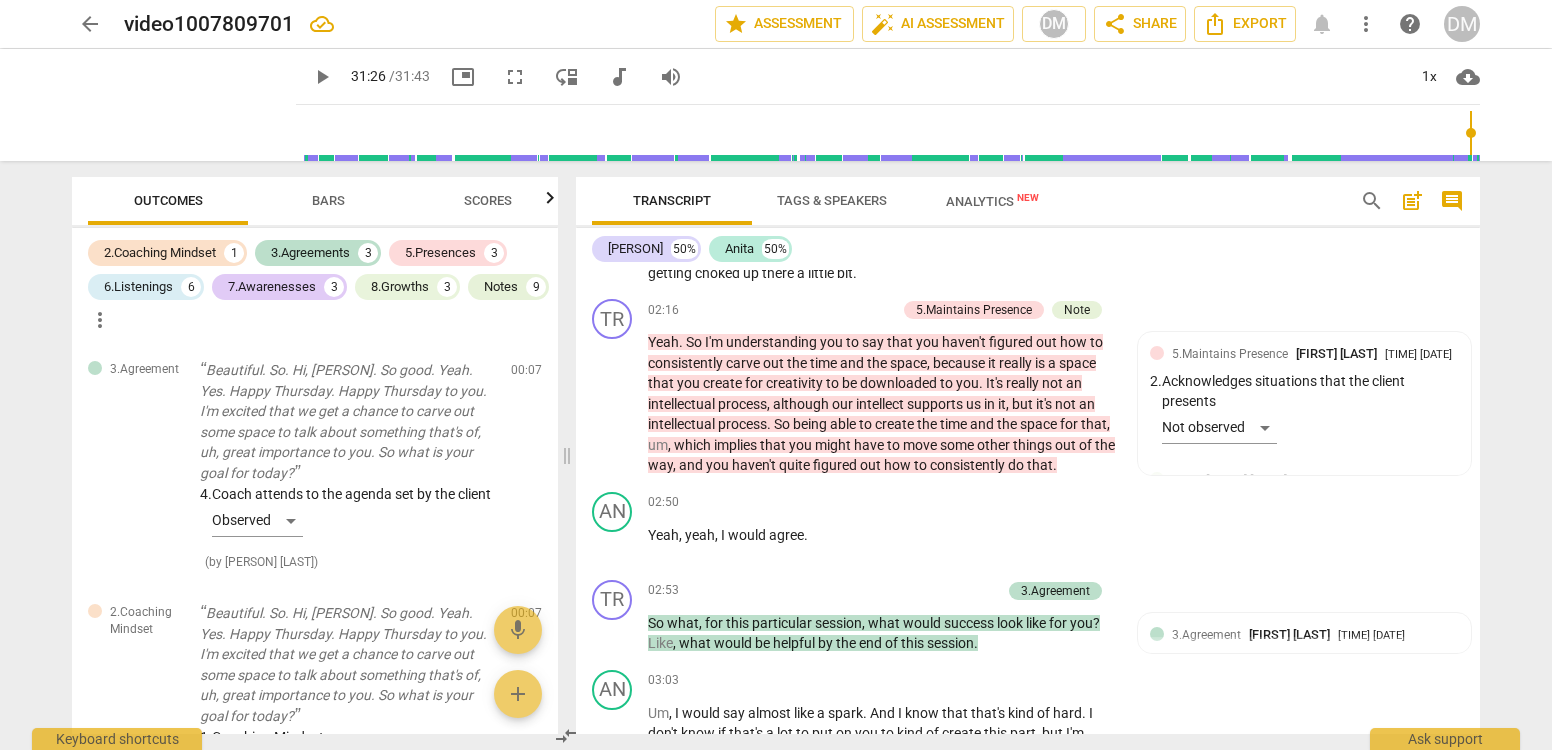 click on "Bars" at bounding box center (328, 201) 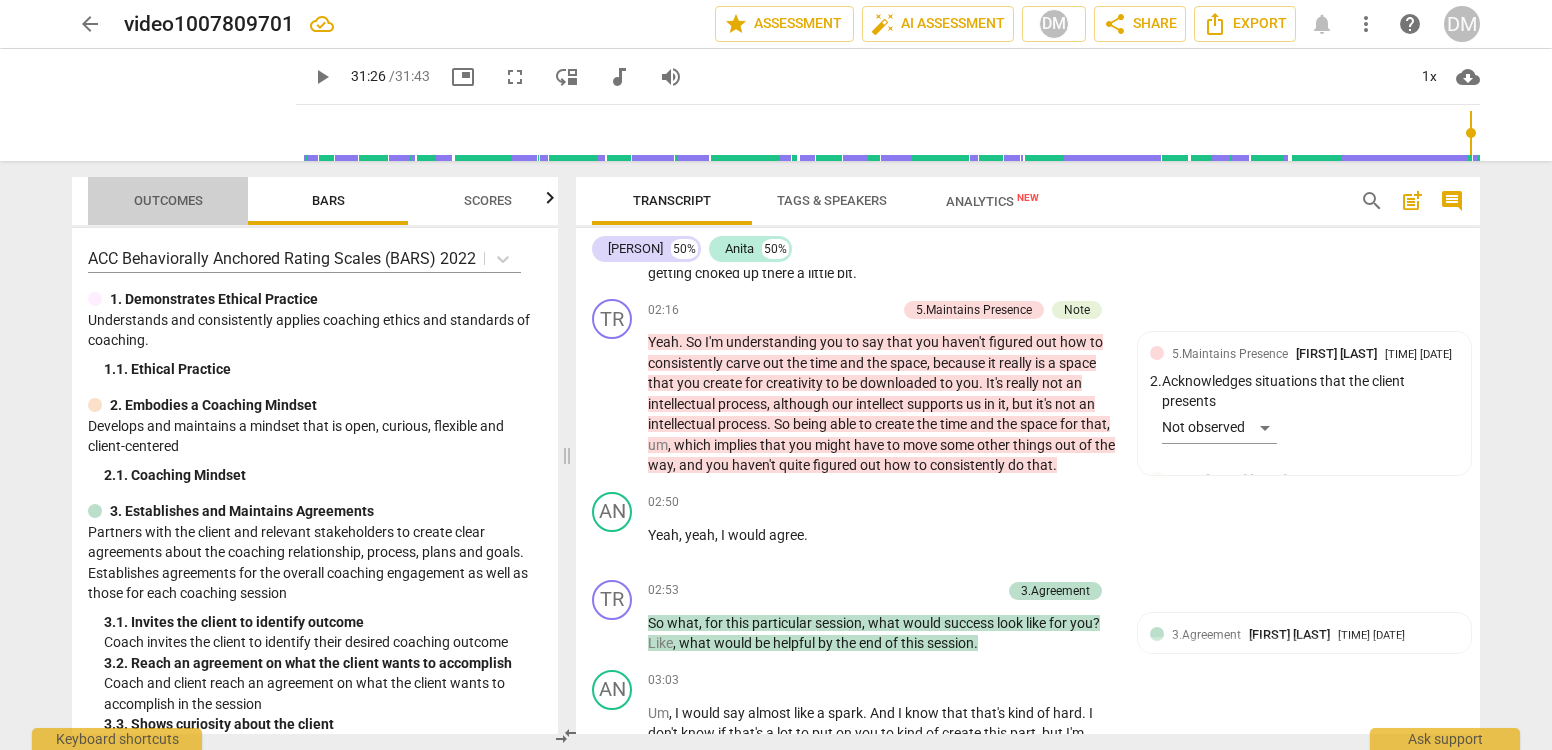 click on "Outcomes" at bounding box center (168, 201) 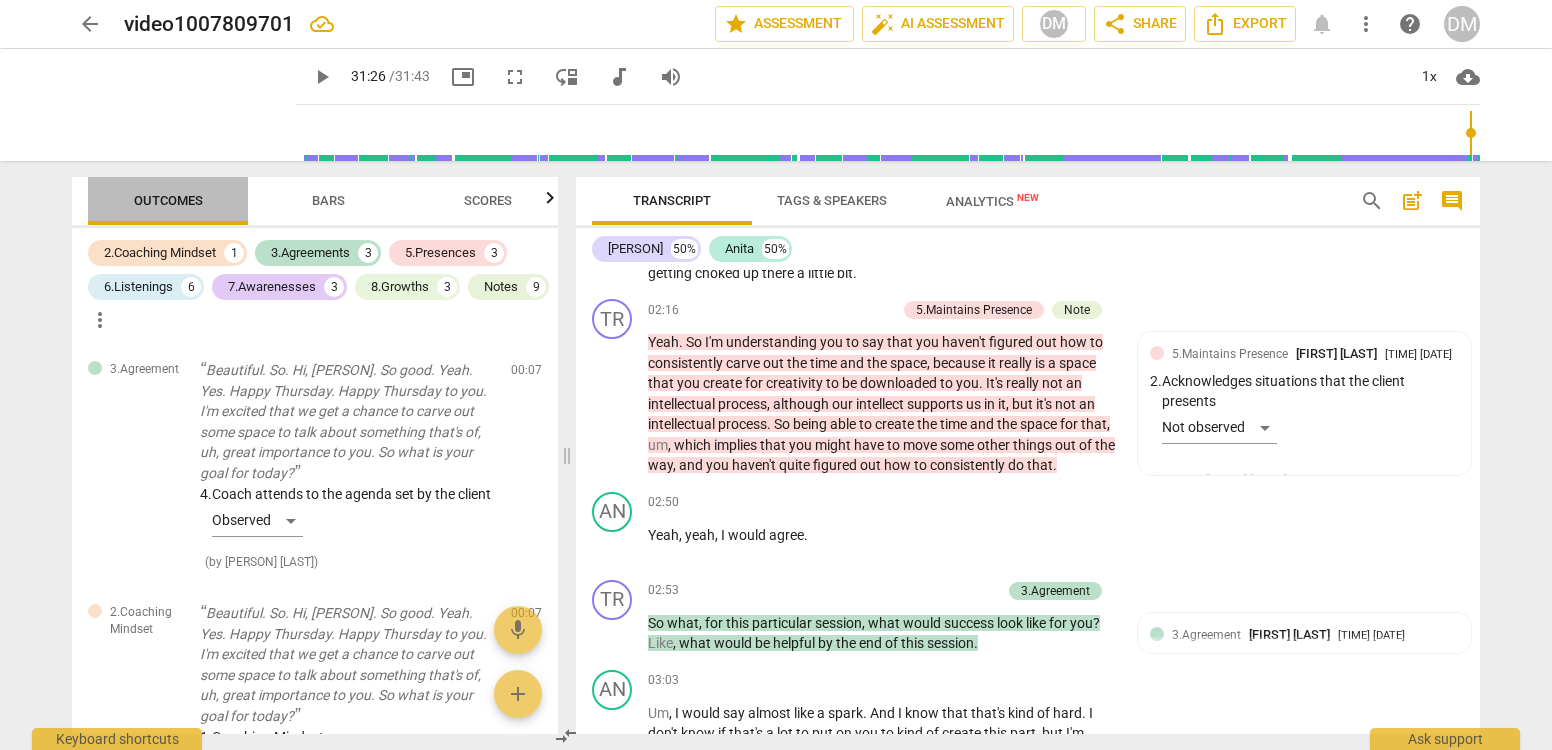 click on "Outcomes" at bounding box center [168, 200] 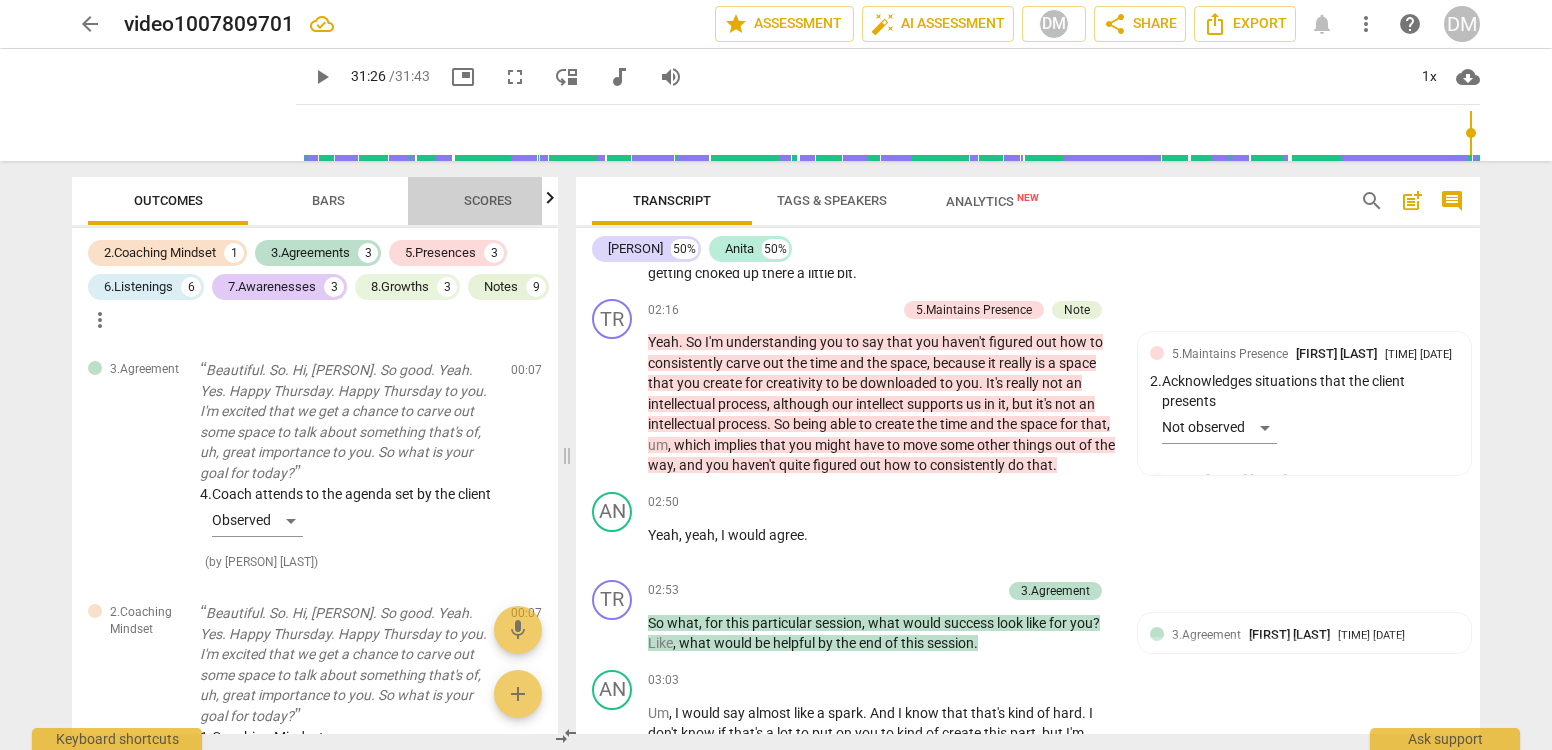 click on "Scores" at bounding box center (488, 200) 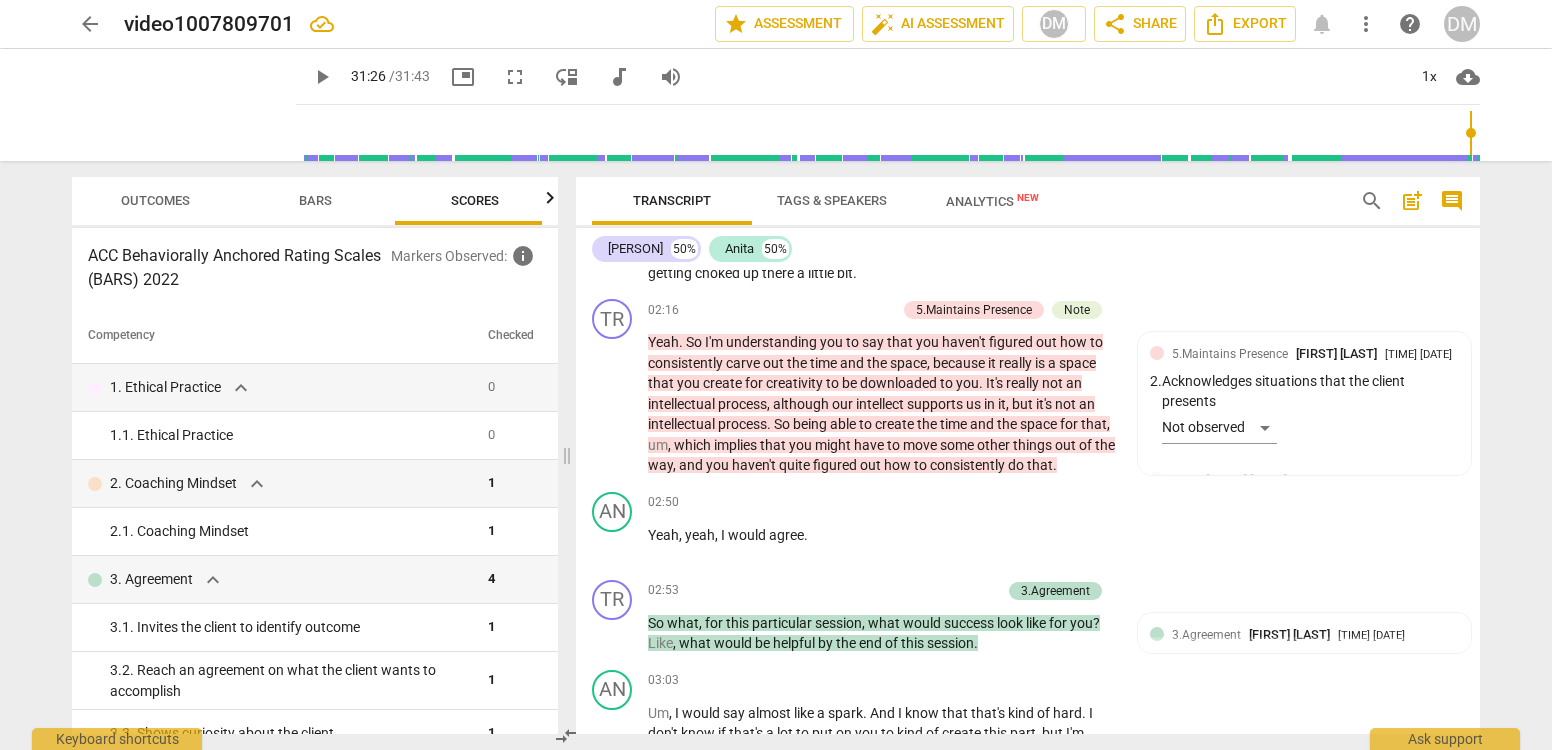 scroll, scrollTop: 0, scrollLeft: 26, axis: horizontal 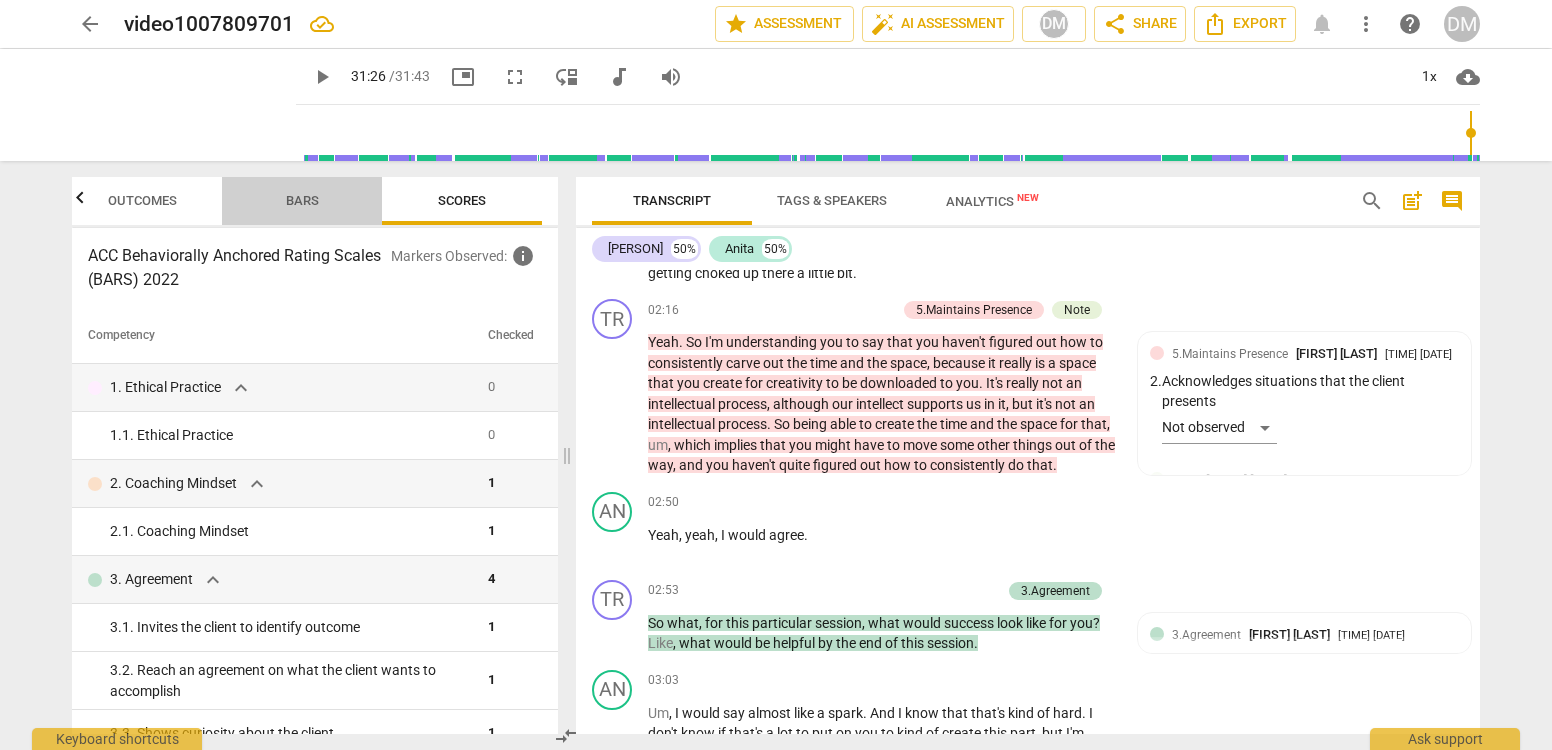 click on "Bars" at bounding box center [302, 200] 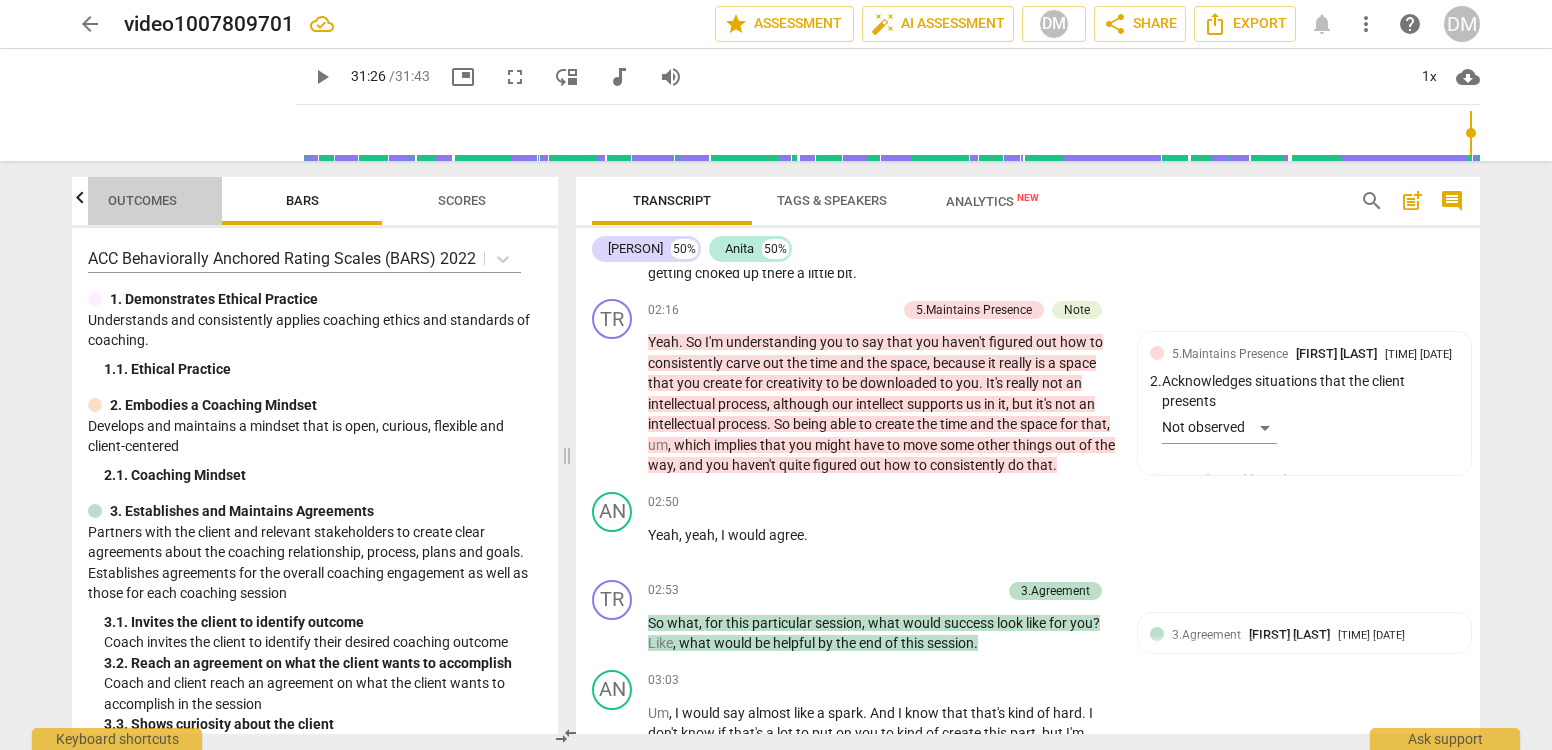 click on "Outcomes" at bounding box center [142, 200] 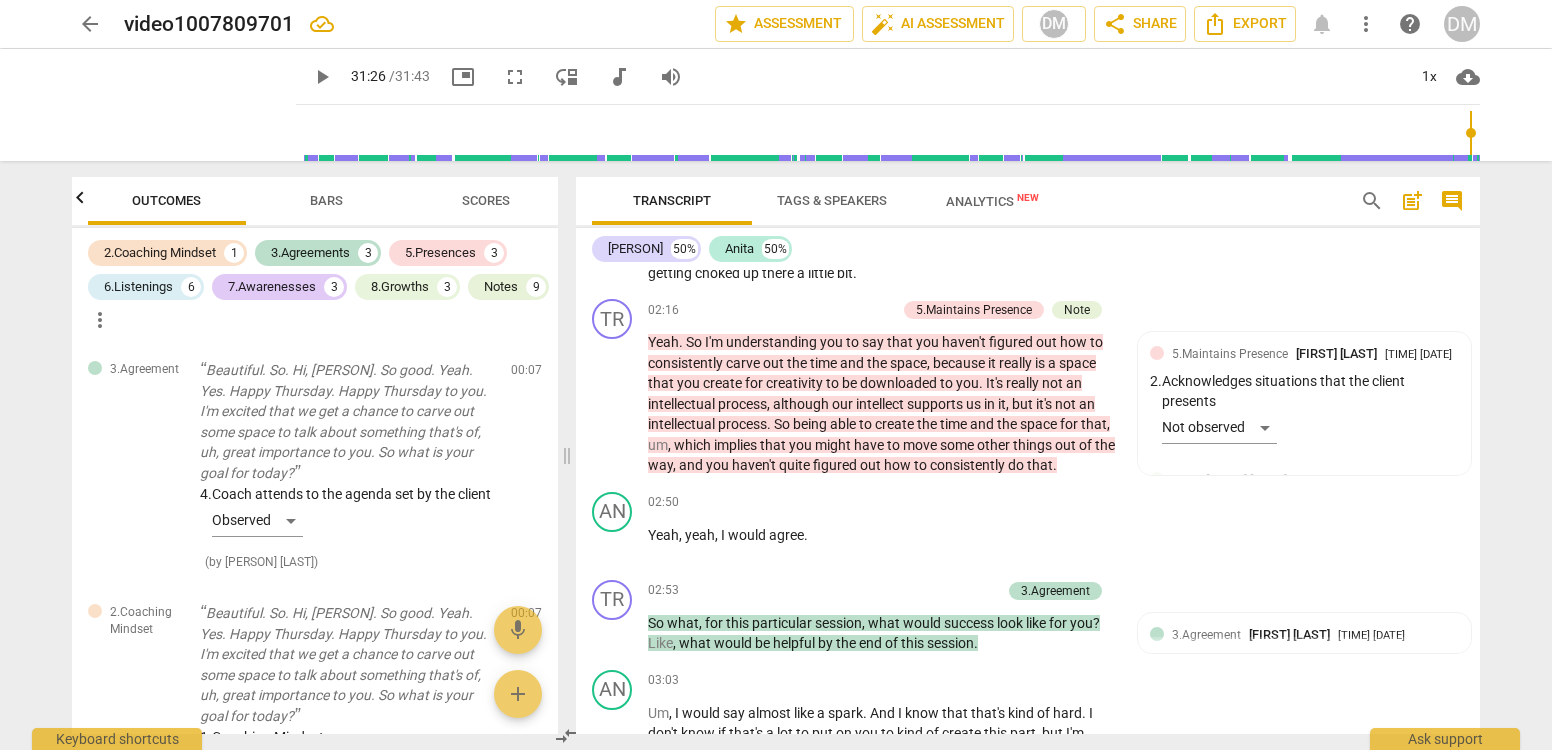 scroll, scrollTop: 0, scrollLeft: 0, axis: both 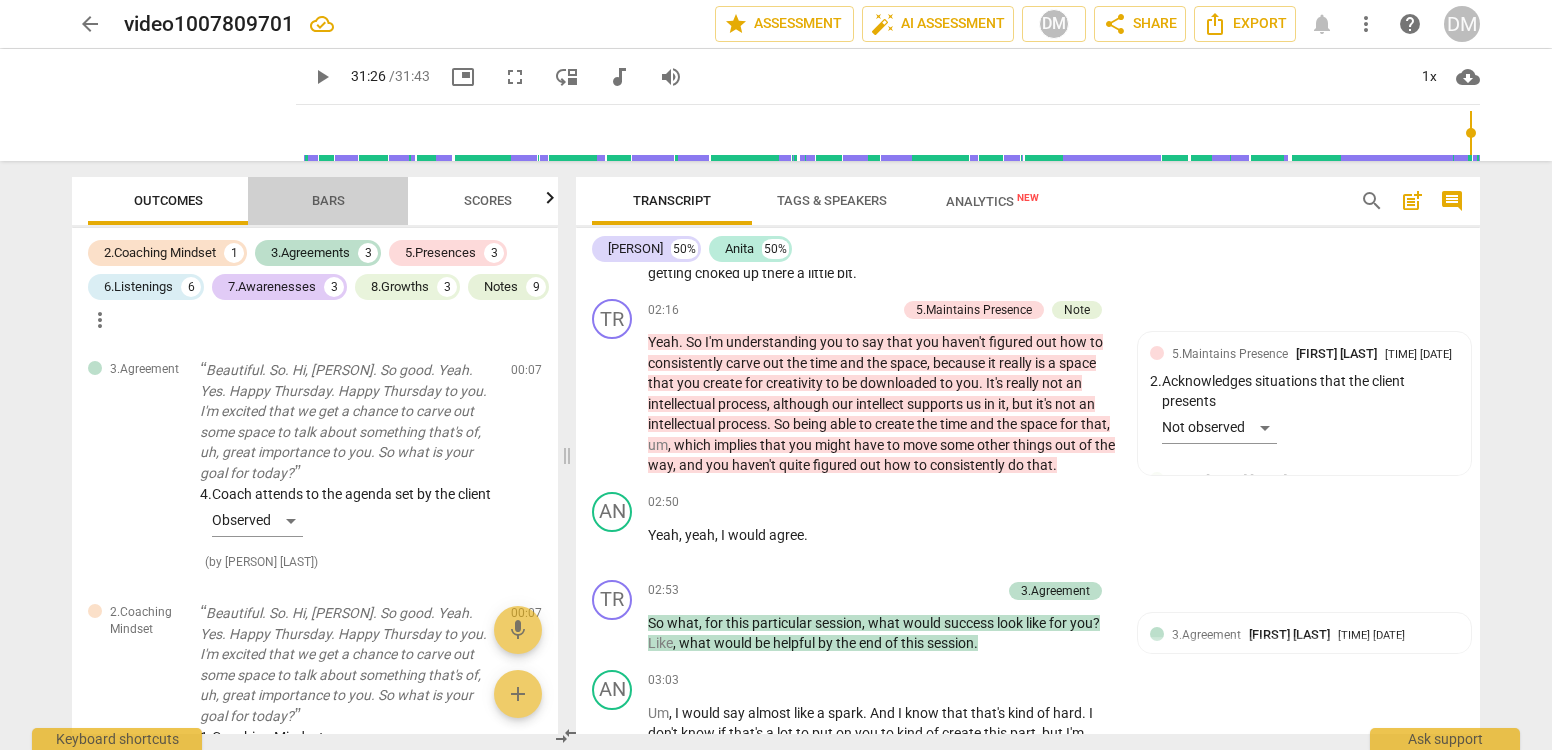click on "Bars" at bounding box center [328, 200] 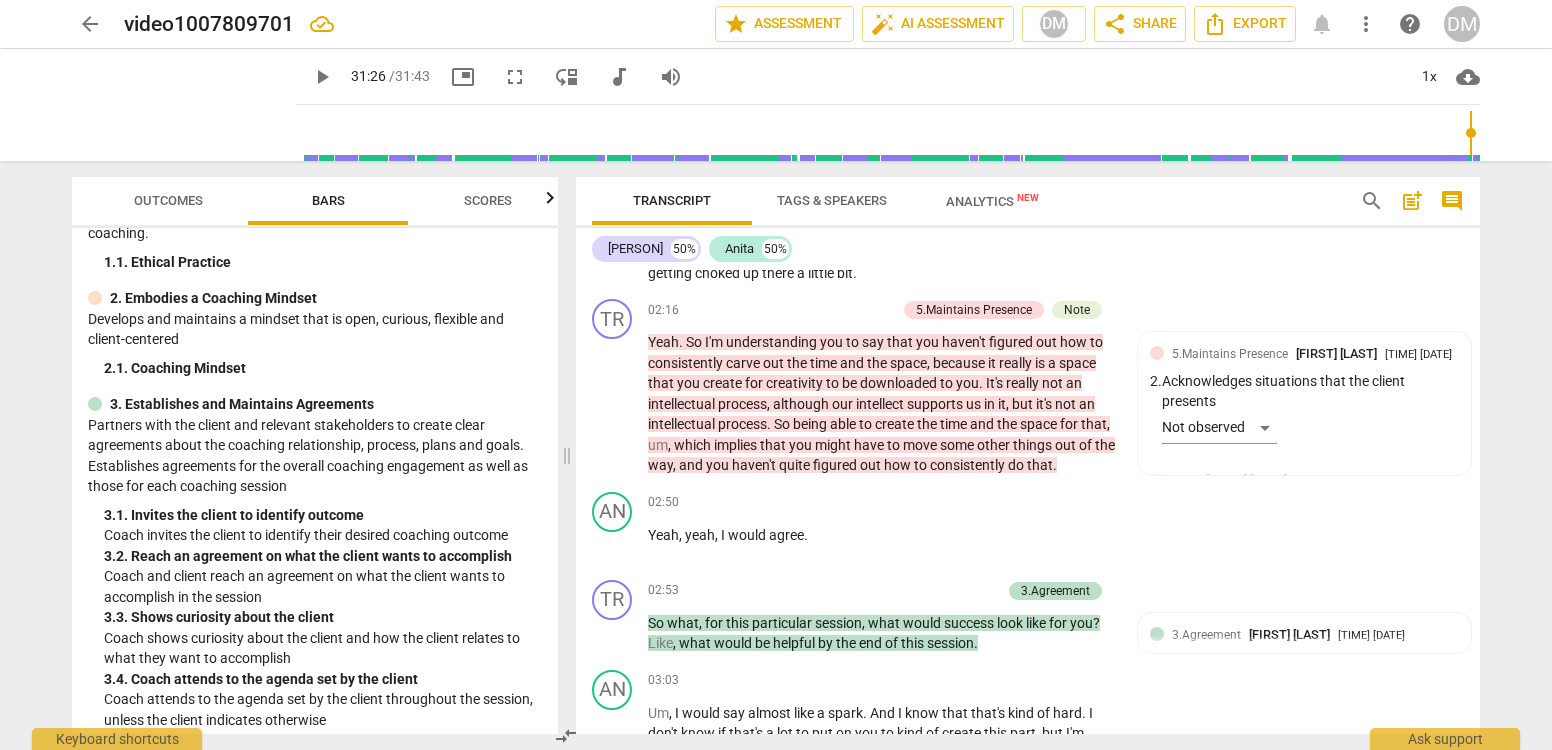 scroll, scrollTop: 0, scrollLeft: 0, axis: both 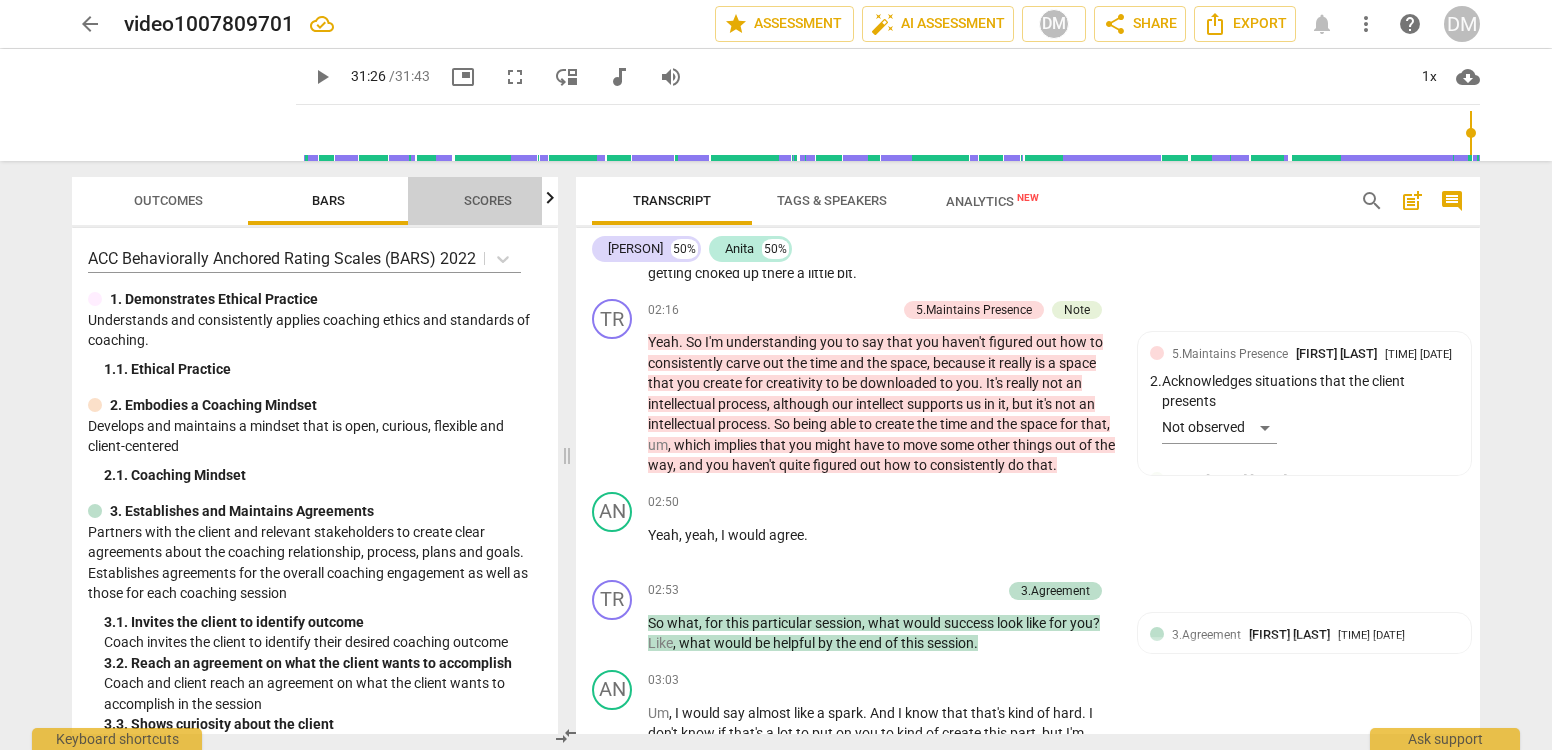 click on "Scores" at bounding box center (488, 200) 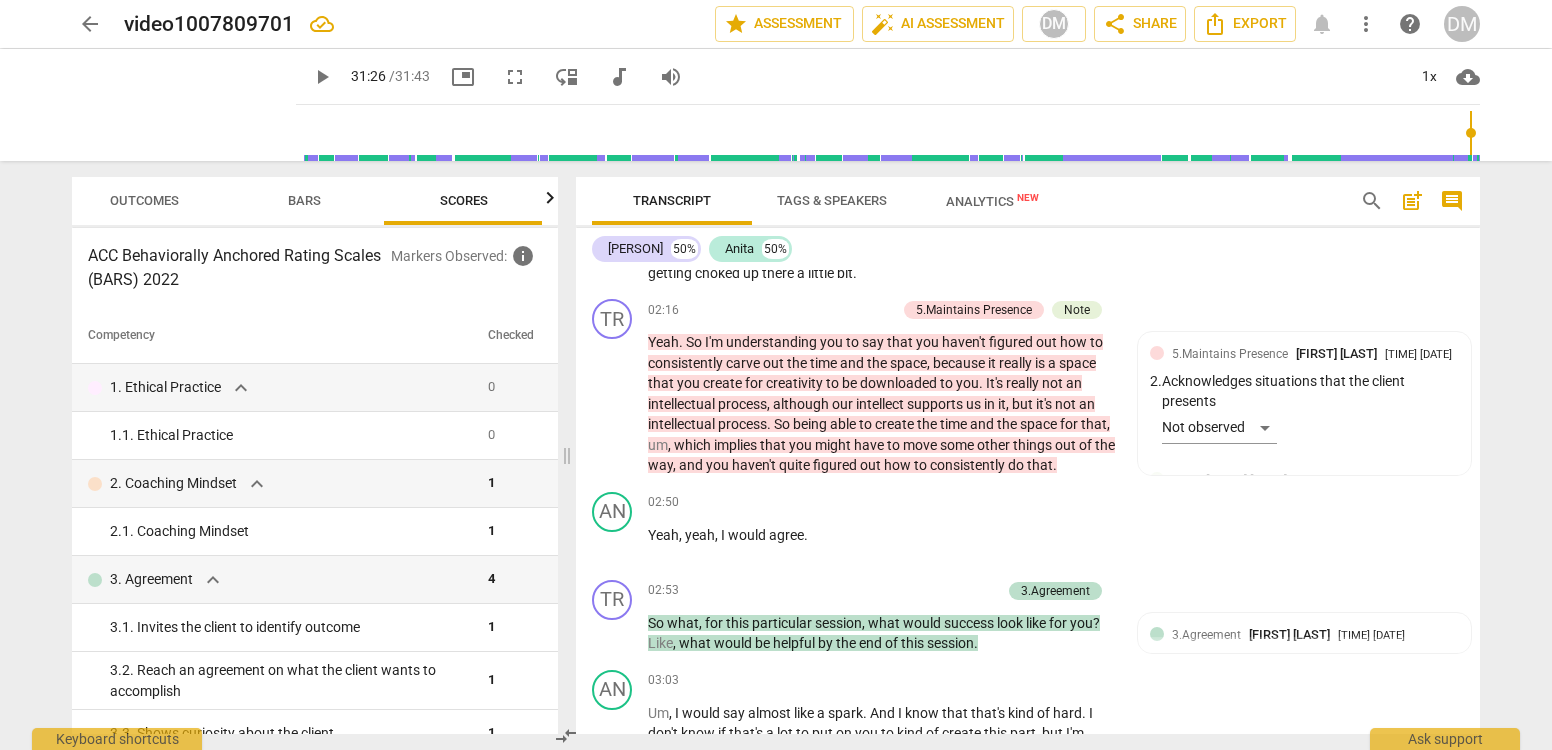 scroll, scrollTop: 0, scrollLeft: 26, axis: horizontal 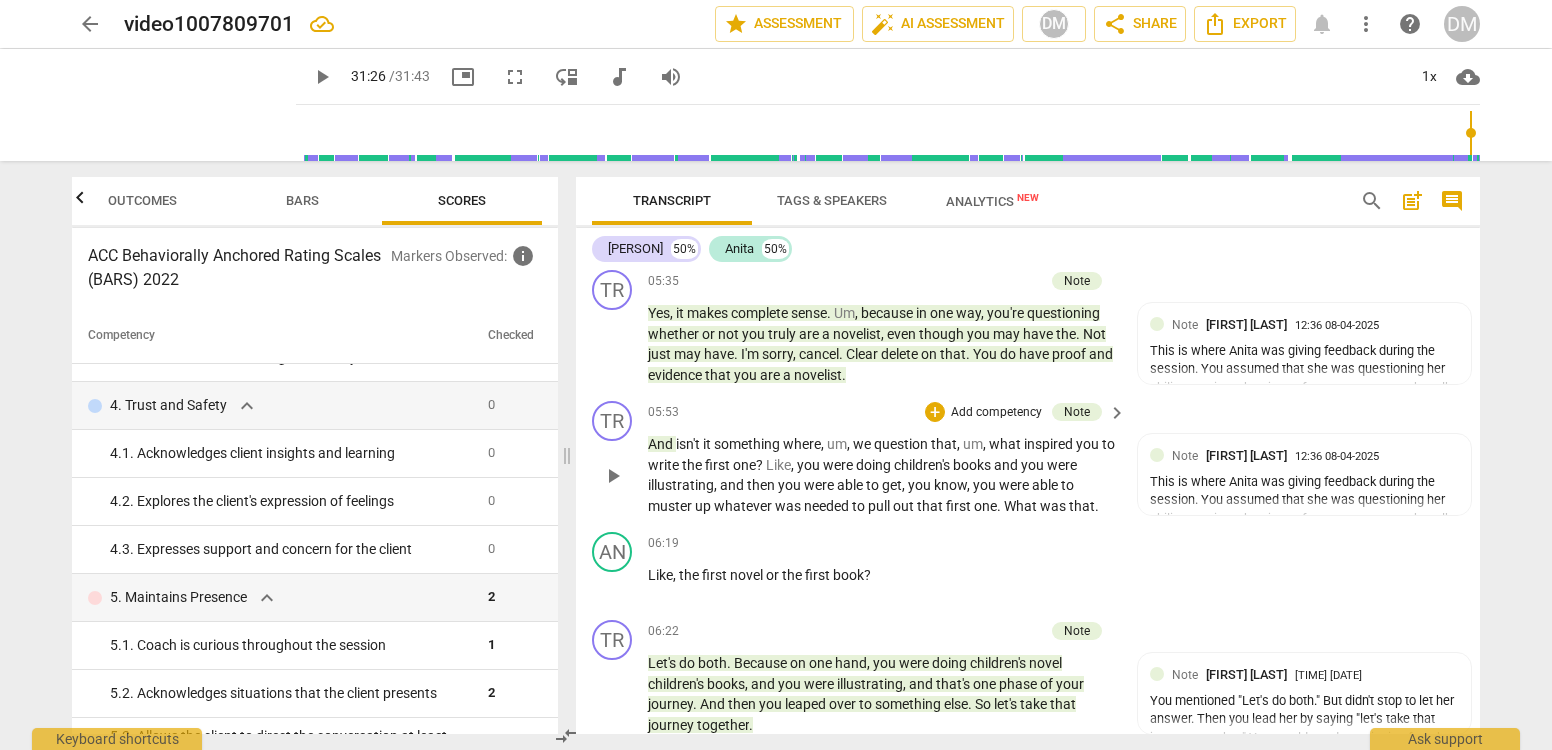 click on "TR play_arrow pause 05:53 + Add competency Note keyboard_arrow_right And   isn't   it   something   where ,   um ,   we   question   that ,   um ,   what   inspired   you   to   write   the   first   one ?   Like ,   you   were   doing   children's   books   and   you   were   illustrating ,   and   then   you   were   able   to   get ,   you   know ,   you   were   able   to   muster   up   whatever   was   needed   to   pull   out   that   first   one .   What   was   that . Note [PERSON] [TIME] [DATE] This is where [PERSON] was giving feedback during the session.  You assumed that she was questioning her ability to write, when just a few moments ago she talks about her "sophomore album".  A good question here could've been something like.."[PERSON] what do you envision this process flowing like?"  "I heard you mention writing and process several times.  Which is more of the priority for you?"
Also be careful to ask 1 question at a time.  You were stacking questions.   ( edited )" at bounding box center (1028, 458) 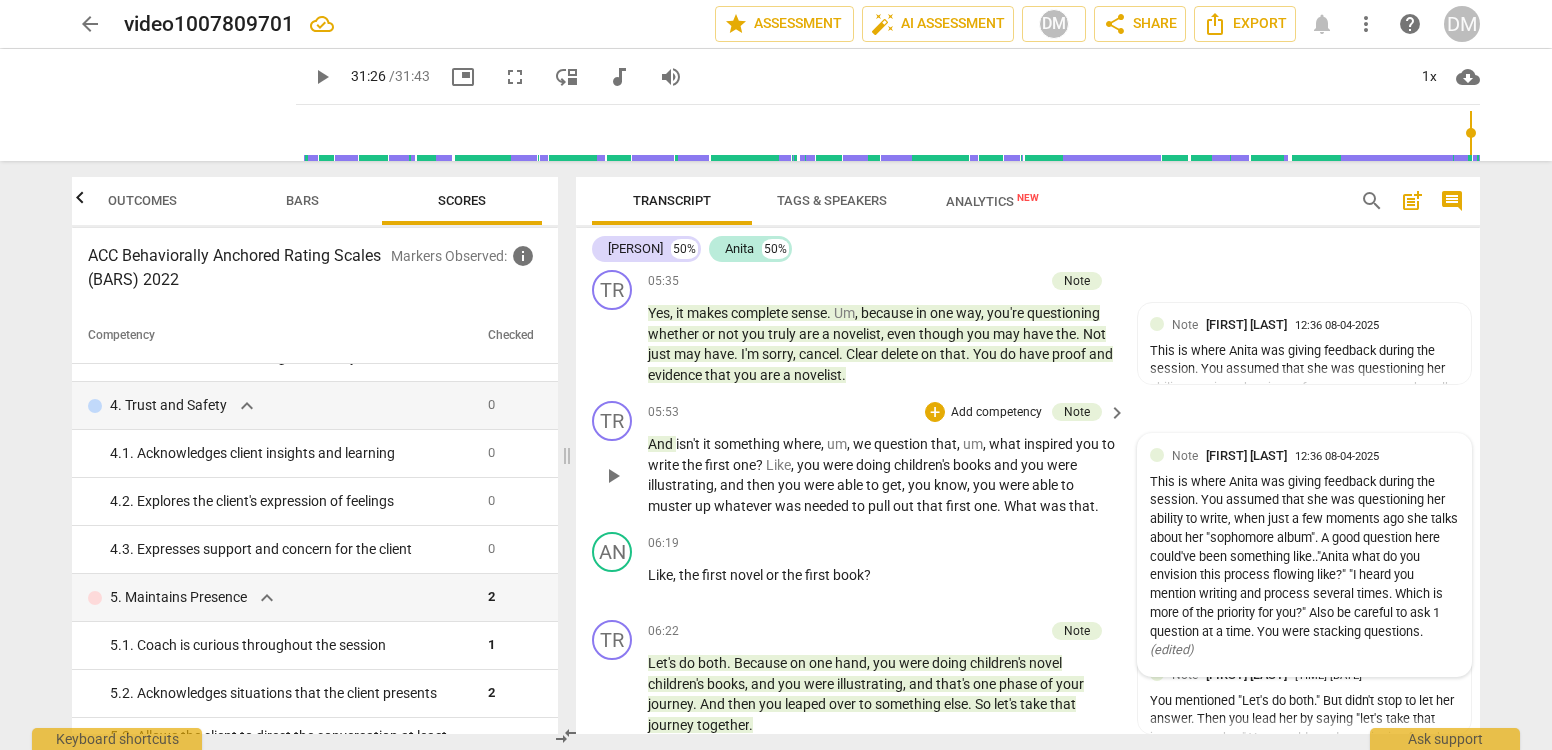 click on "Note [PERSON] [LAST] [TIME] [DATE]" at bounding box center (1315, 455) 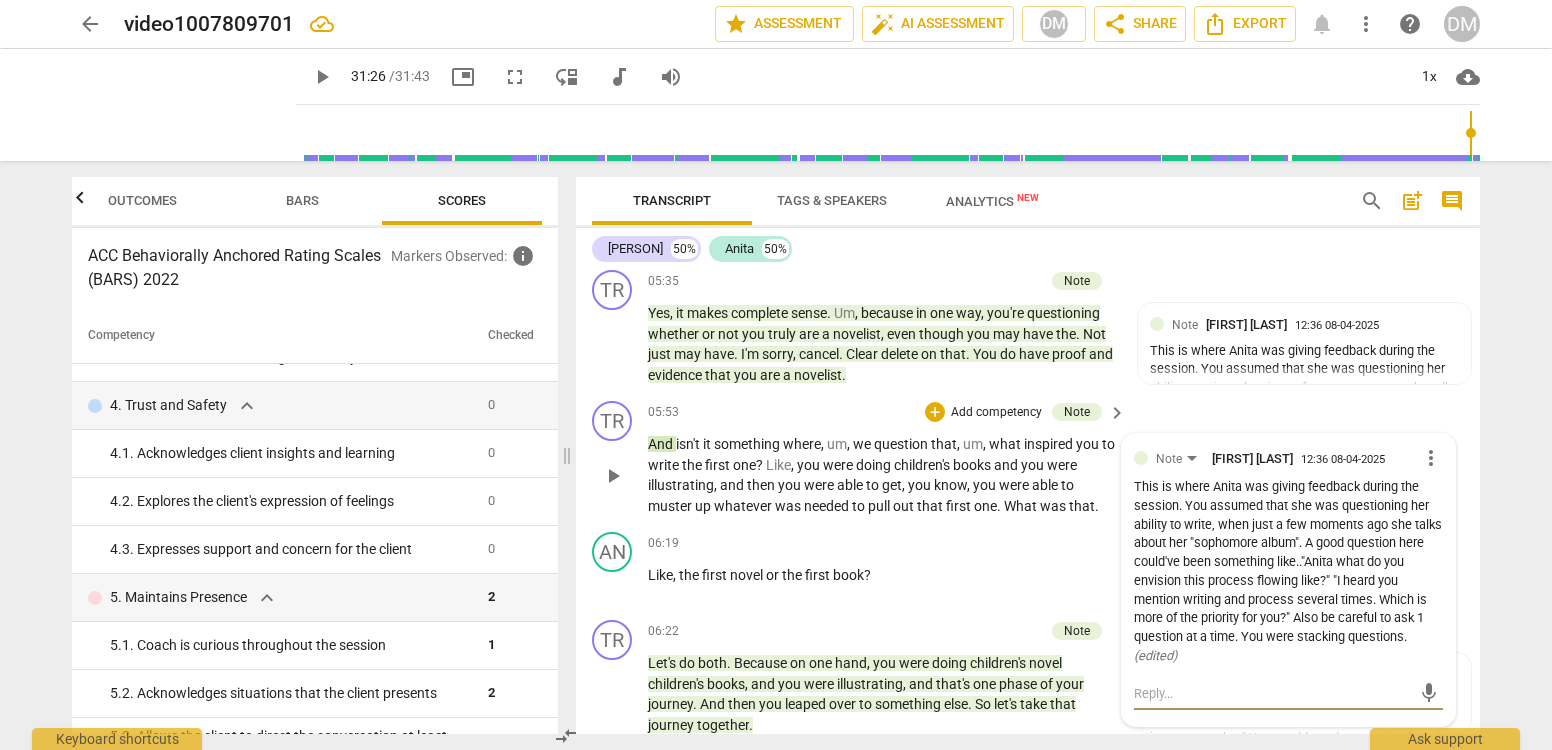 click at bounding box center (1272, 693) 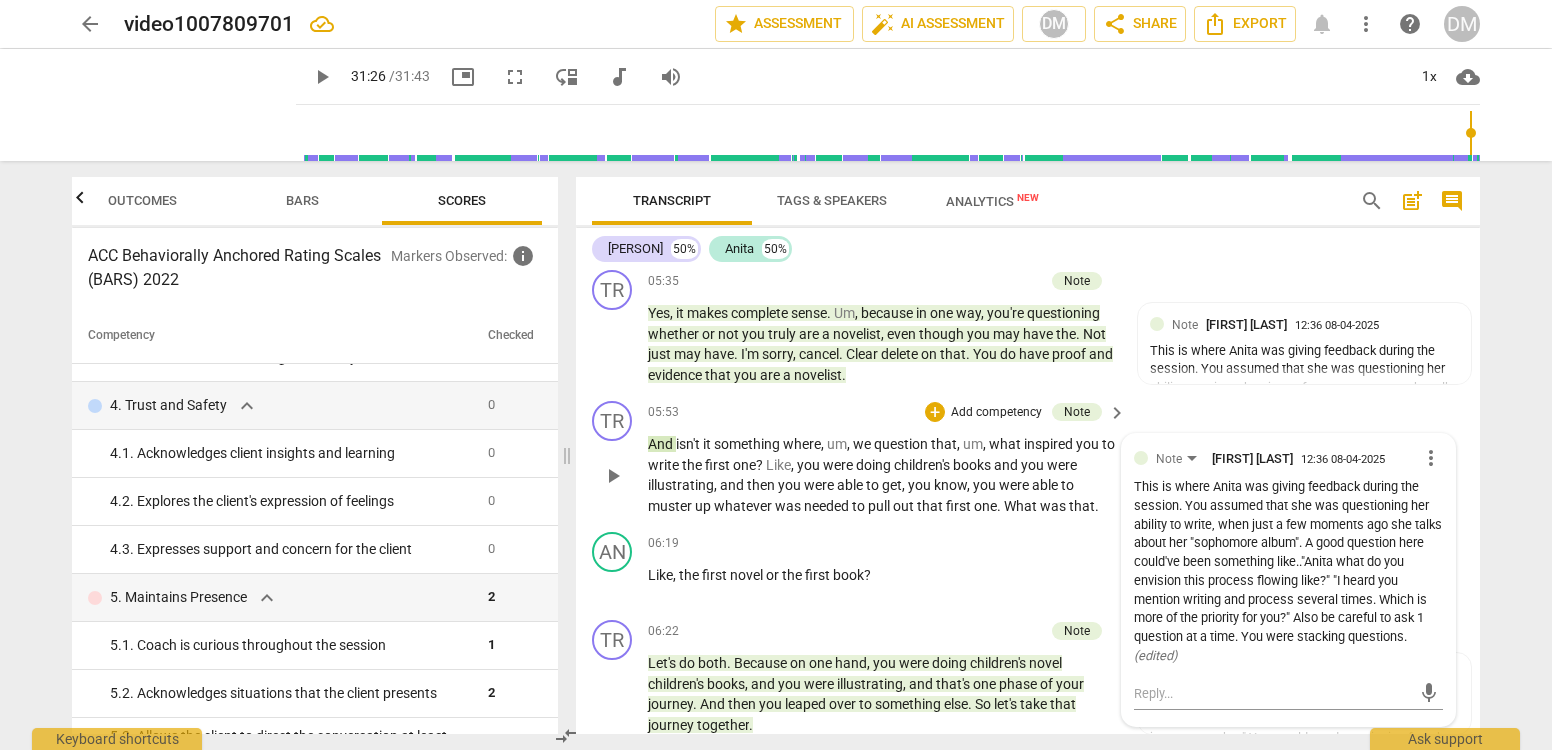 click on "This is where Anita was giving feedback during the session.  You assumed that she was questioning her ability to write, when just a few moments ago she talks about her "sophomore album".  A good question here could've been something like.."Anita what do you envision this process flowing like?"  "I heard you mention writing and process several times.  Which is more of the priority for you?"
Also be careful to ask 1 question at a time.  You were stacking questions.   ( edited )" at bounding box center (1288, 572) 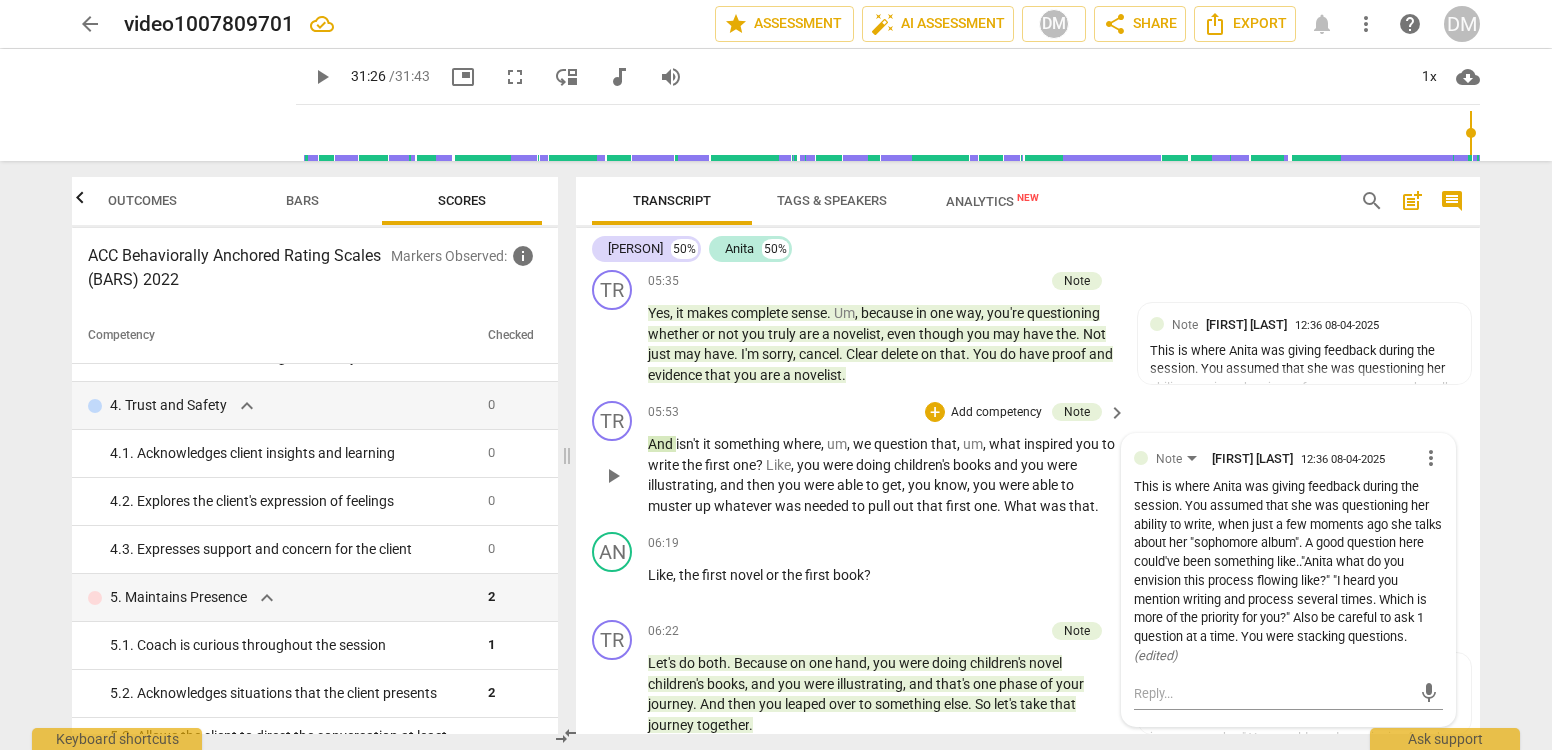 click on "TR play_arrow pause 05:53 + Add competency Note keyboard_arrow_right And   isn't   it   something   where ,   um ,   we   question   that ,   um ,   what   inspired   you   to   write   the   first   one ?   Like ,   you   were   doing   children's   books   and   you   were   illustrating ,   and   then   you   were   able   to   get ,   you   know ,   you   were   able   to   muster   up   whatever   was   needed   to   pull   out   that   first   one .   What   was   that . Note Demetra  Moore 12:36 08-04-2025 more_vert This is where Anita was giving feedback during the session.  You assumed that she was questioning her ability to write, when just a few moments ago she talks about her "sophomore album".  A good question here could've been something like.."Anita what do you envision this process flowing like?"  "I heard you mention writing and process several times.  Which is more of the priority for you?"
Also be careful to ask 1 question at a time.  You were stacking questions.   ( edited ) mic" at bounding box center (1028, 458) 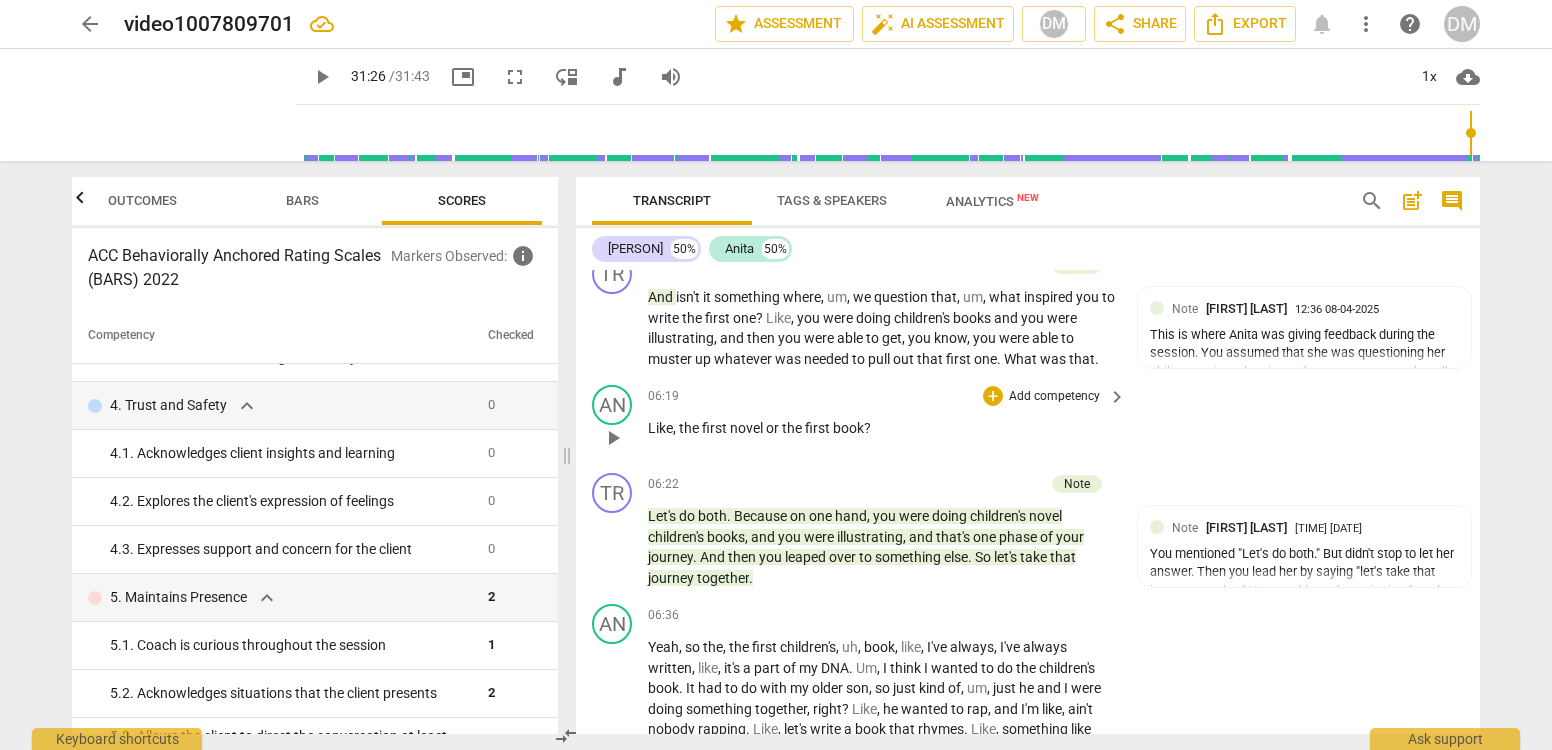 scroll, scrollTop: 2351, scrollLeft: 0, axis: vertical 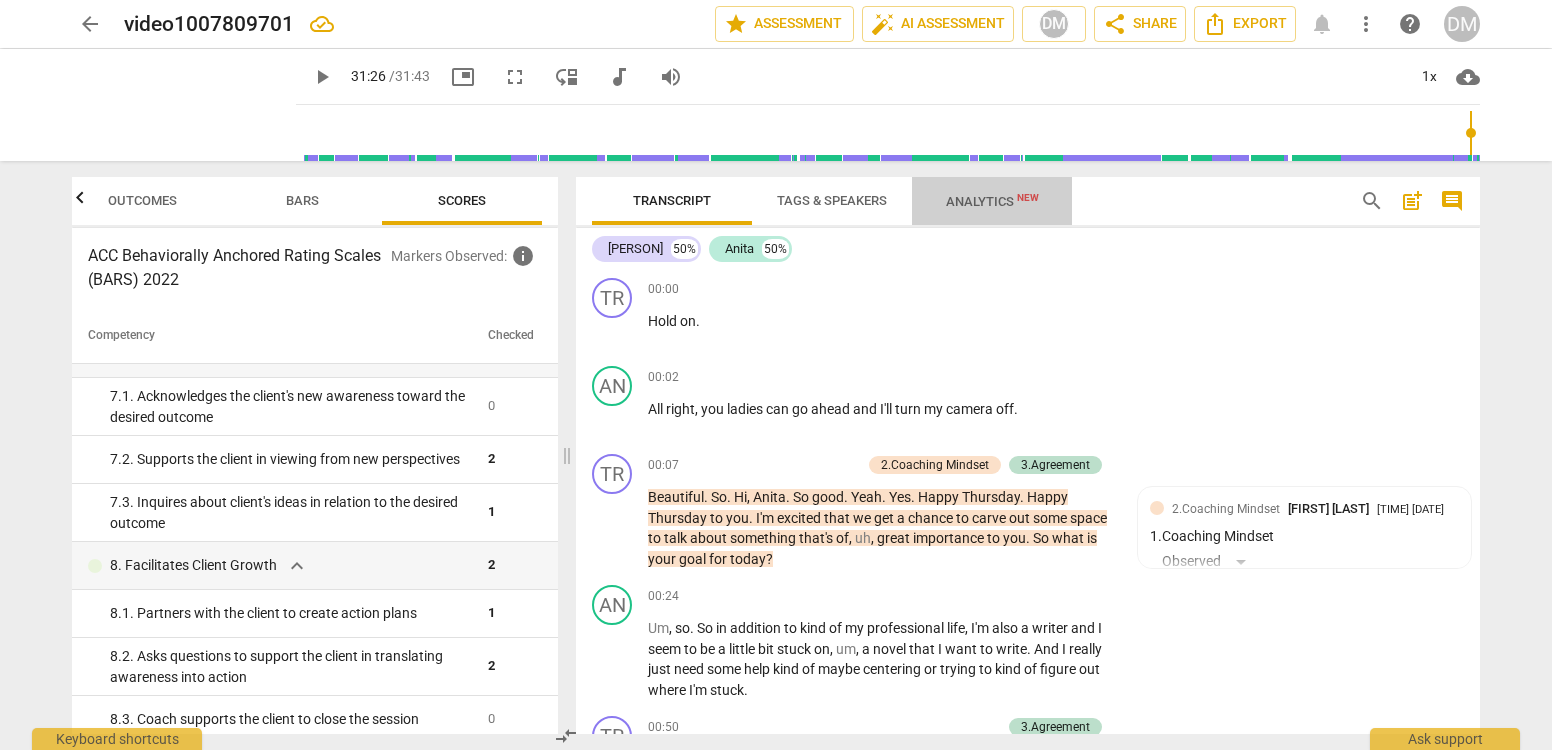 click on "Analytics   New" at bounding box center (992, 201) 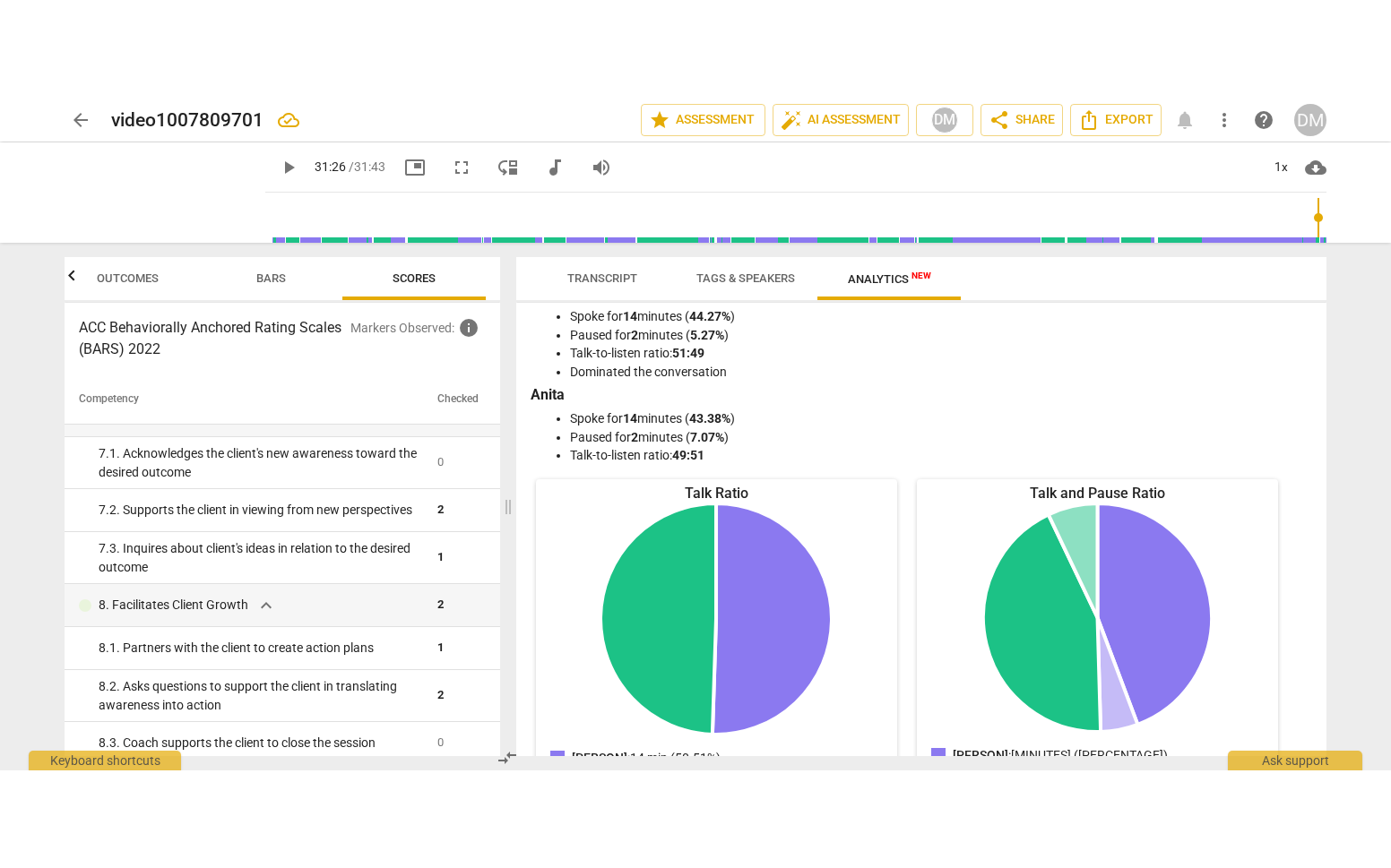 scroll, scrollTop: 0, scrollLeft: 0, axis: both 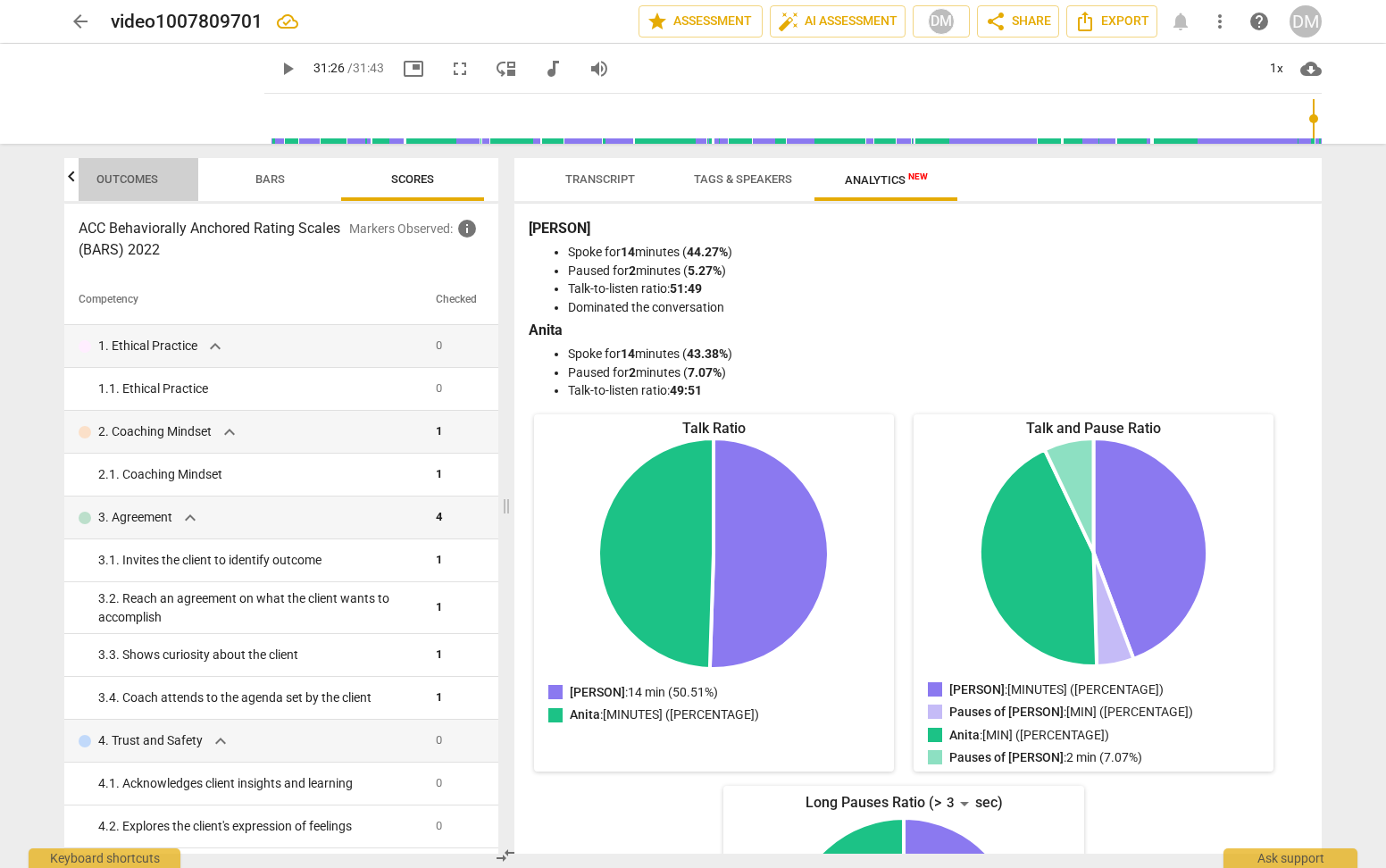 click on "Outcomes" at bounding box center (127, 179) 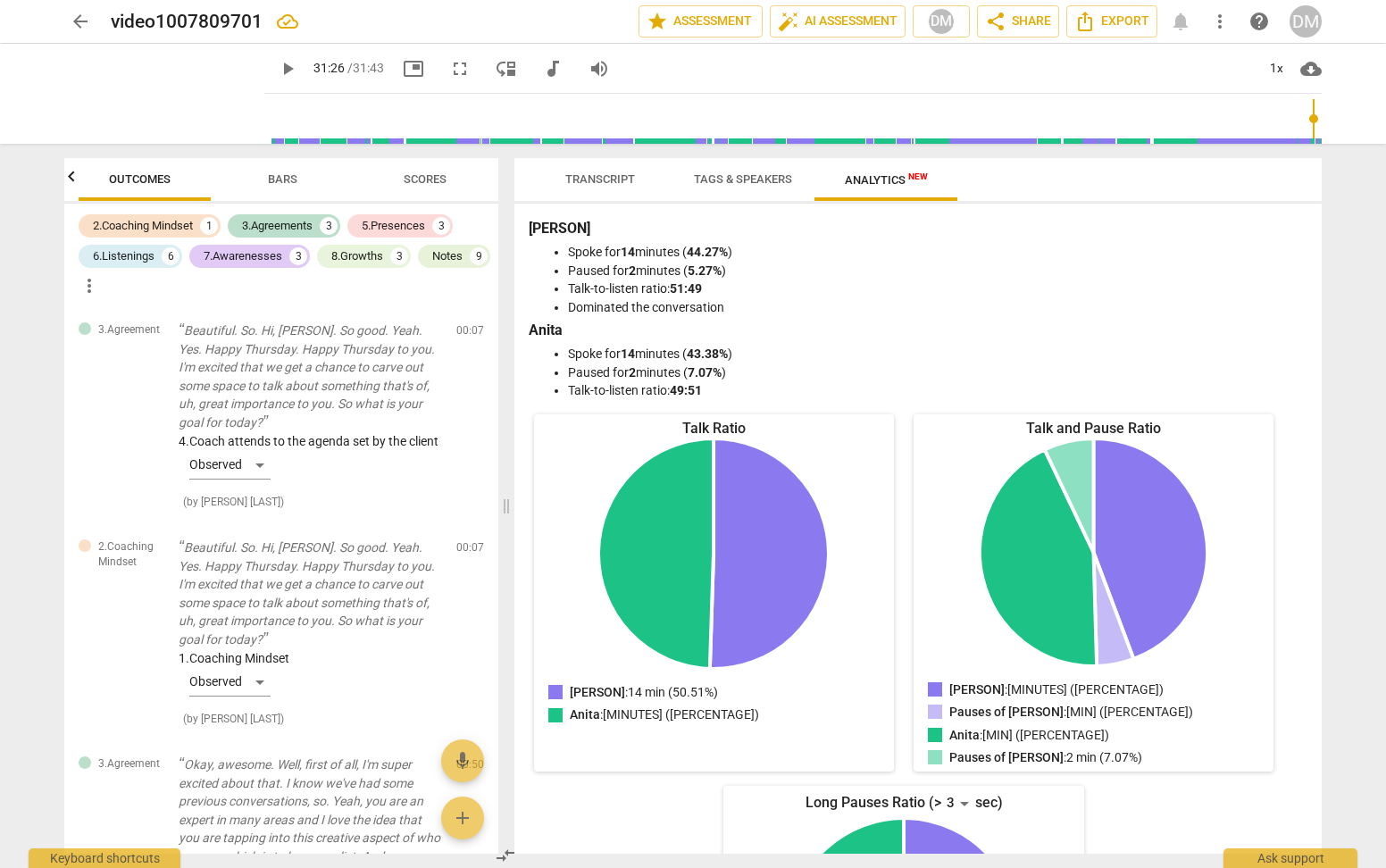 scroll, scrollTop: 0, scrollLeft: 0, axis: both 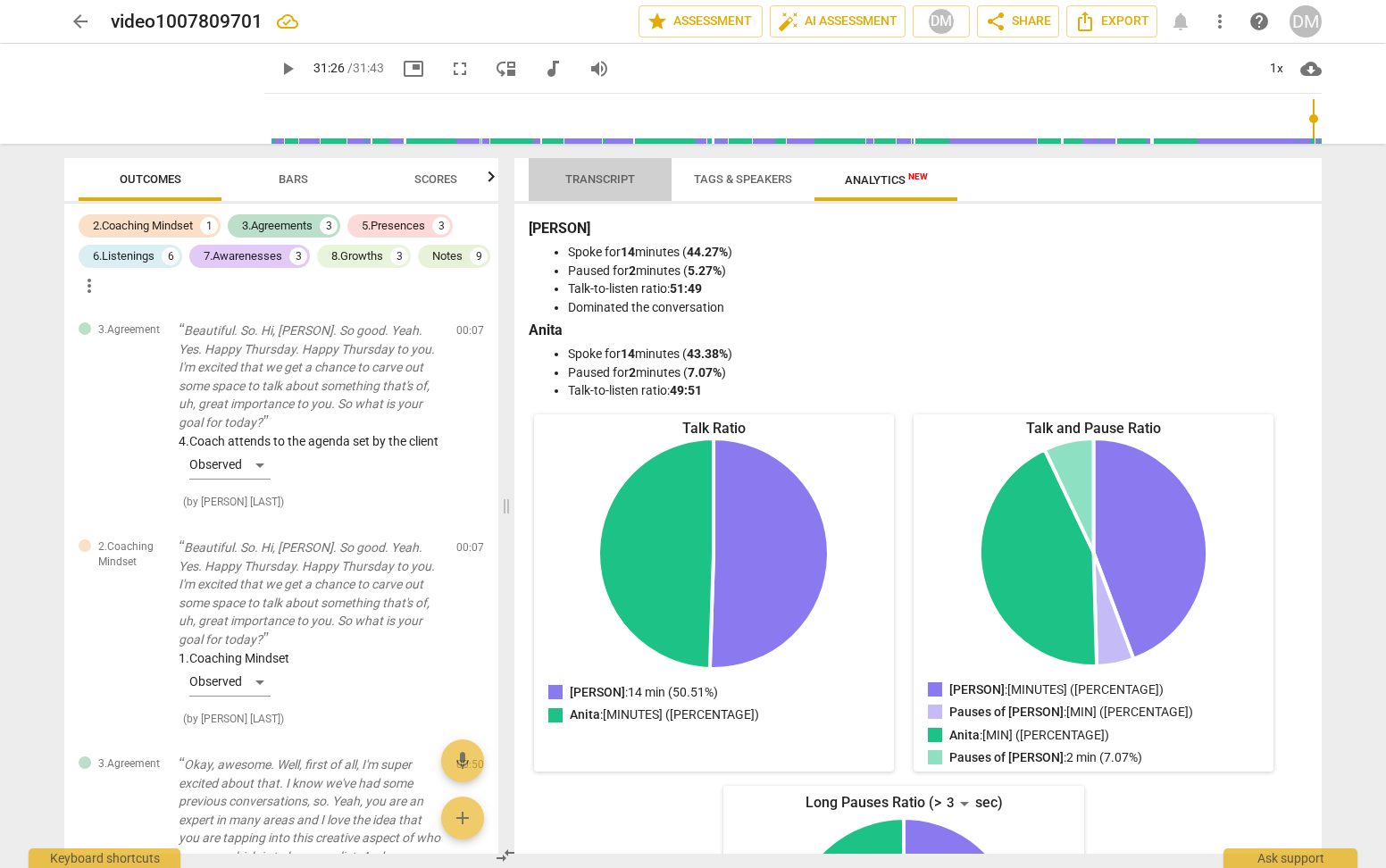 click on "Transcript" at bounding box center [600, 179] 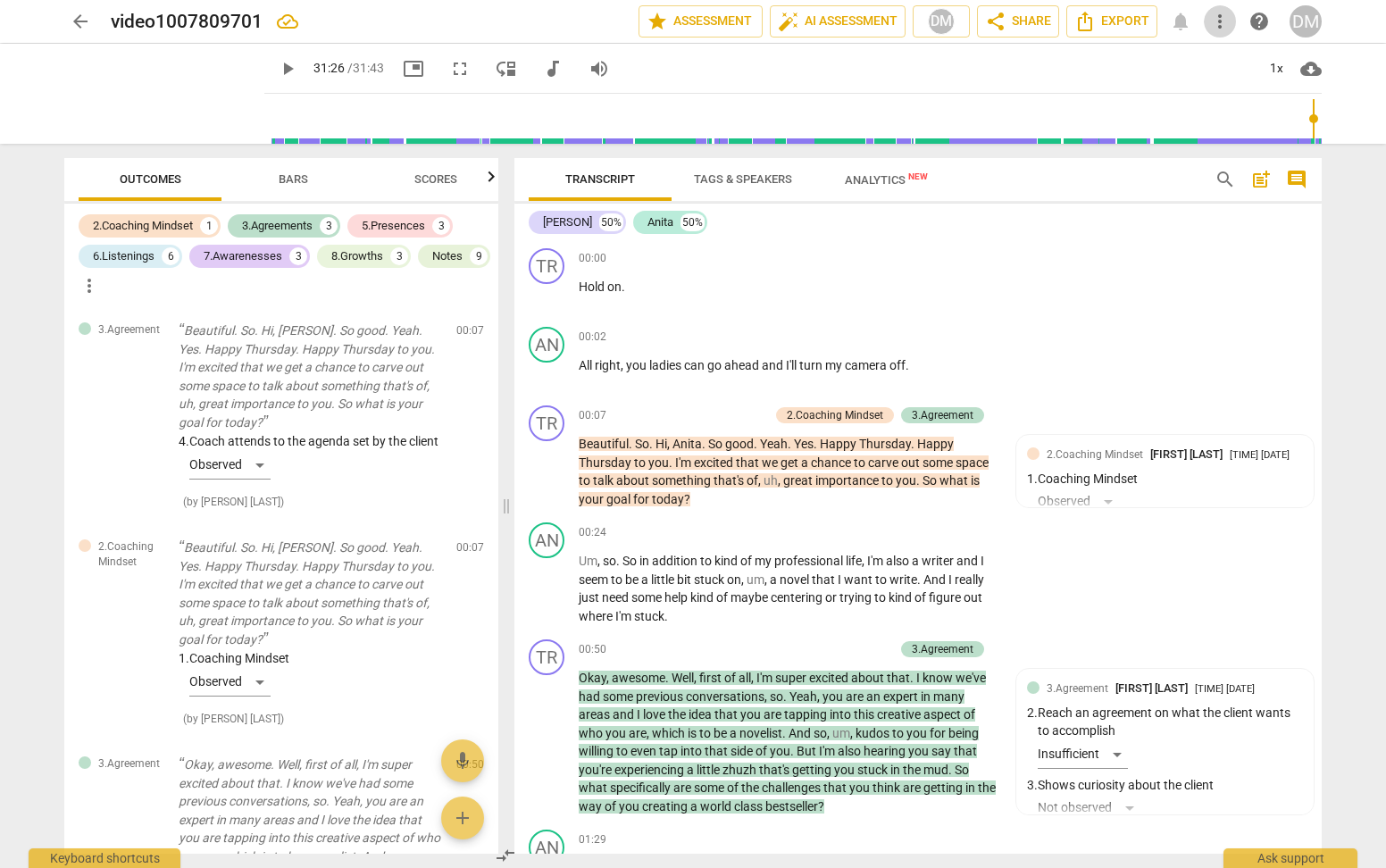 click on "more_vert" at bounding box center (1220, 21) 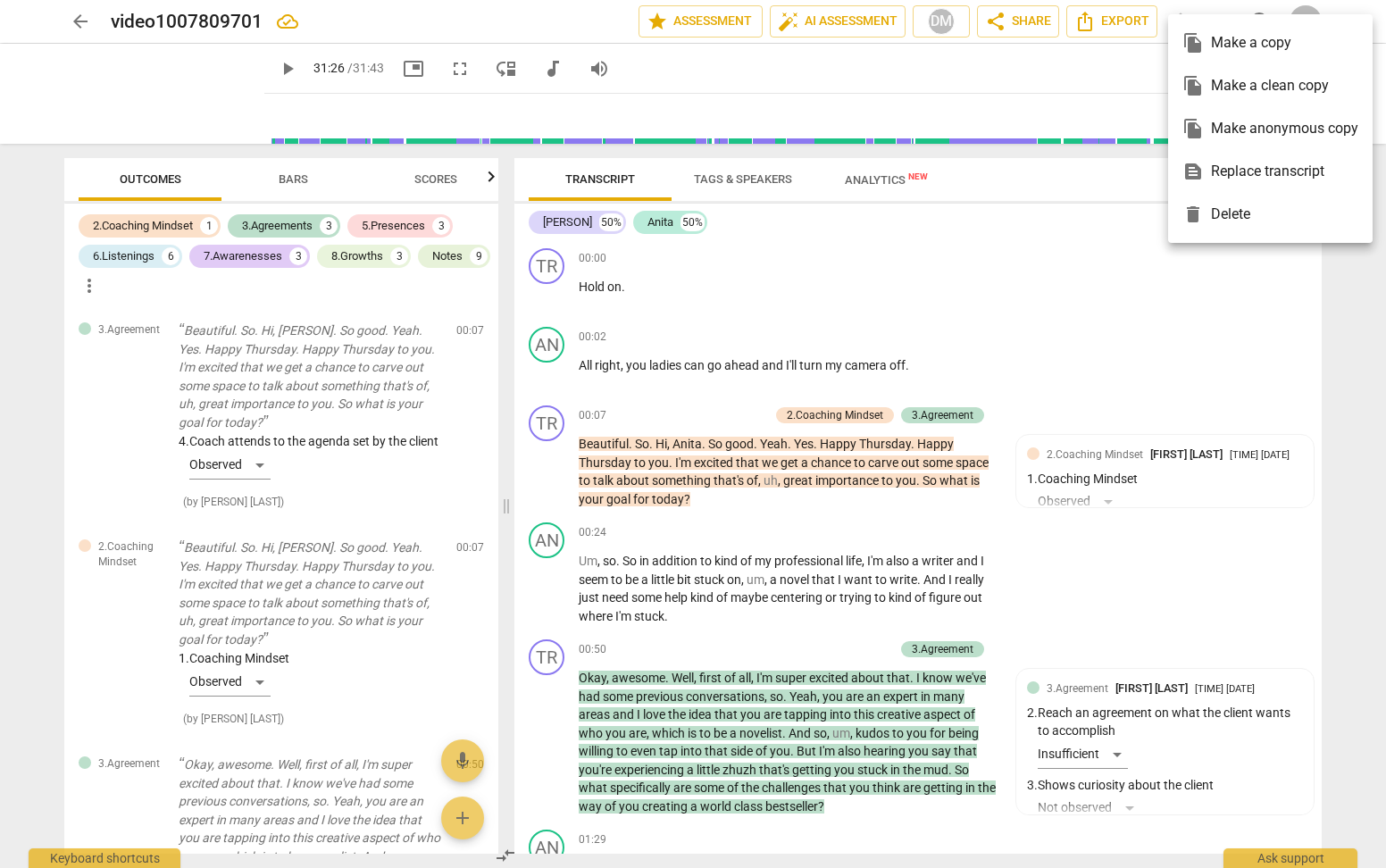 click at bounding box center [693, 434] 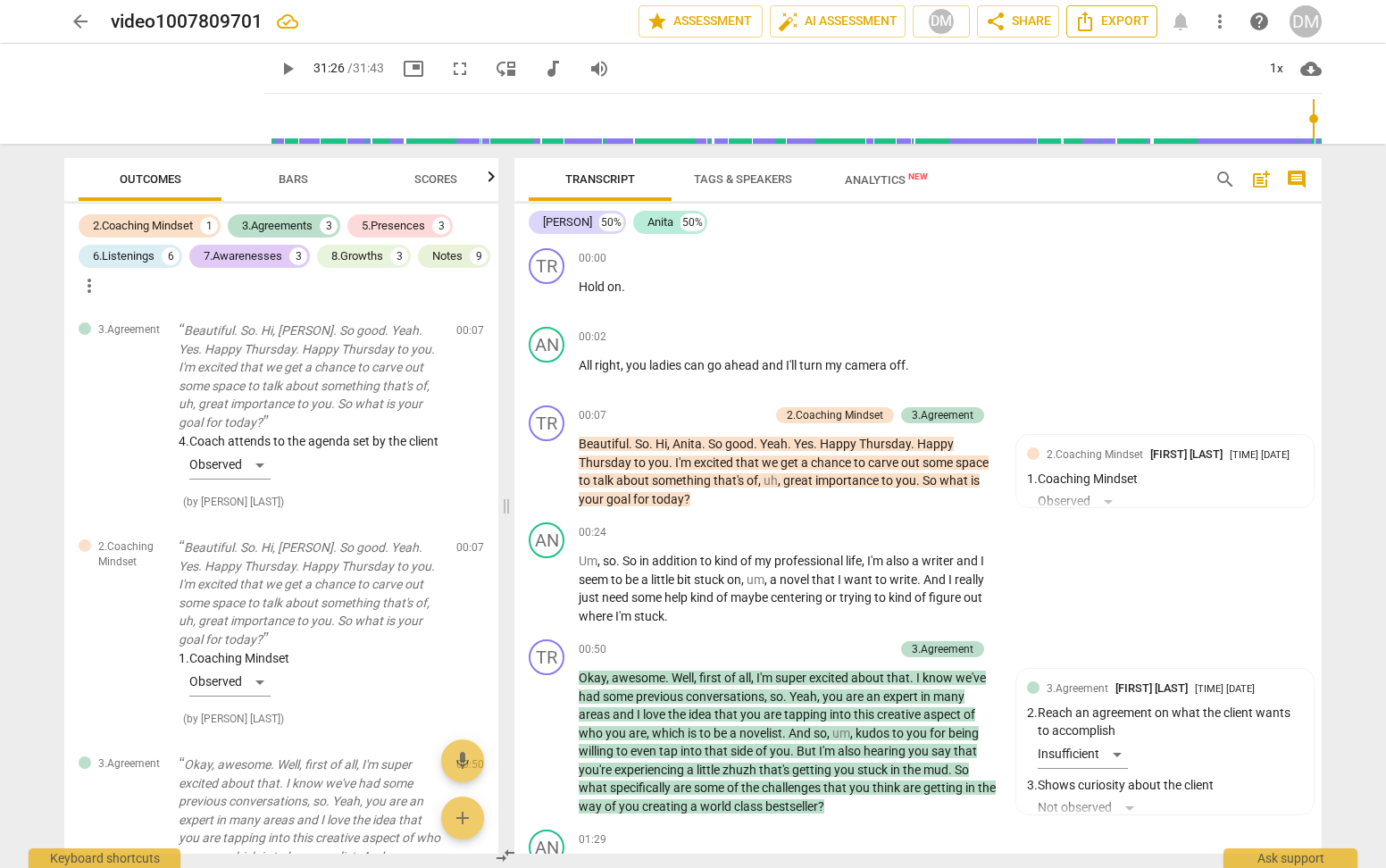 click on "Export" at bounding box center (1112, 21) 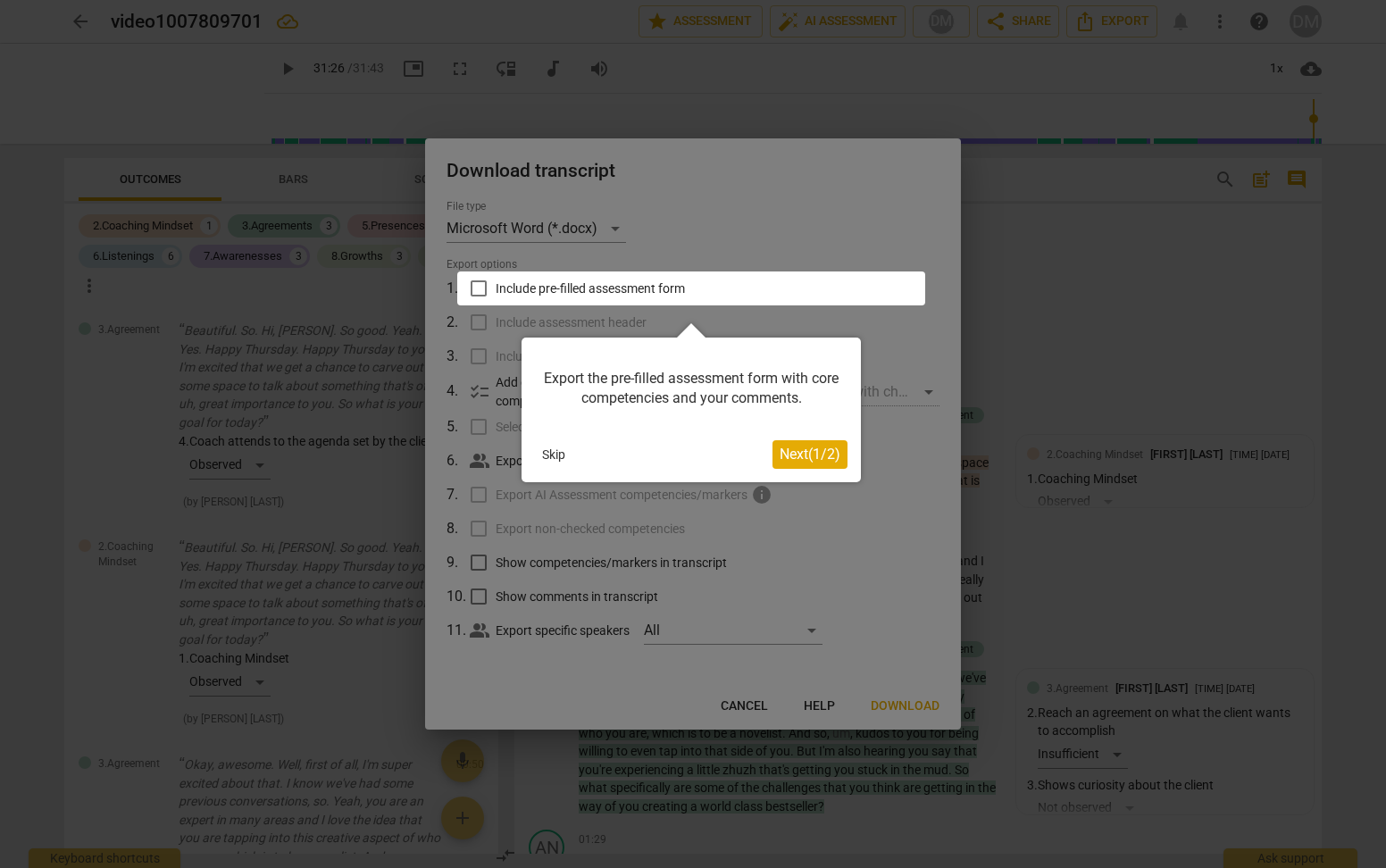 click at bounding box center (691, 288) 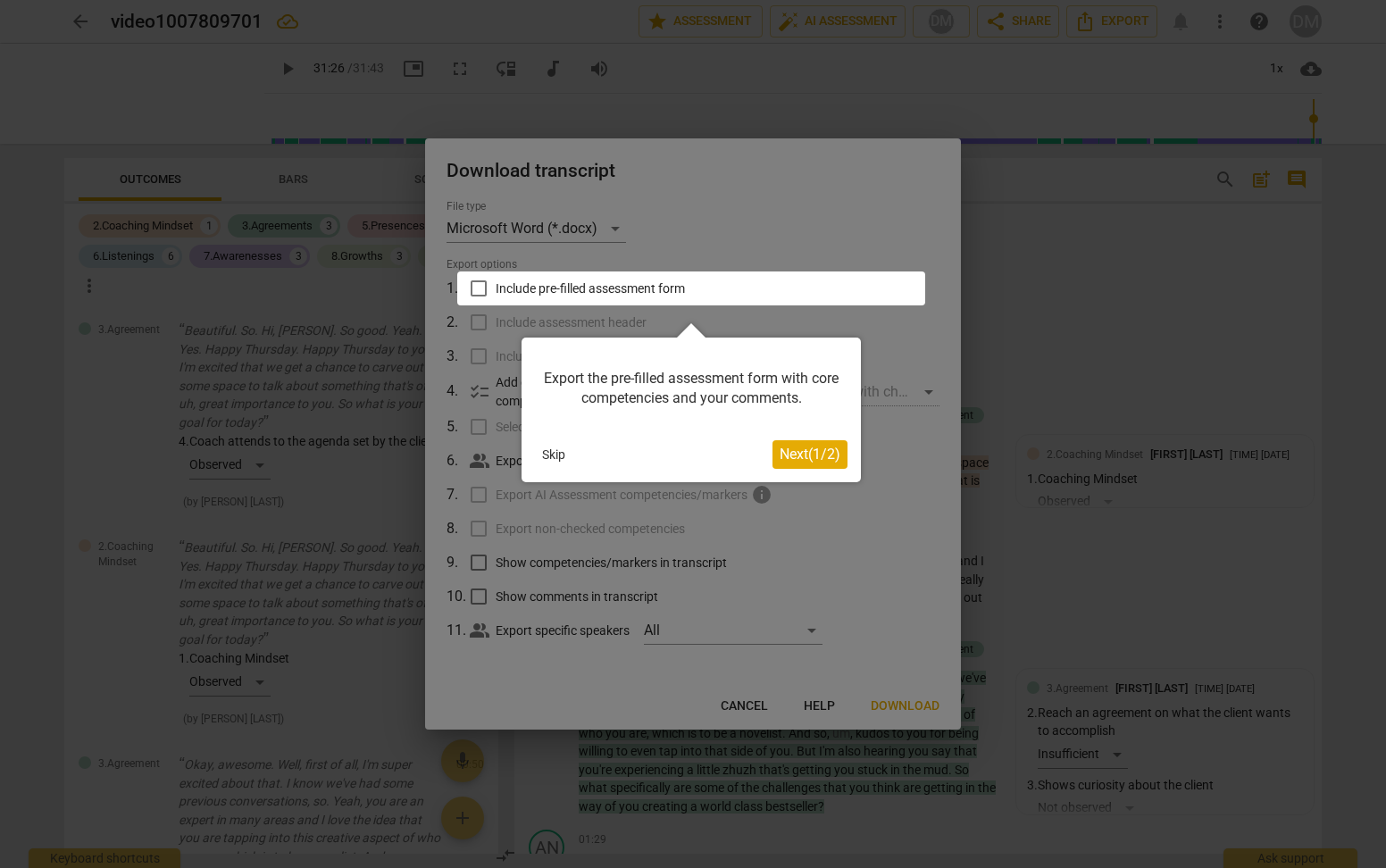 click on "Next  ( 1 / 2 )" at bounding box center [810, 454] 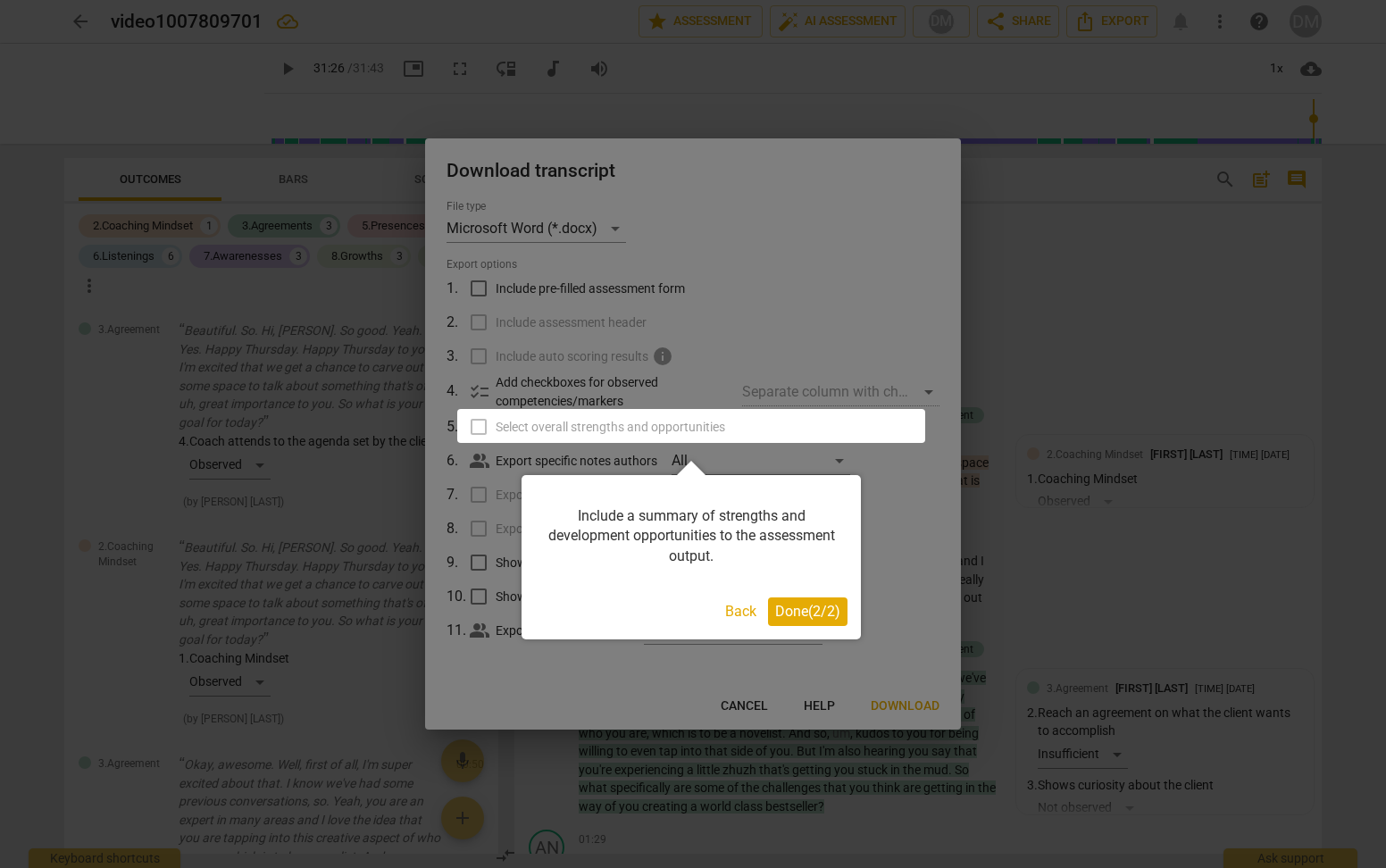 click on "Done  ( 2 / 2 )" at bounding box center (807, 611) 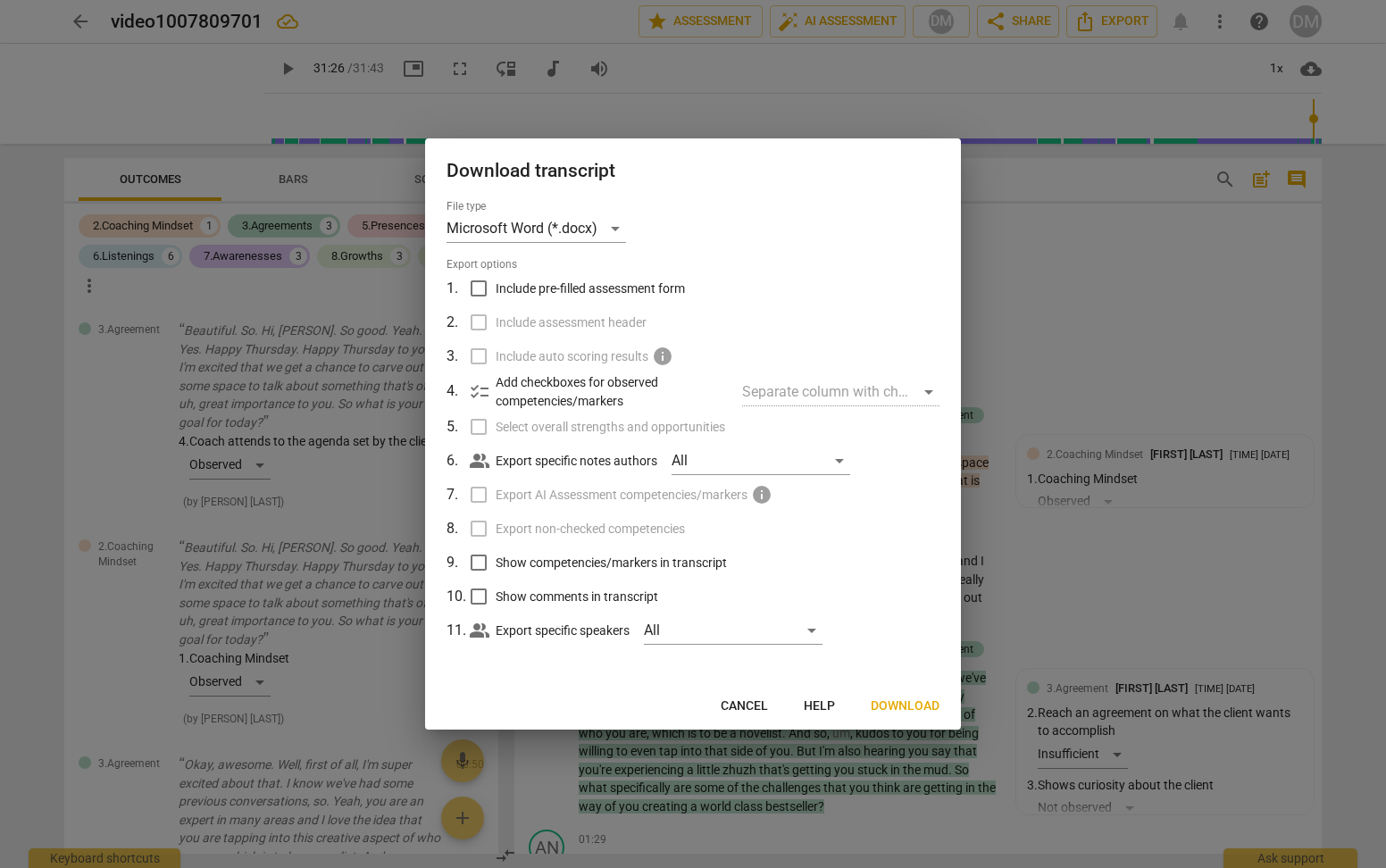 click on "Select overall strengths and opportunities" at bounding box center [691, 427] 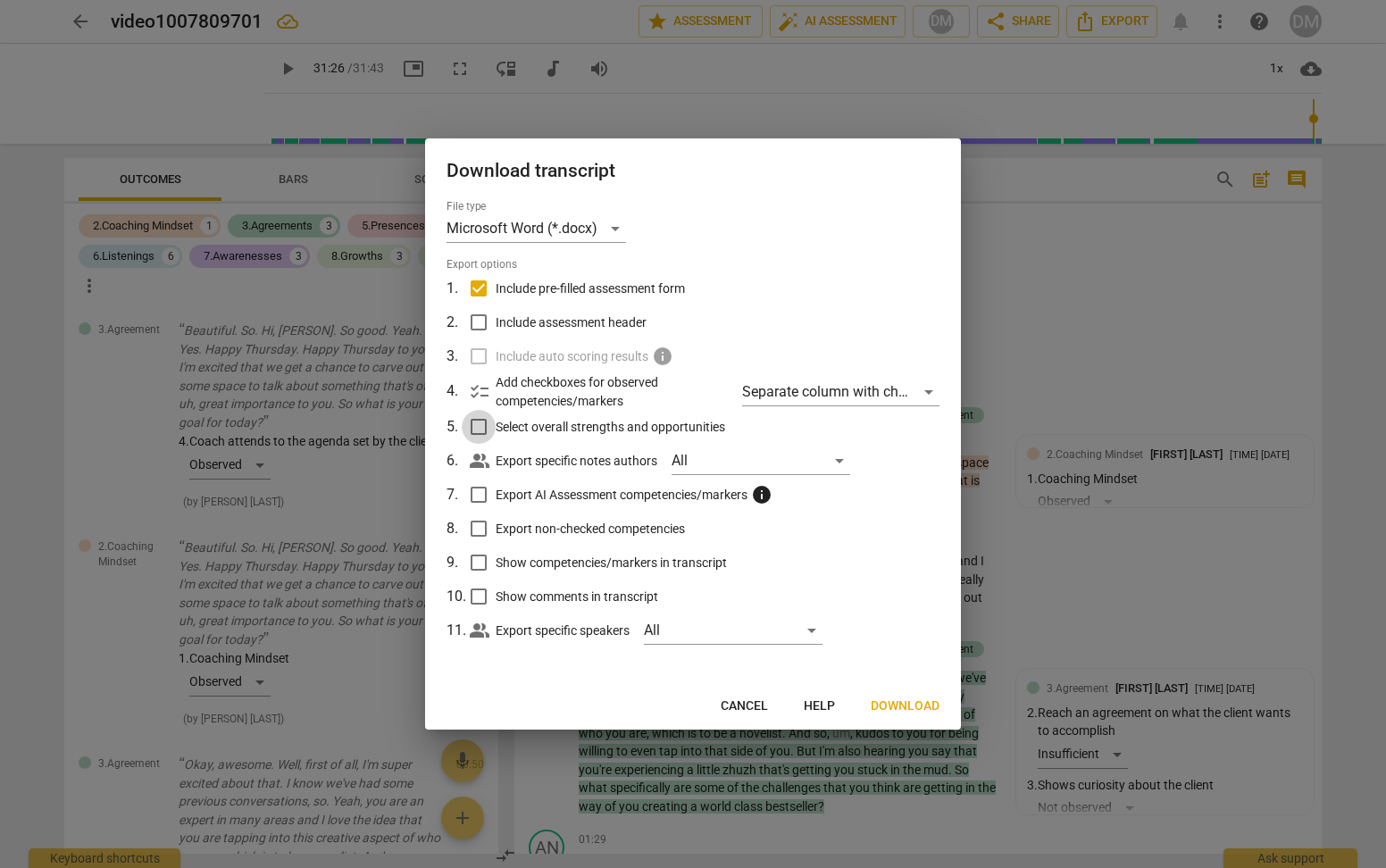 click on "Select overall strengths and opportunities" at bounding box center (479, 427) 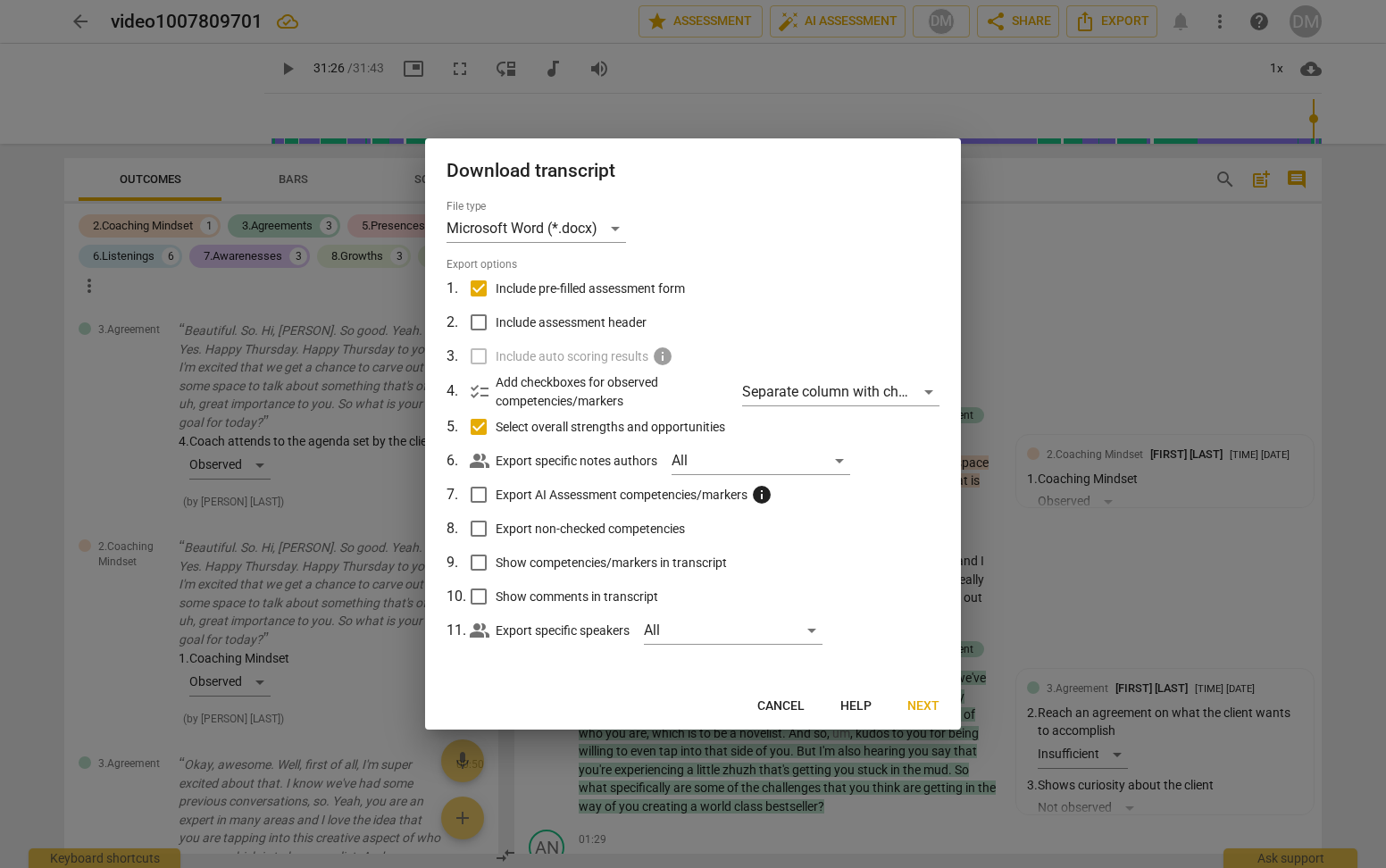 click on "Show comments in transcript" at bounding box center (479, 597) 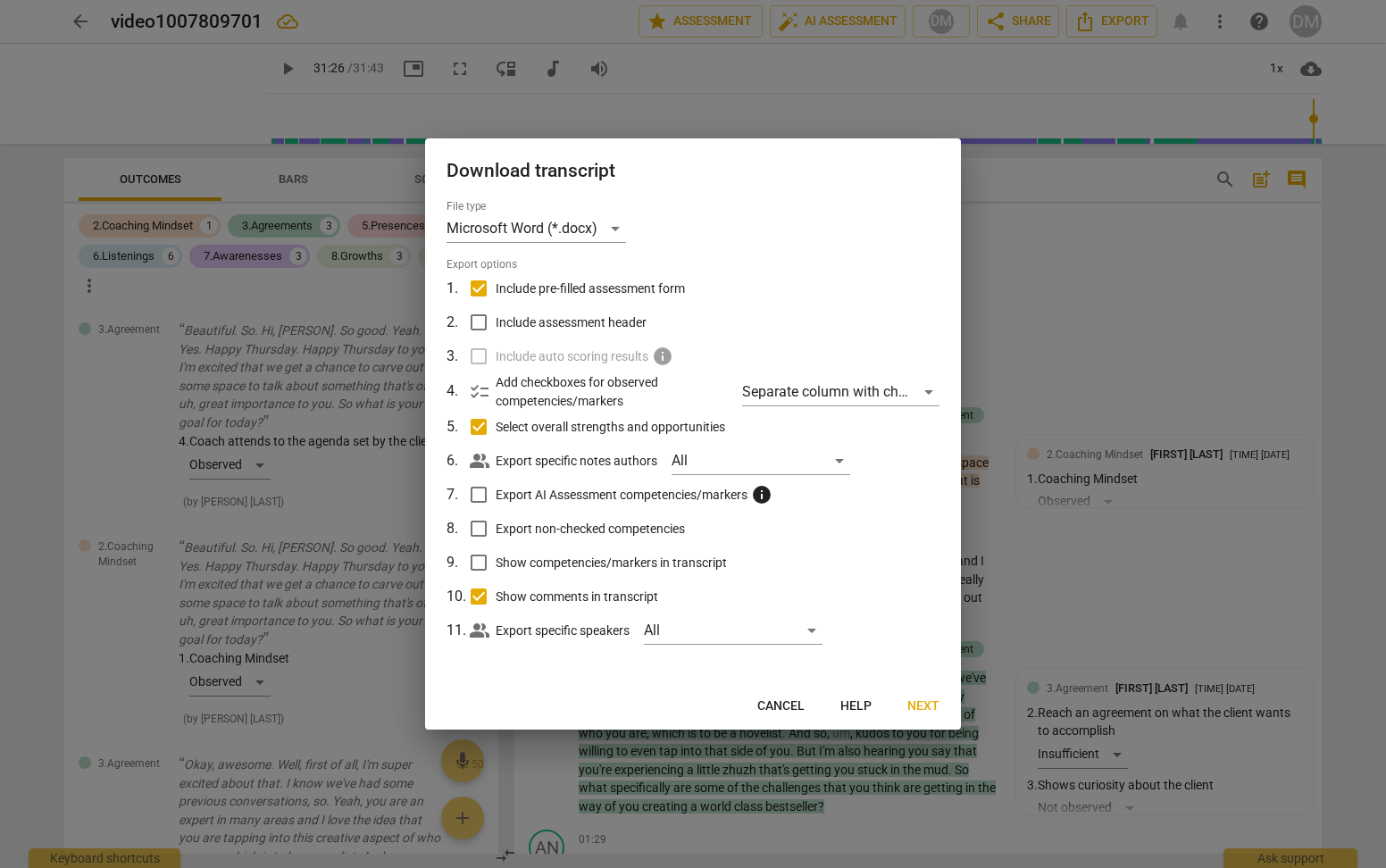 click on "Export non-checked competencies" at bounding box center [479, 529] 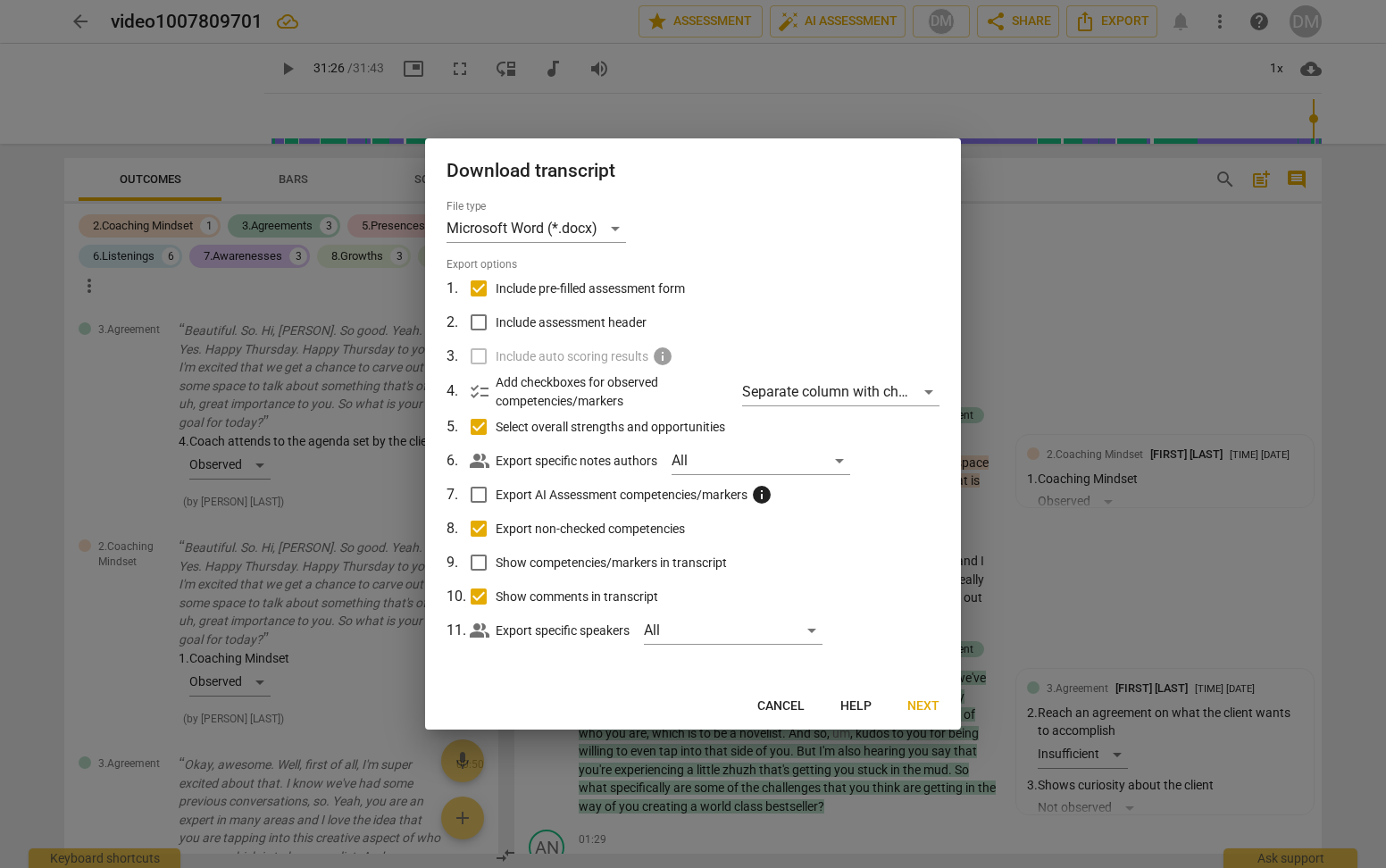 click on "Show competencies/markers in transcript" at bounding box center (479, 563) 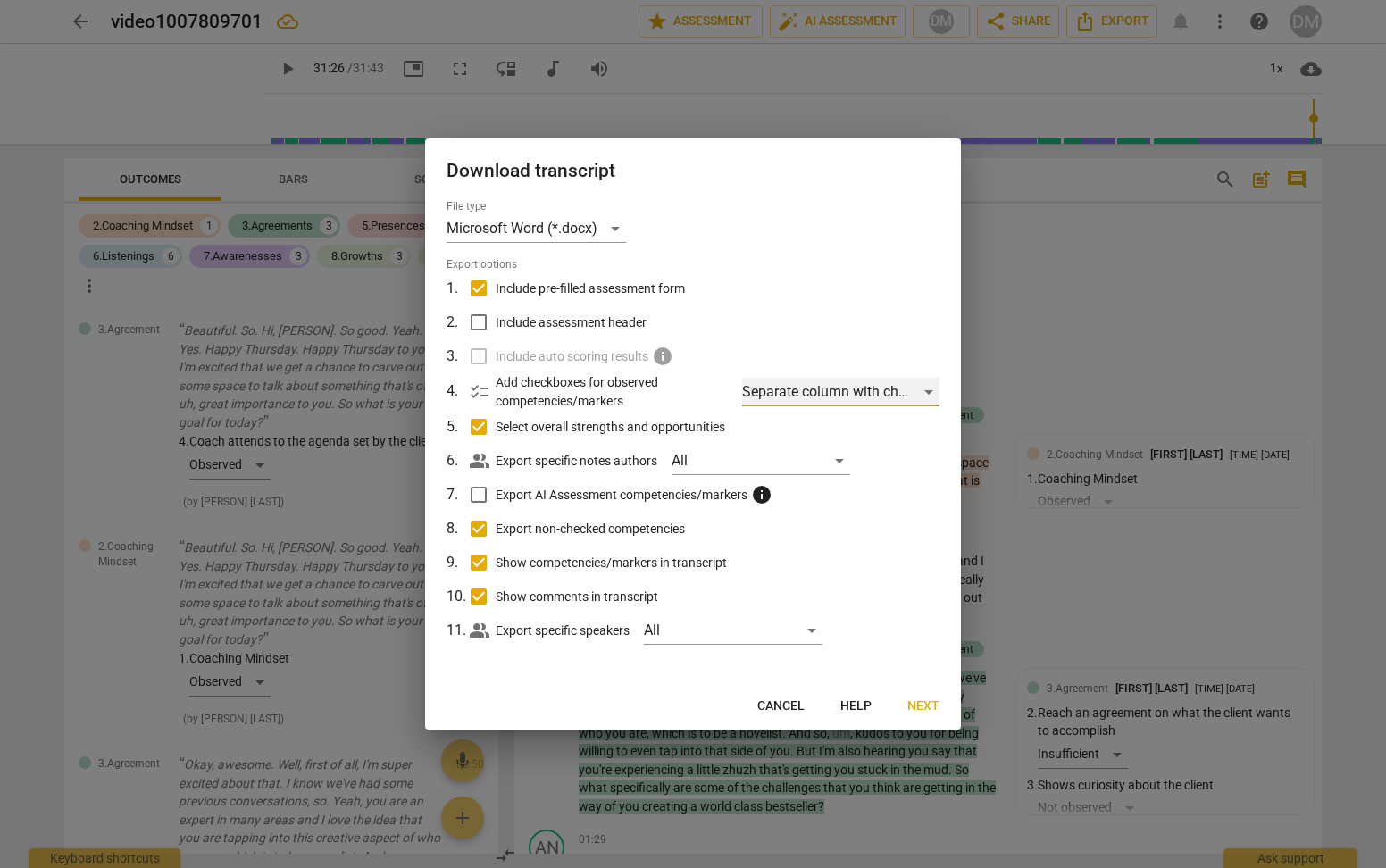 click on "Separate column with check marks" at bounding box center (840, 392) 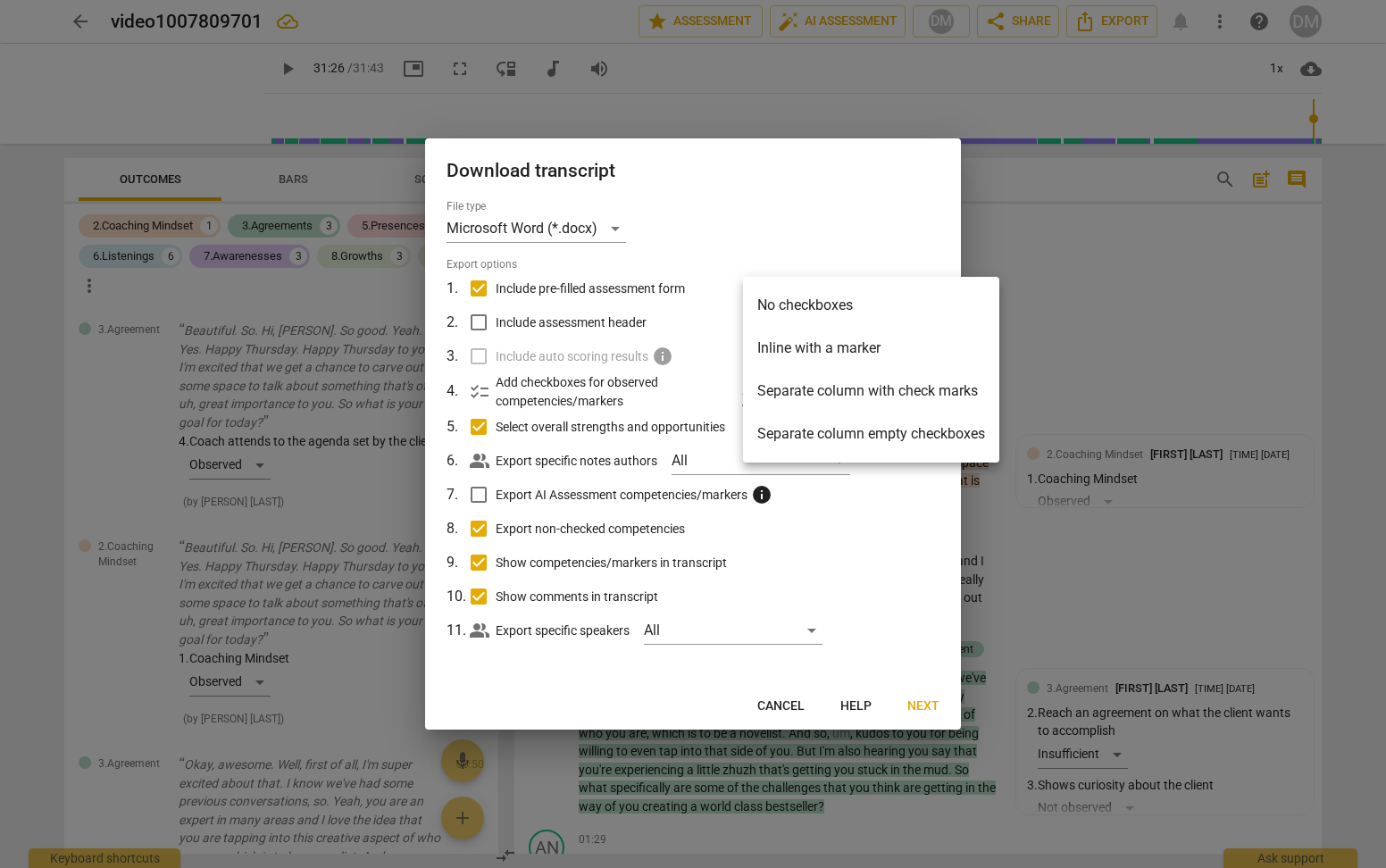 click on "Separate column with check marks" at bounding box center (871, 391) 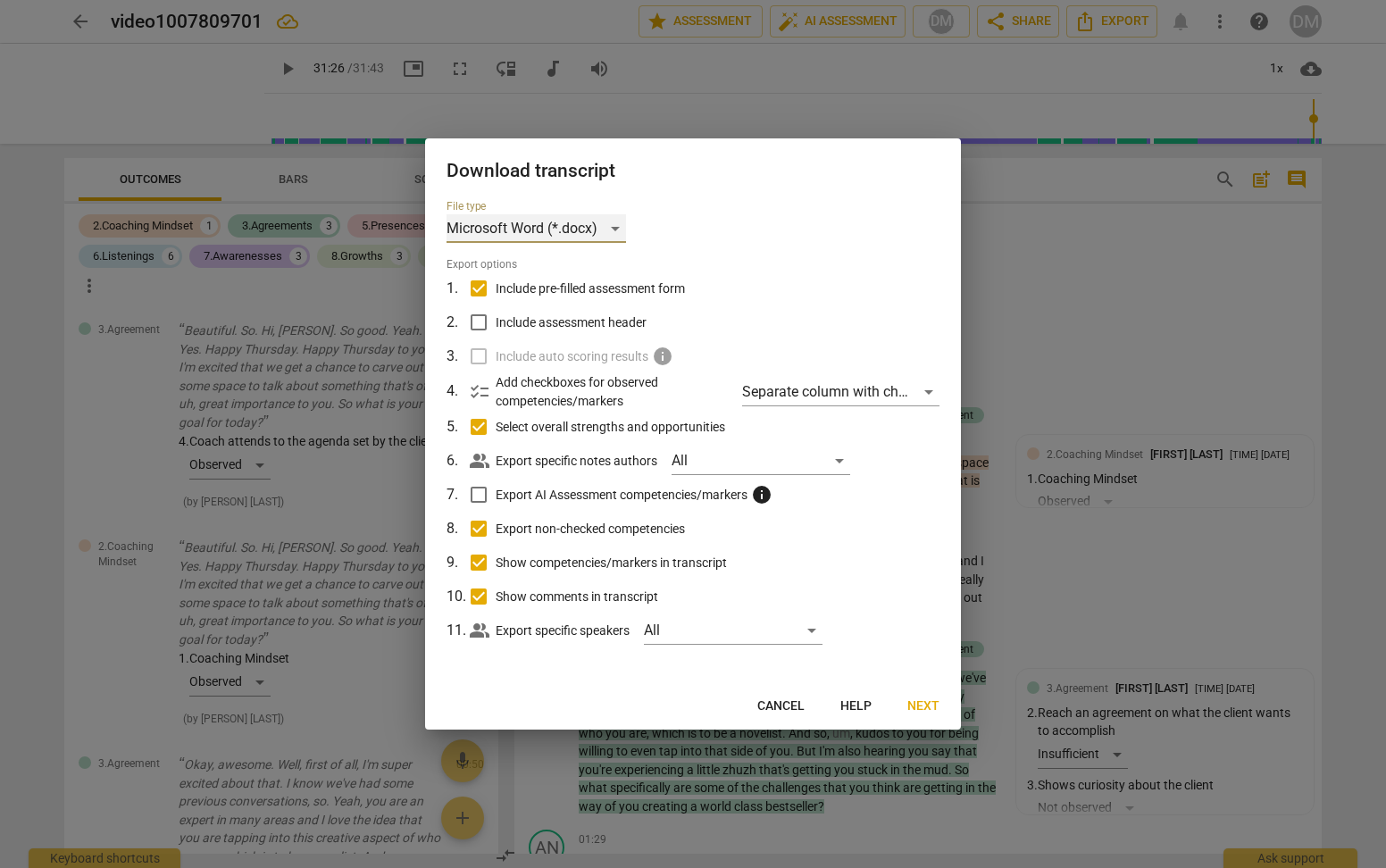click on "Microsoft Word (*.docx)" at bounding box center [536, 229] 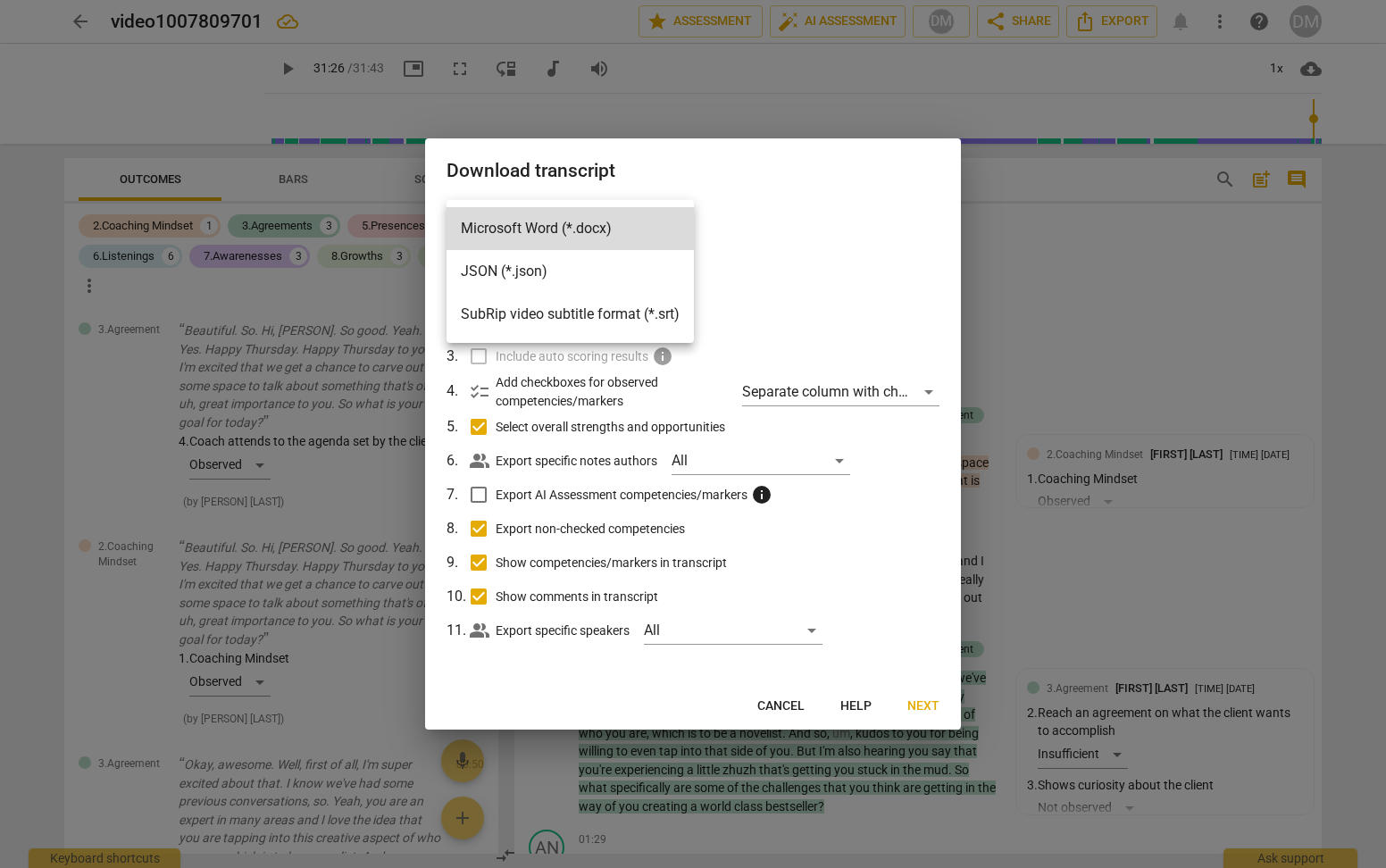click at bounding box center [693, 434] 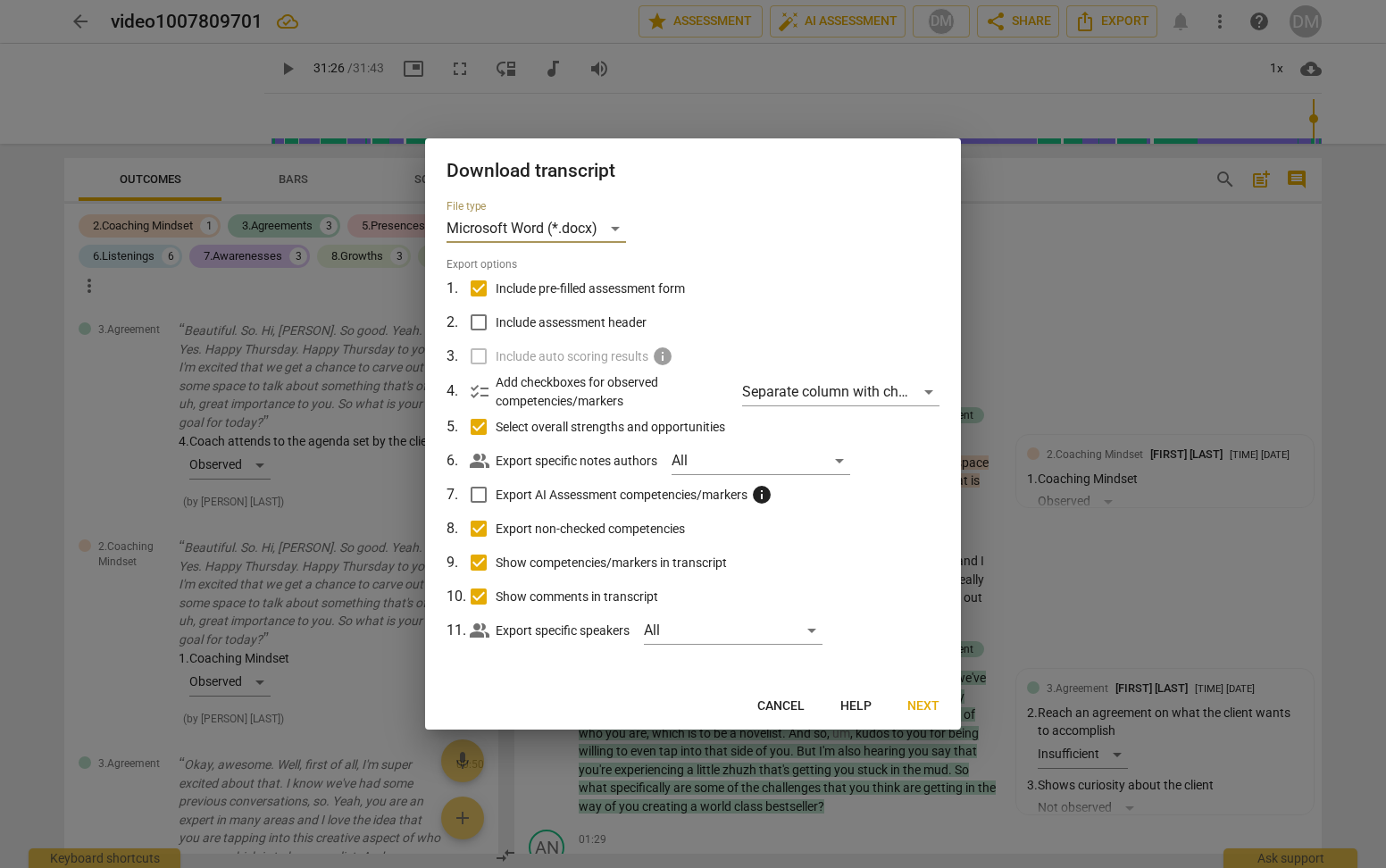 click on "Next" at bounding box center (923, 706) 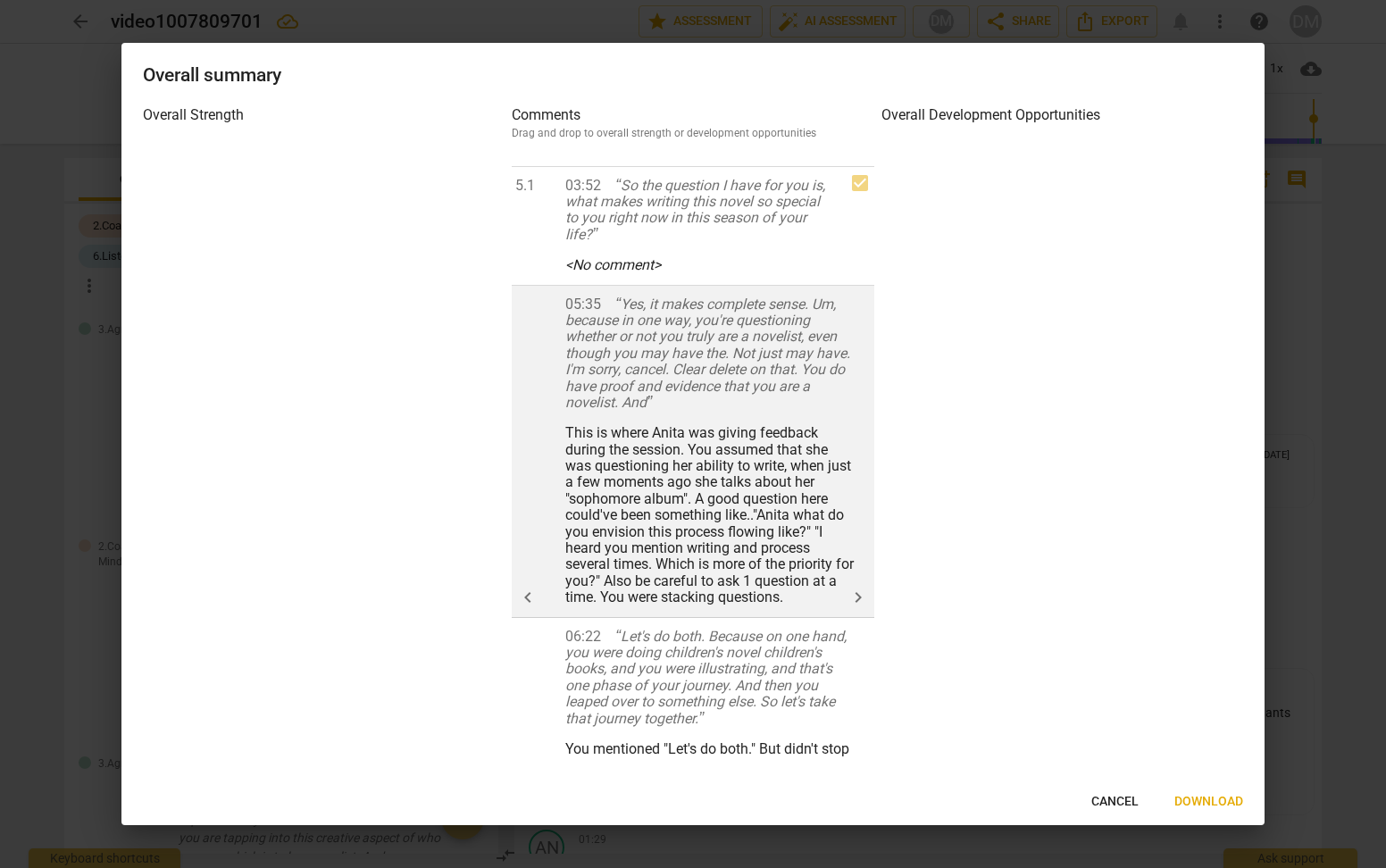 scroll, scrollTop: 0, scrollLeft: 0, axis: both 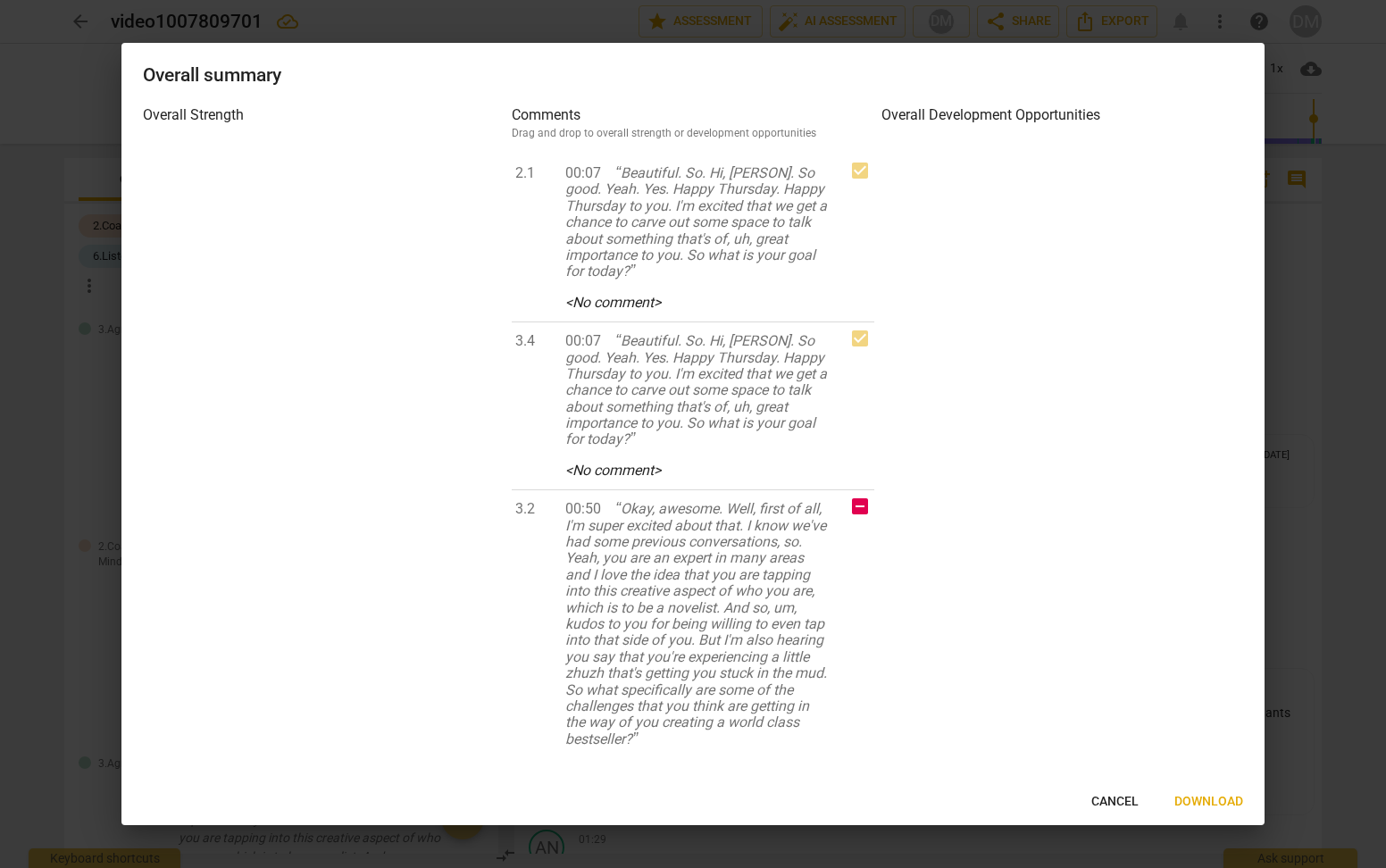 click at bounding box center [693, 434] 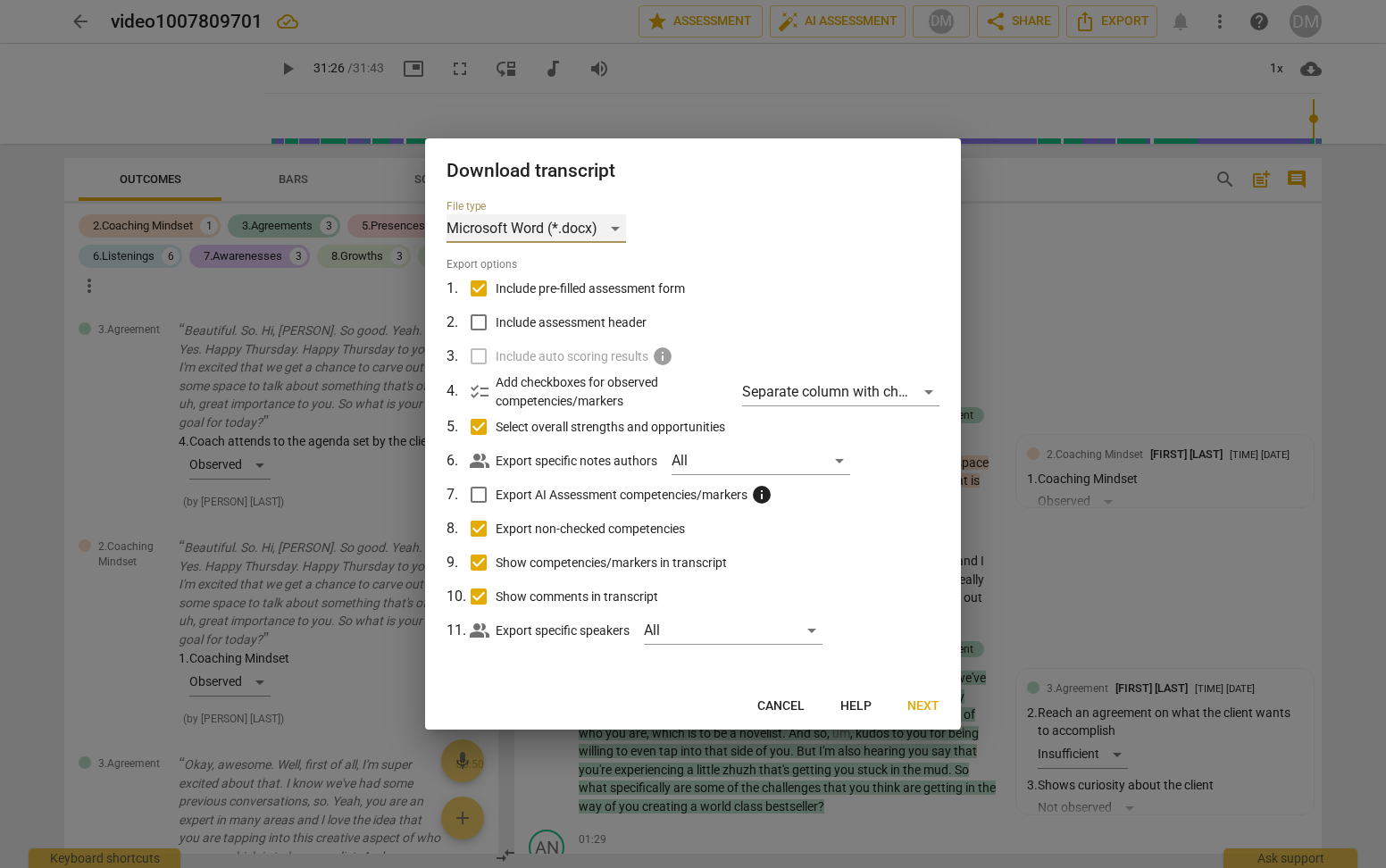 click on "Microsoft Word (*.docx)" at bounding box center [536, 229] 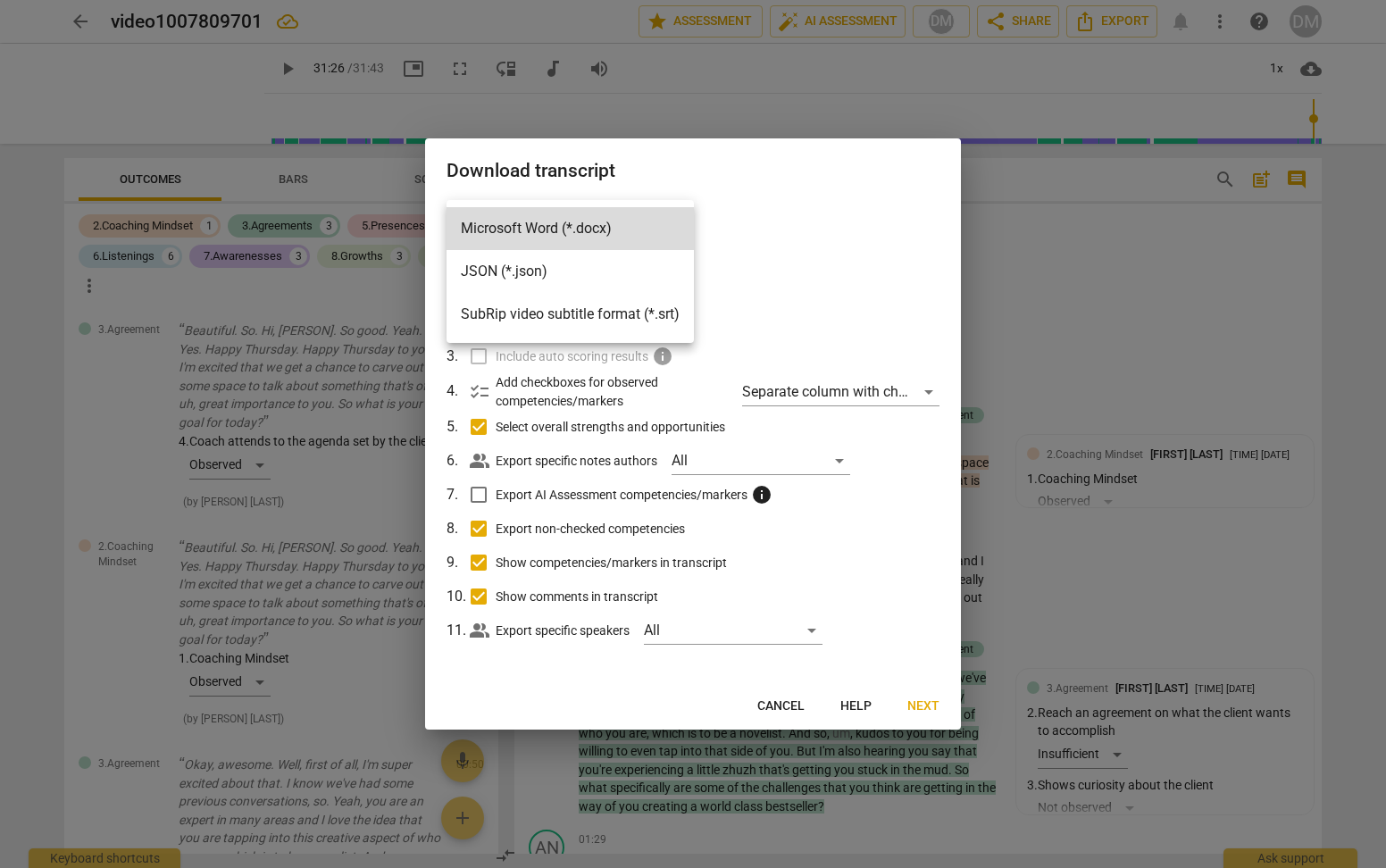 click on "SubRip video subtitle format (*.srt)" at bounding box center (570, 314) 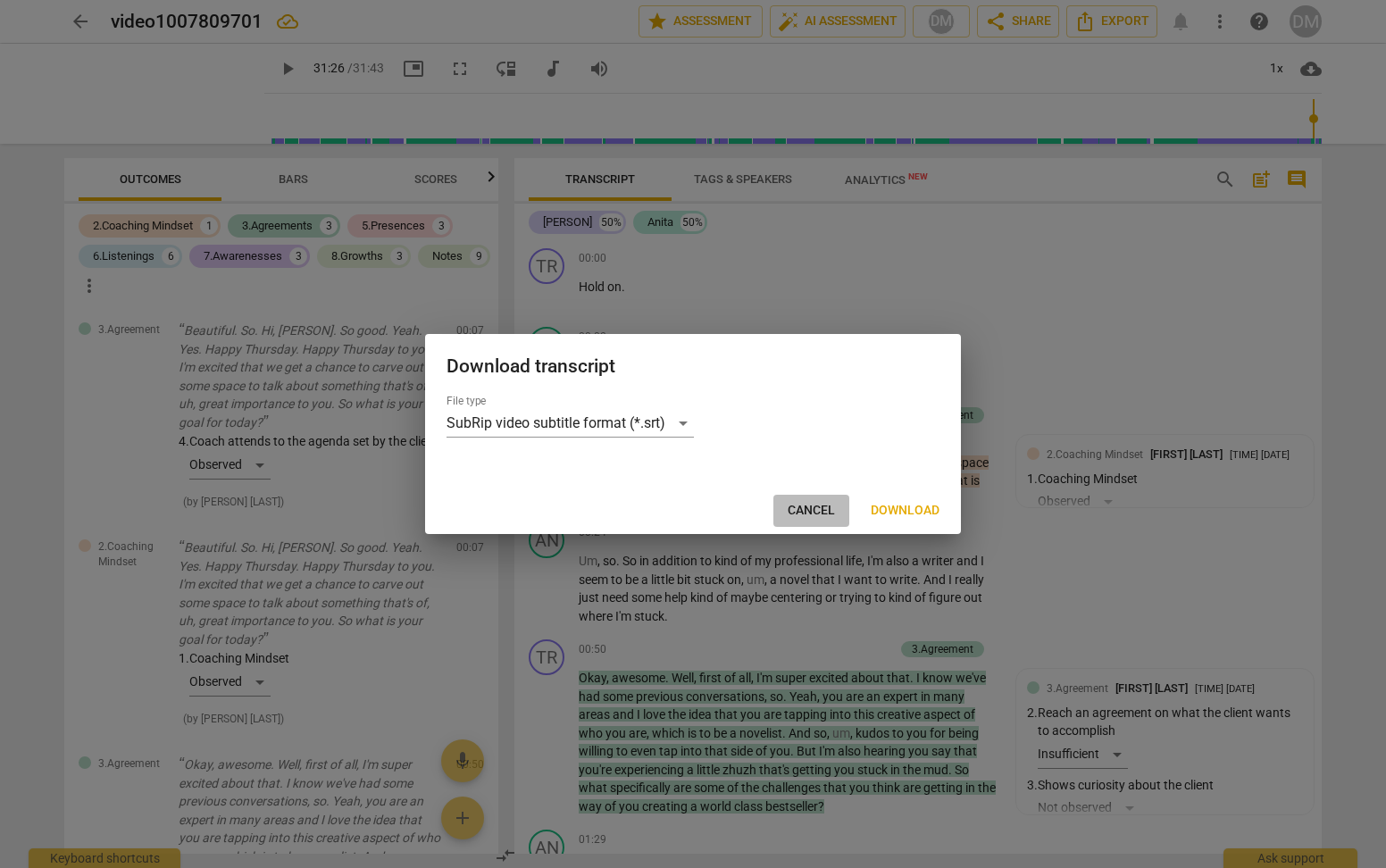 click on "Cancel" at bounding box center [811, 511] 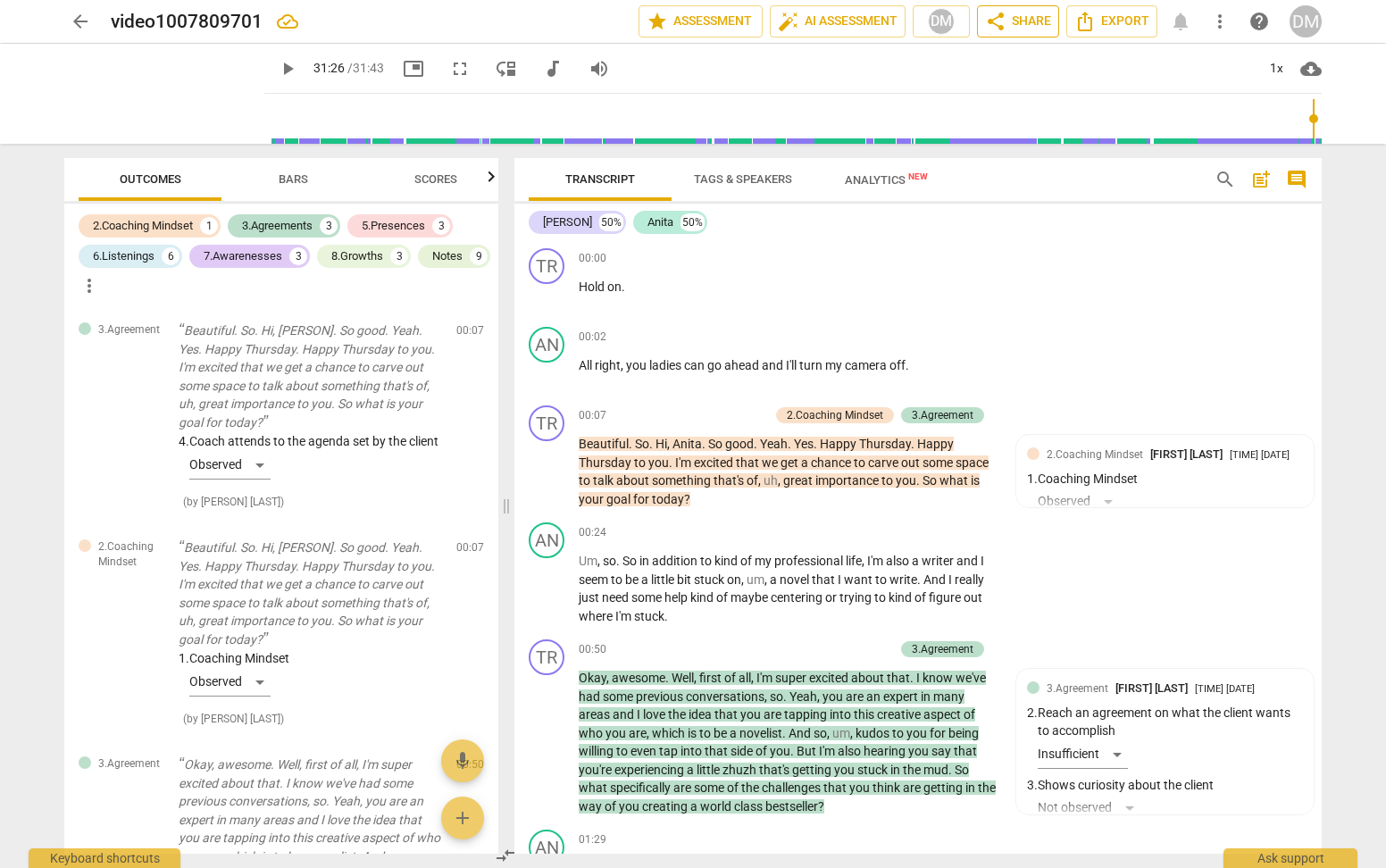 click on "share    Share" at bounding box center (1018, 21) 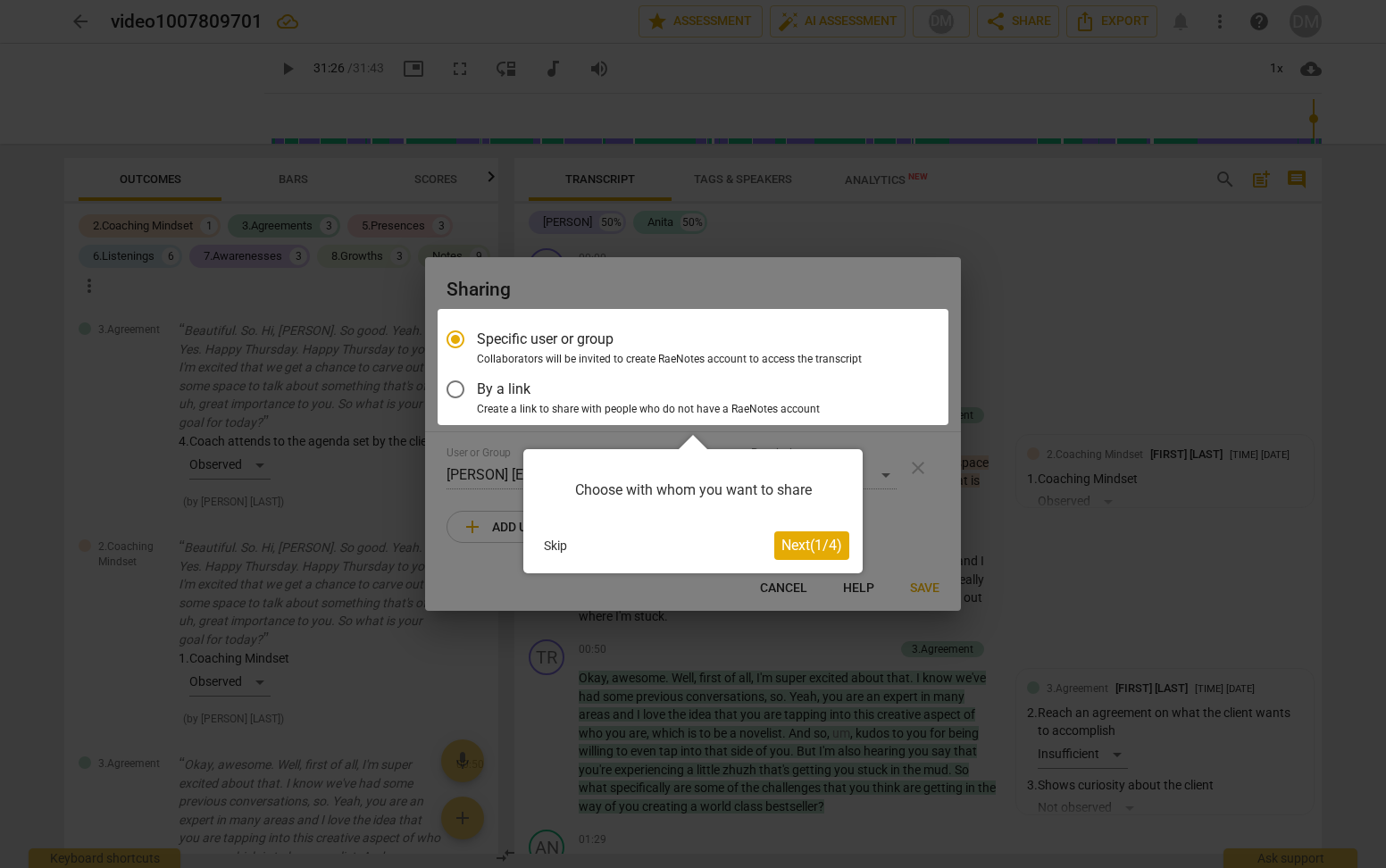 click on "Next  ( 1 / 4 )" at bounding box center [812, 545] 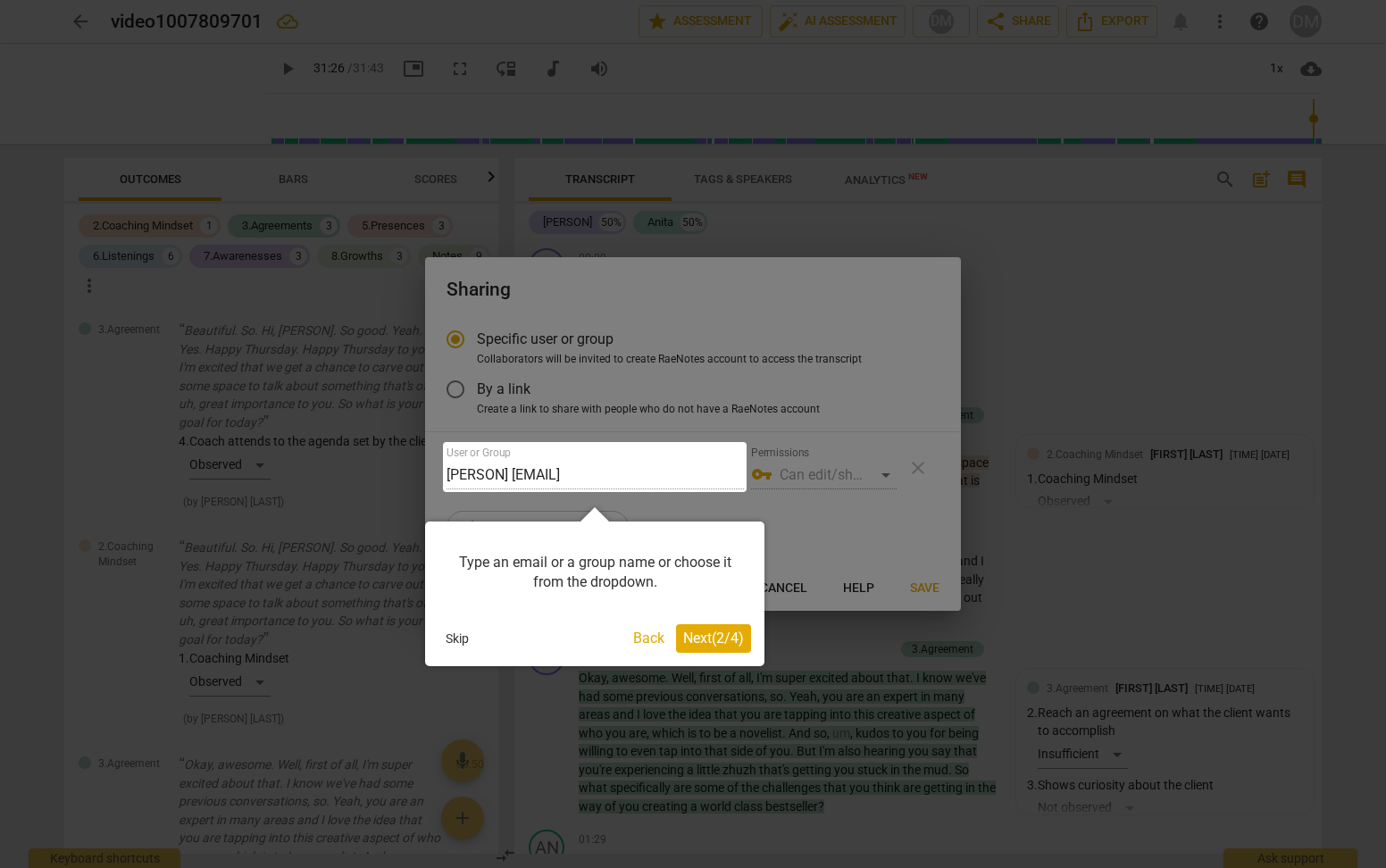 click on "Next  ( 2 / 4 )" at bounding box center (714, 638) 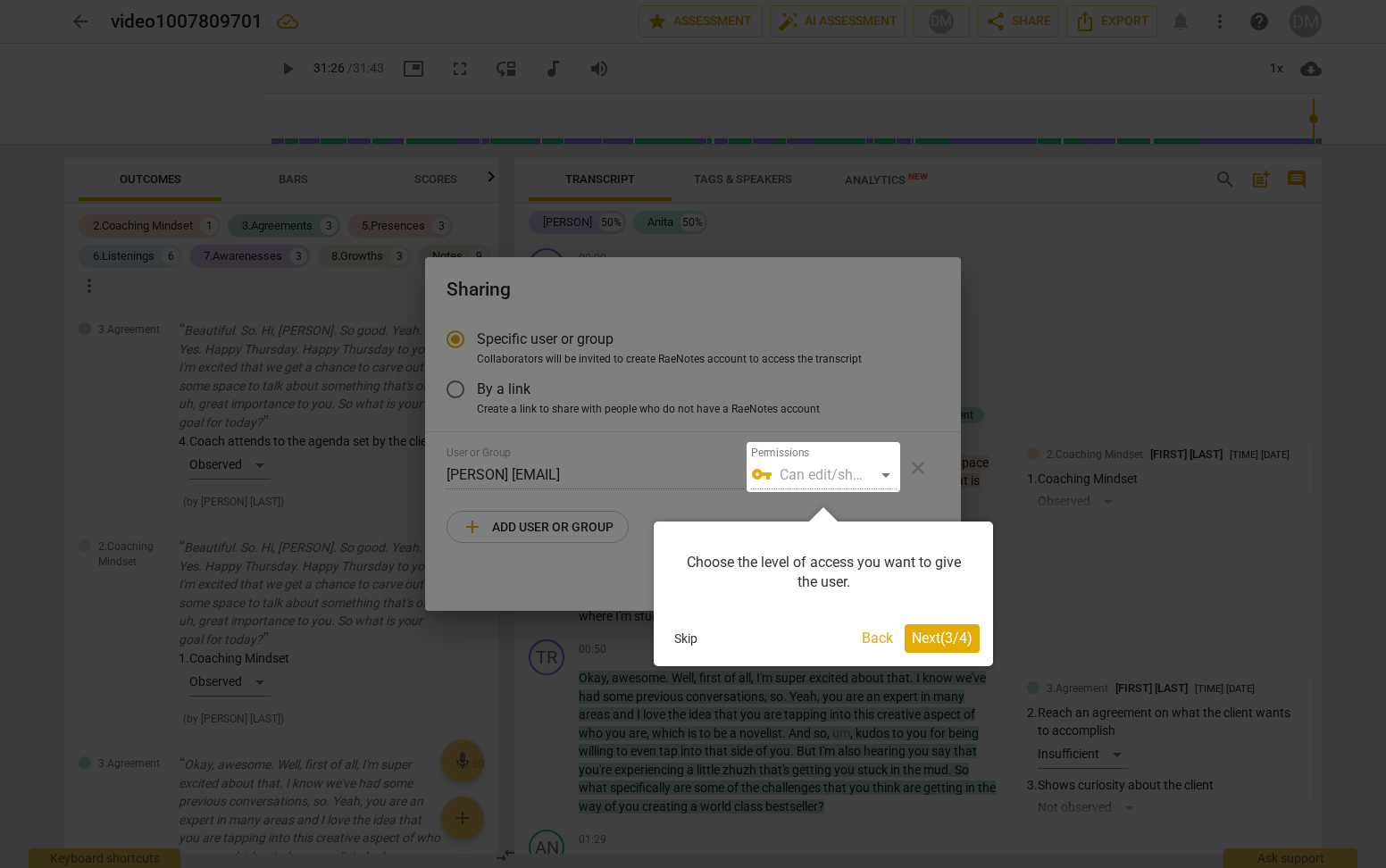 click on "Next  ( 3 / 4 )" at bounding box center [942, 638] 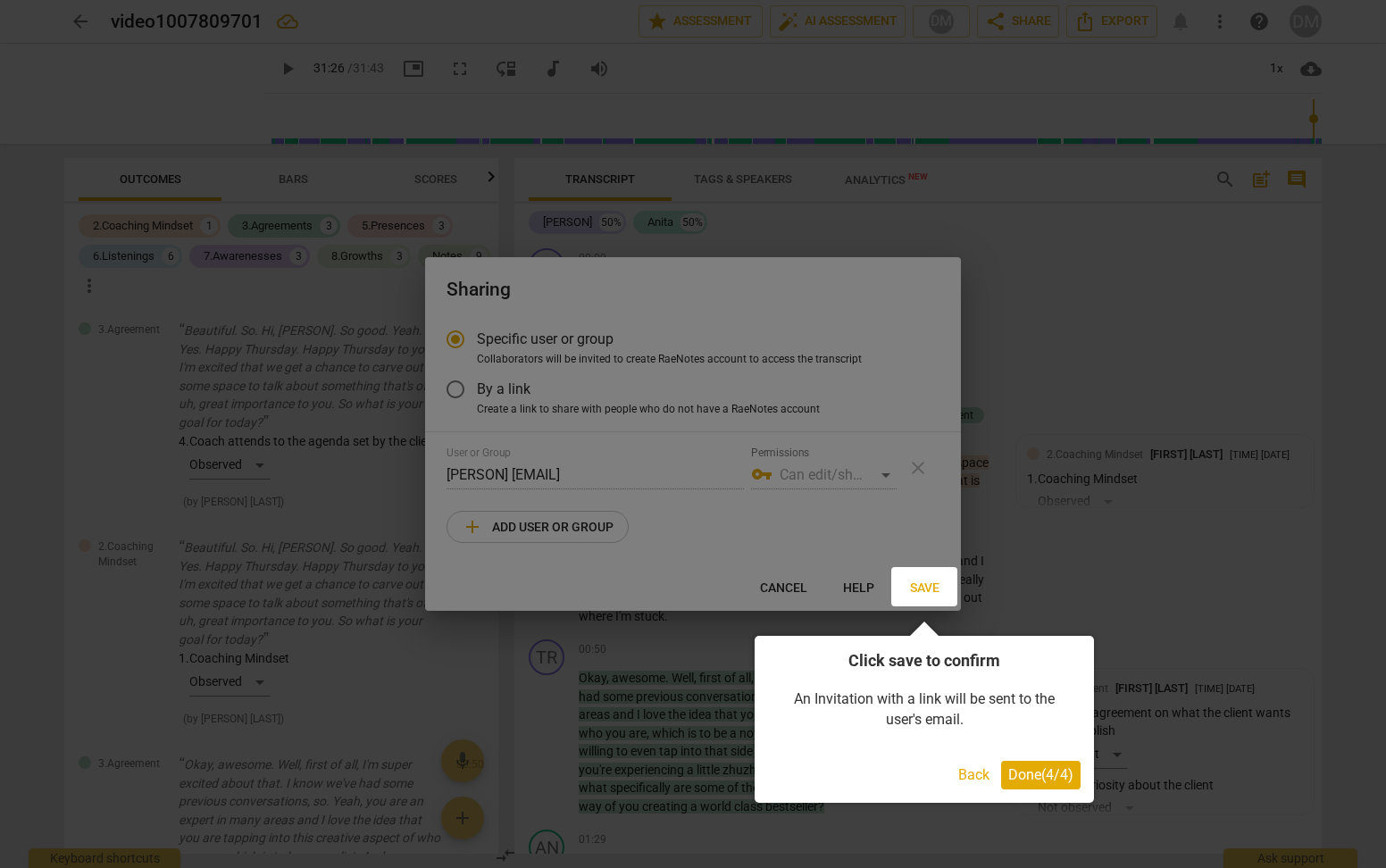 click on "Done  ( 4 / 4 )" at bounding box center (1040, 774) 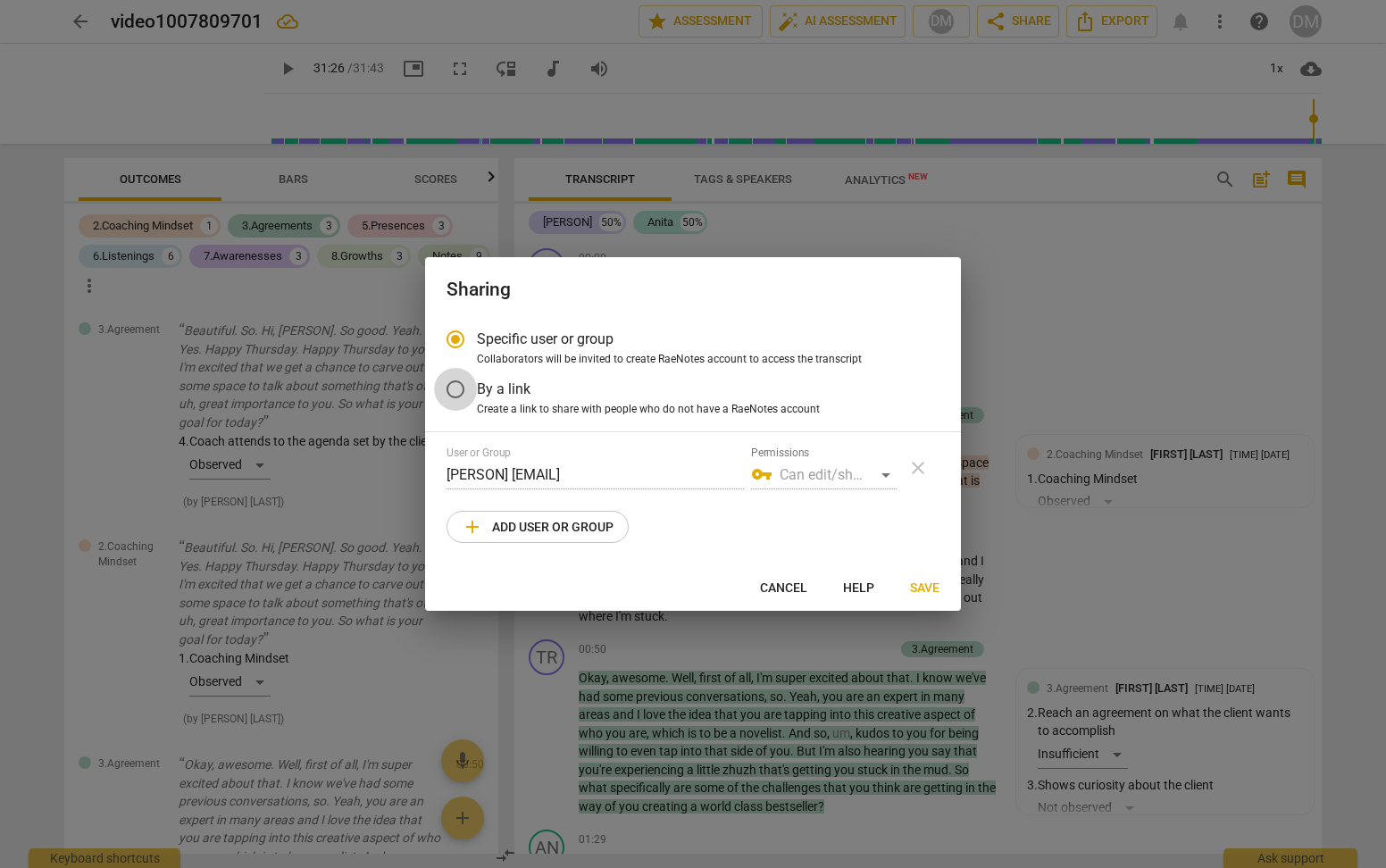 click on "By a link" at bounding box center [455, 389] 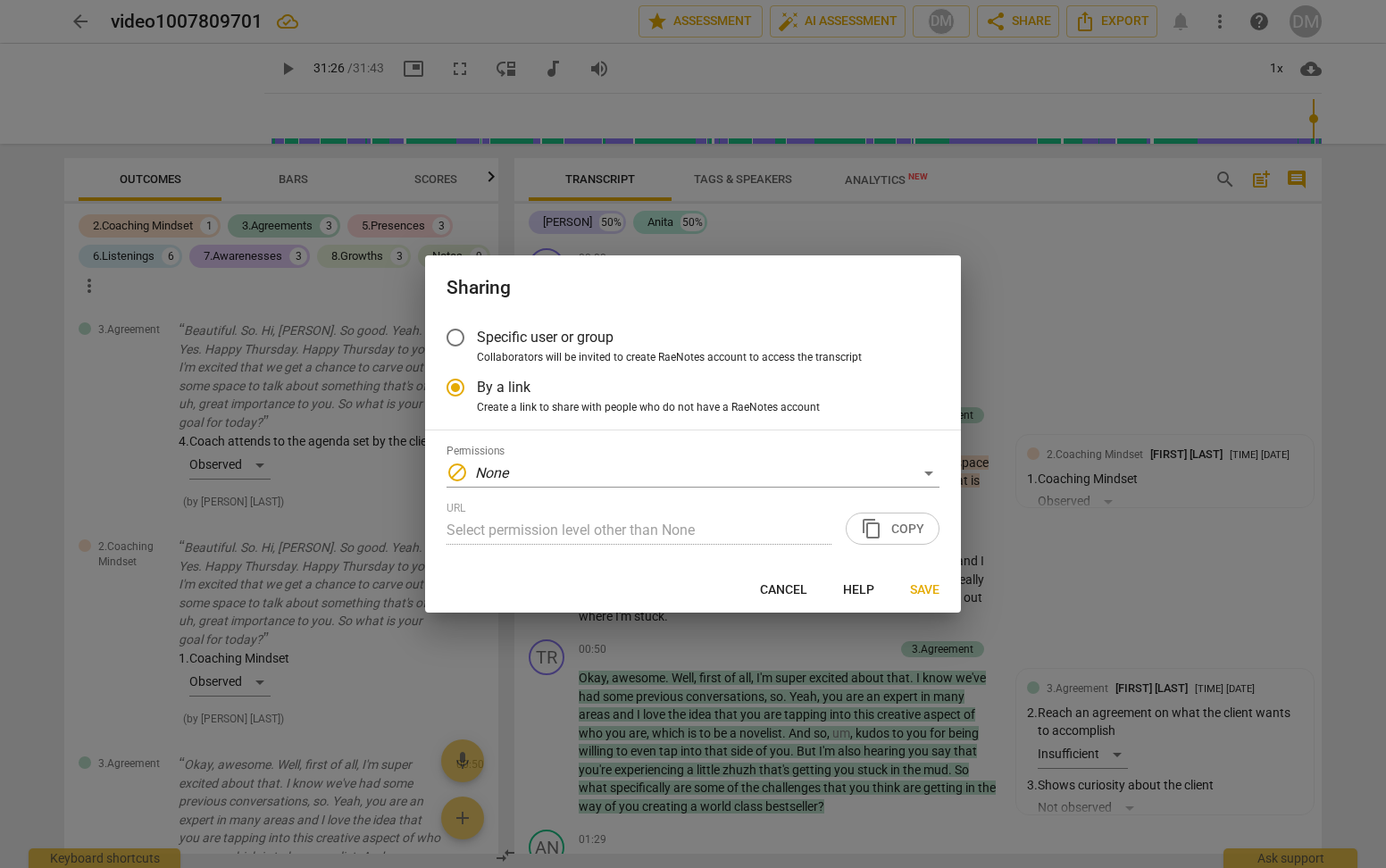 click on "Specific user or group" at bounding box center (455, 338) 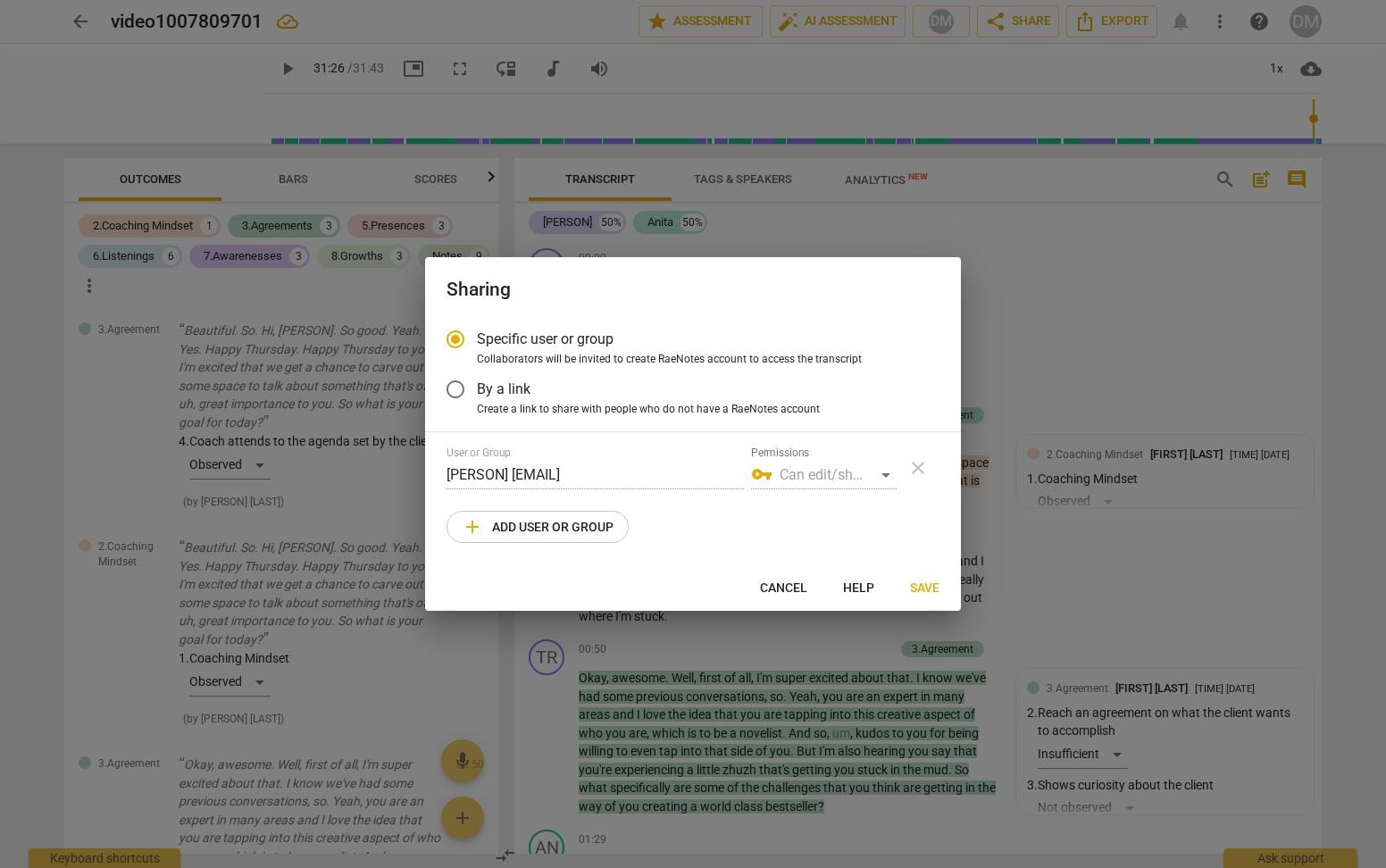 click on "vpn_key Can edit/share" at bounding box center (823, 475) 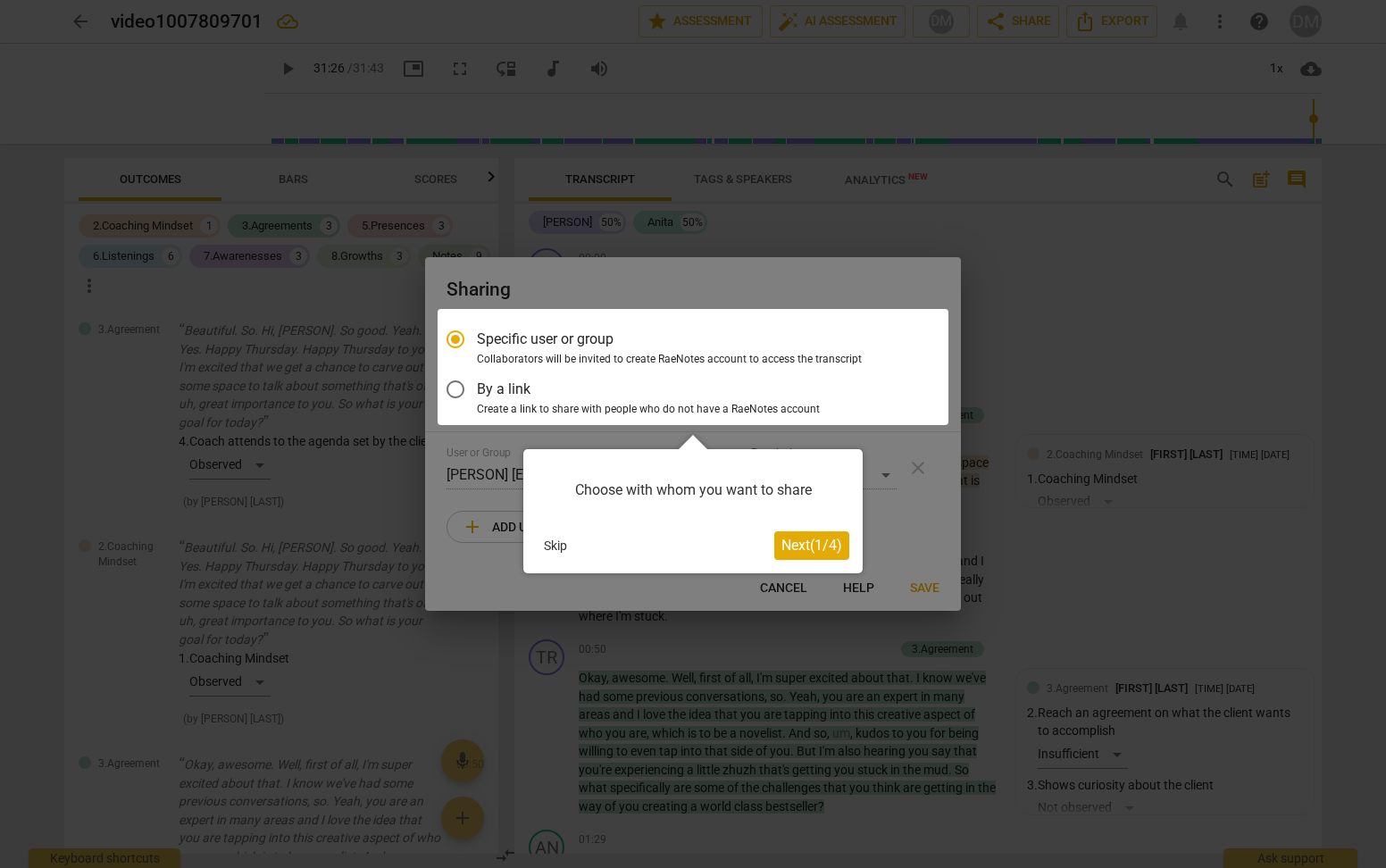 click on "Next  ( 1 / 4 )" at bounding box center [812, 545] 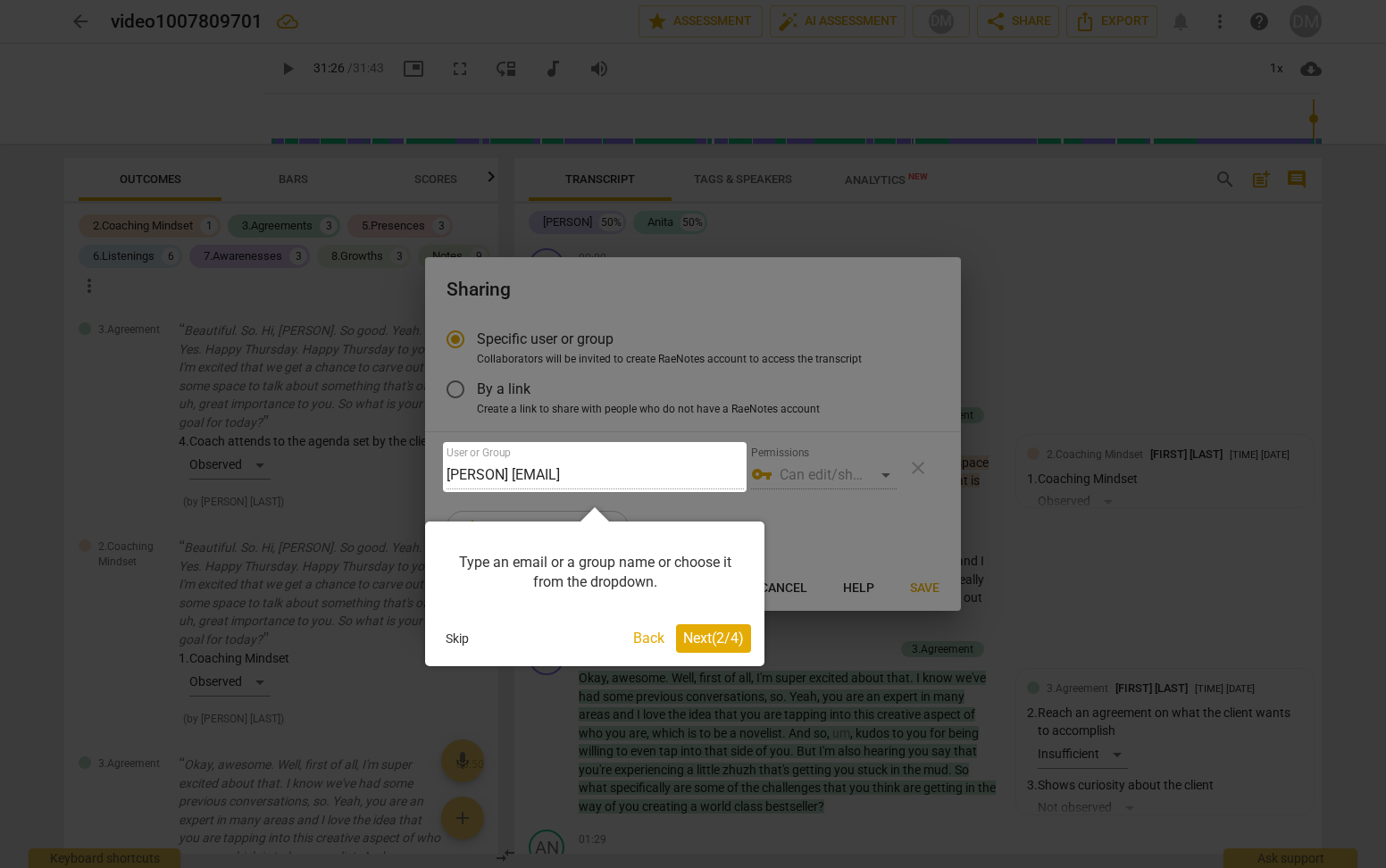 click on "Back" at bounding box center (648, 638) 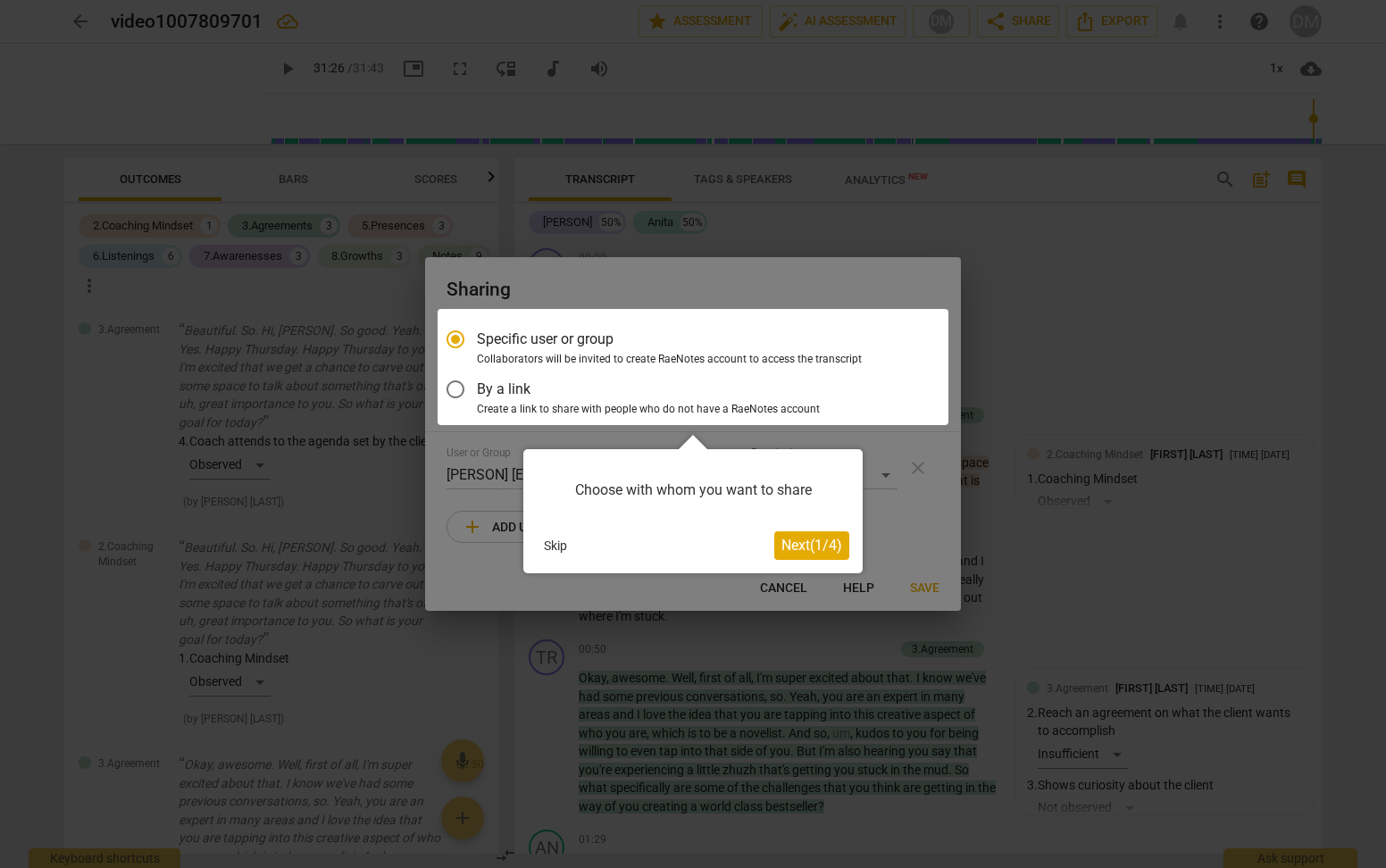 click on "Skip" at bounding box center [555, 546] 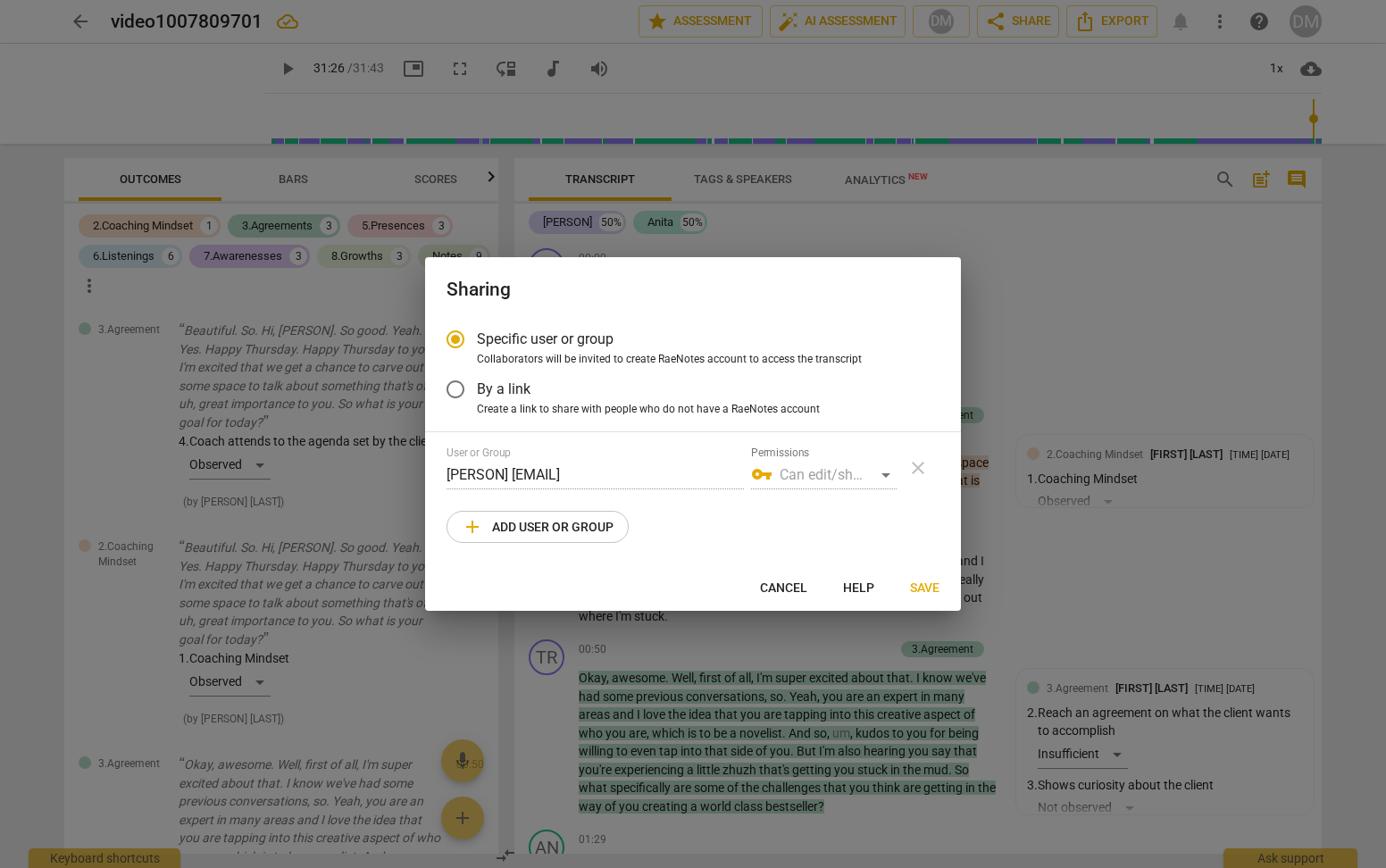click on "add Add user or group" at bounding box center (538, 527) 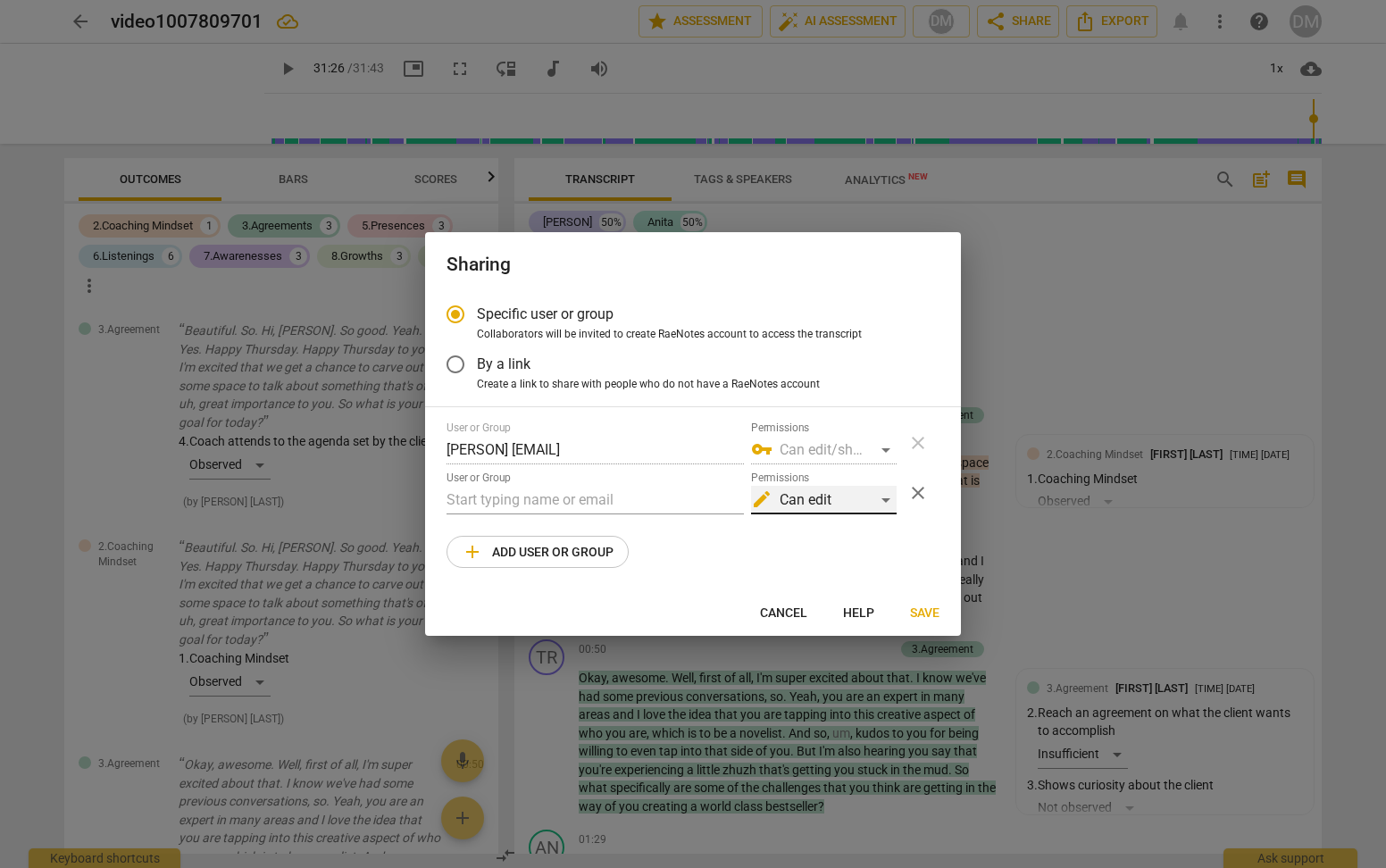 click on "edit Can edit" at bounding box center (823, 500) 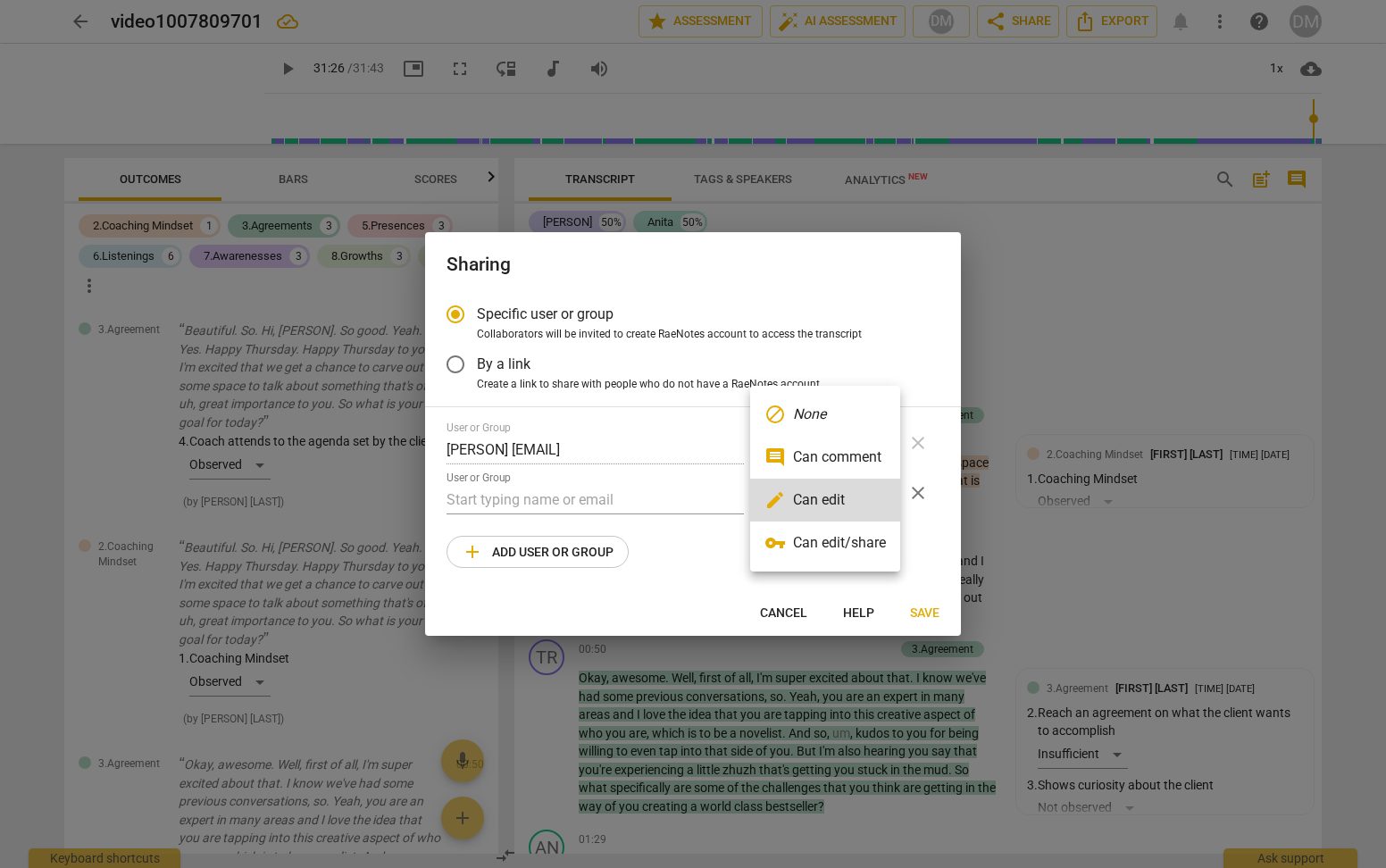click on "comment Can comment" at bounding box center (825, 457) 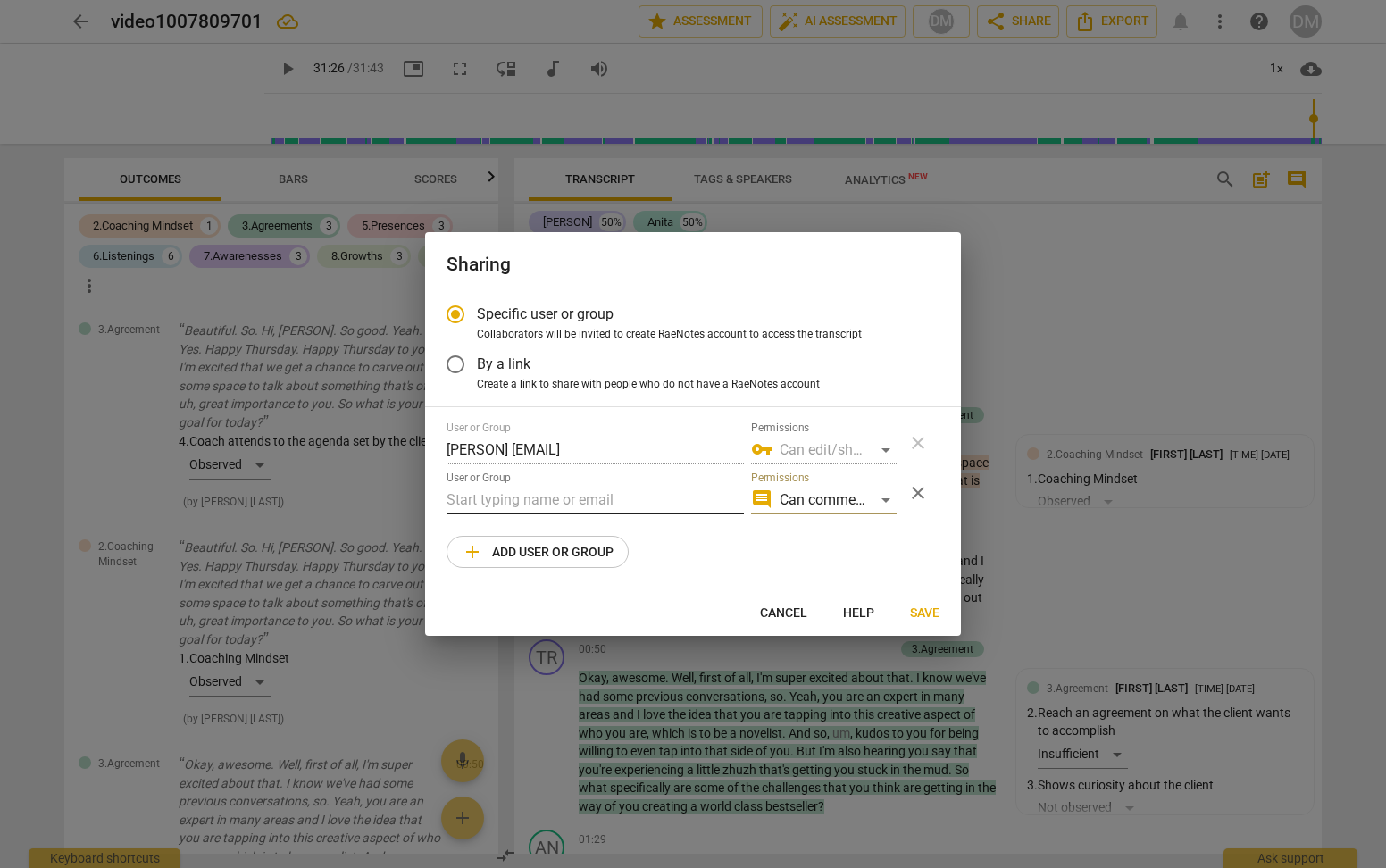 click at bounding box center (595, 500) 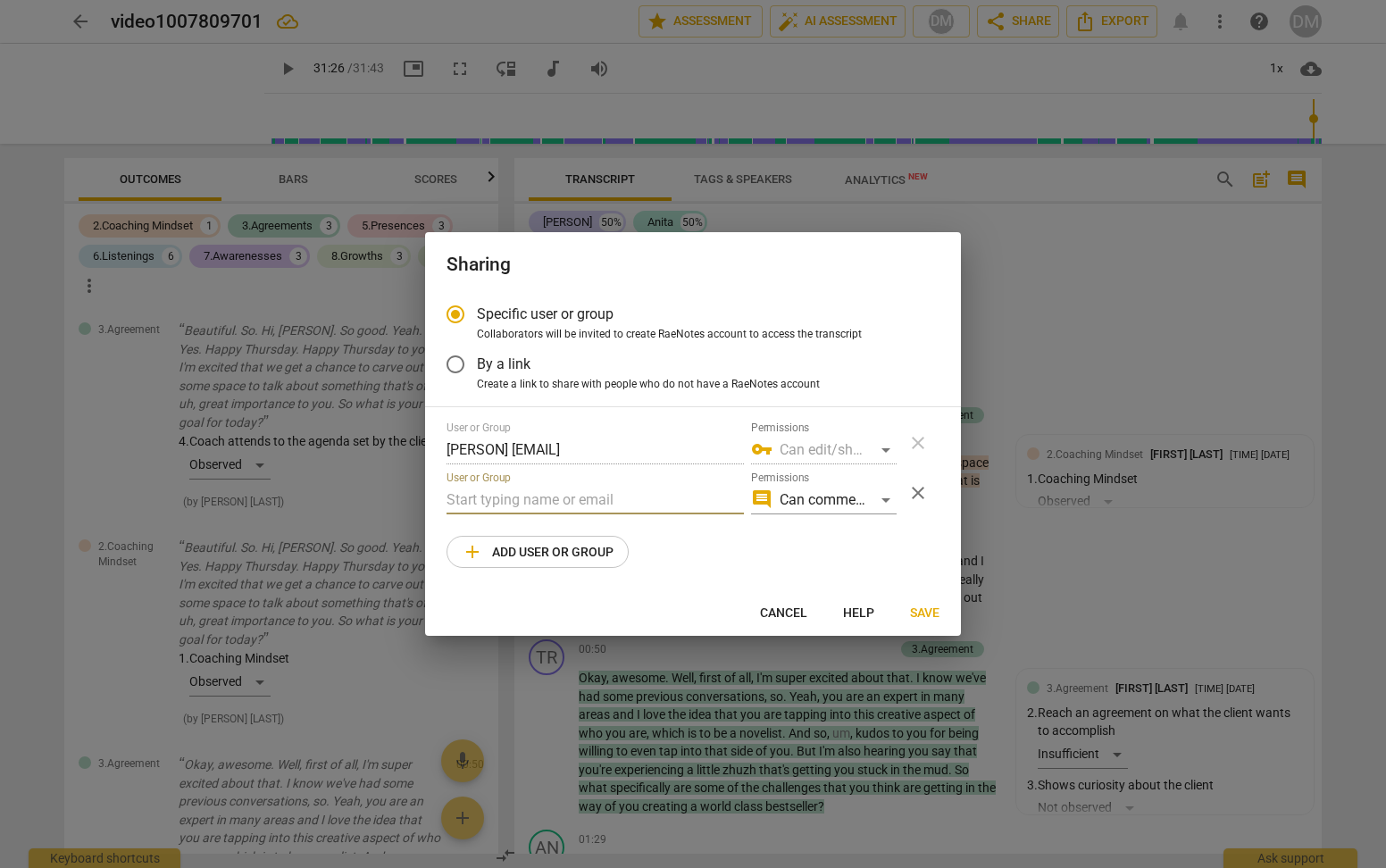 paste on "[PERSON]@[DOMAIN]" 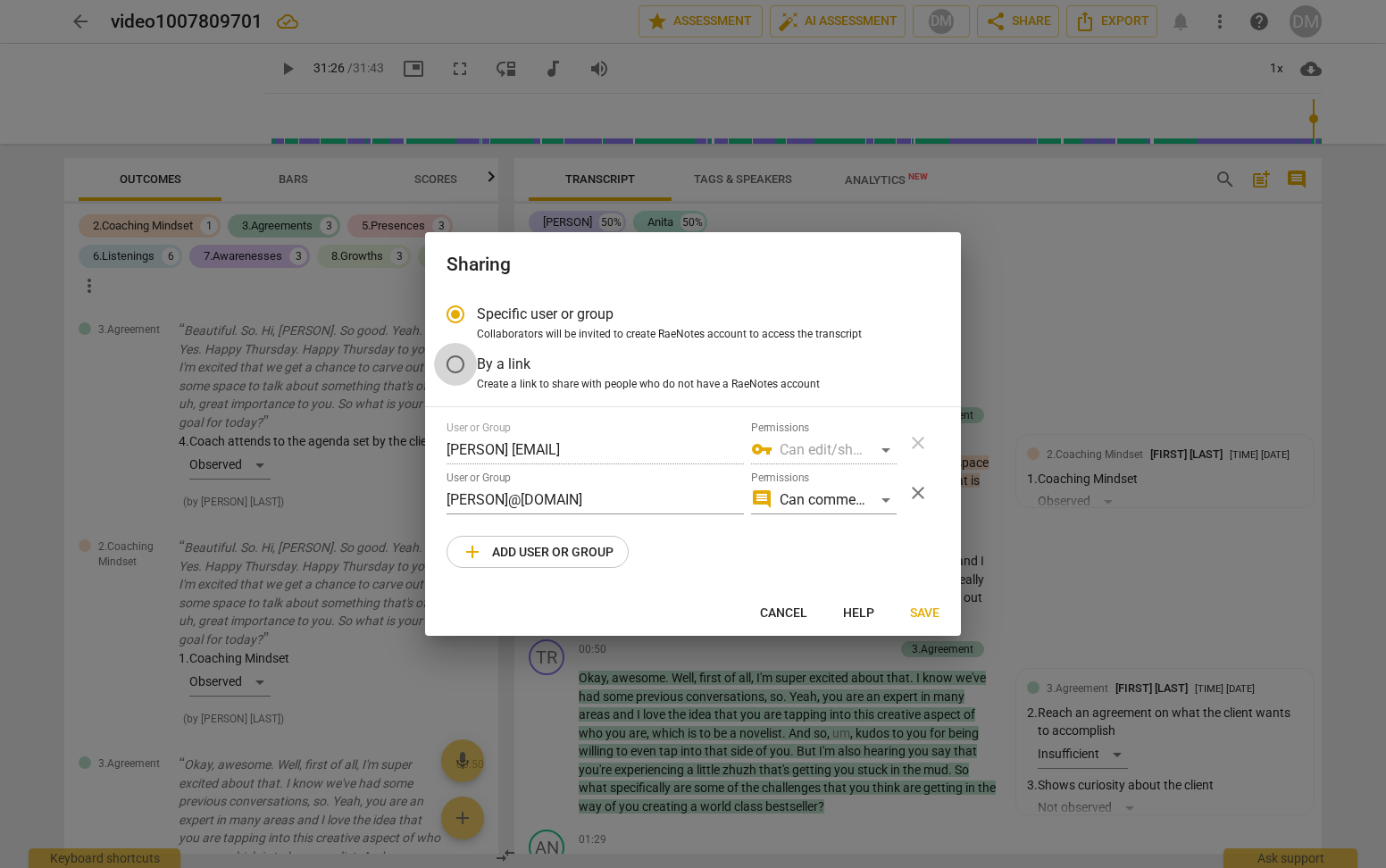click on "By a link" at bounding box center (455, 364) 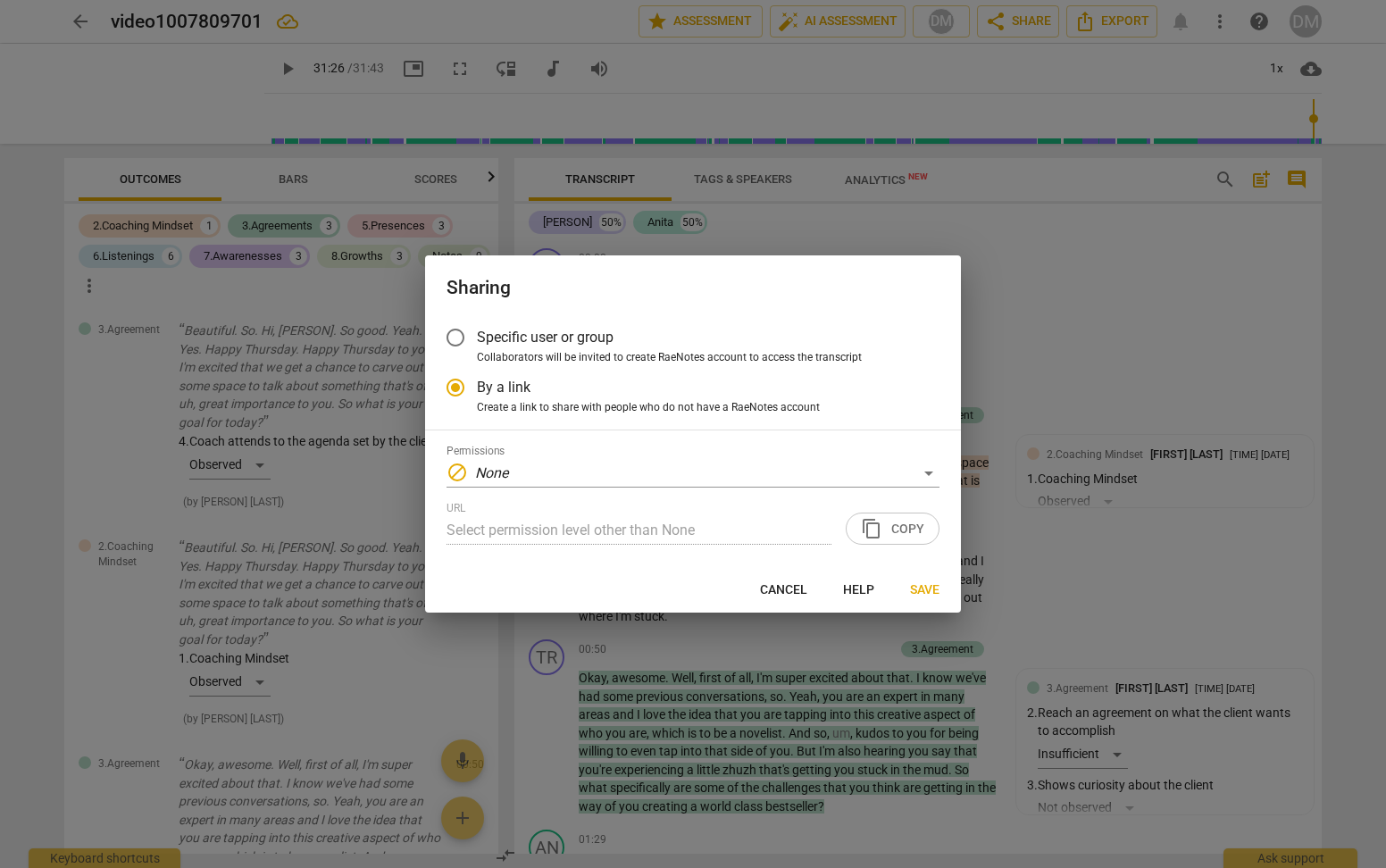 click on "URL Select permission level other than None content_copy   Copy" at bounding box center [693, 523] 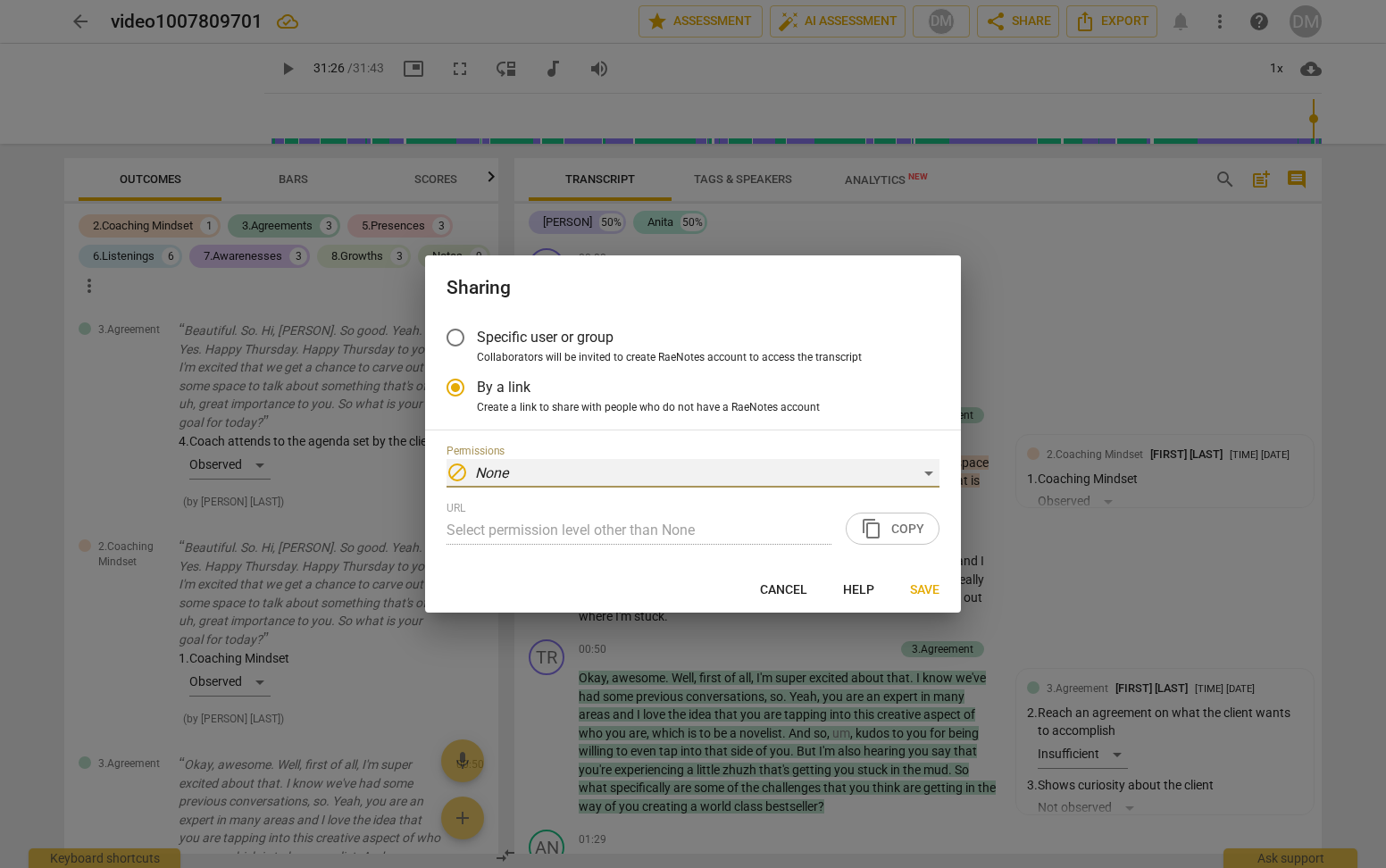 click on "block None" at bounding box center (693, 473) 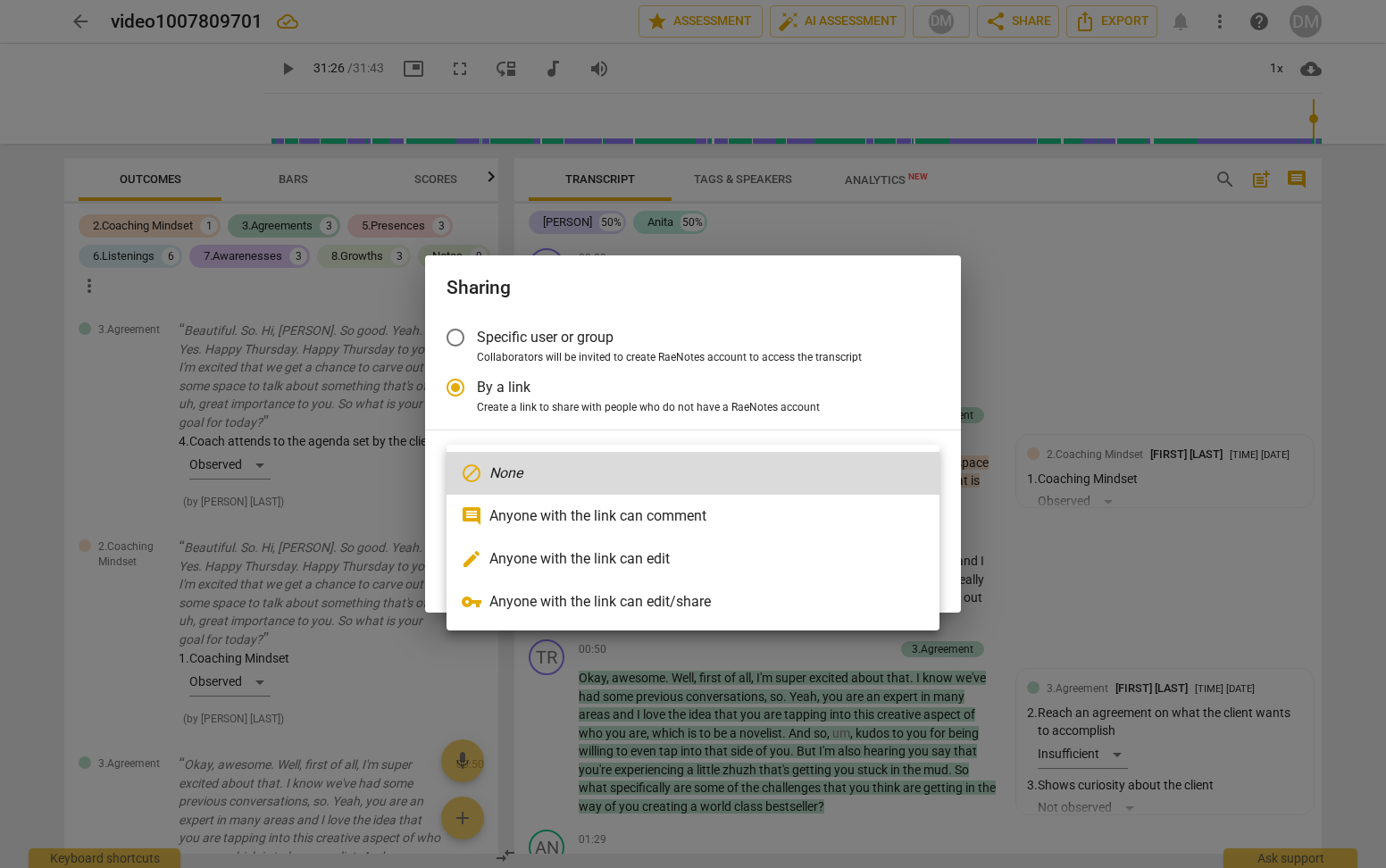 click on "comment Anyone with the link can comment" at bounding box center (693, 516) 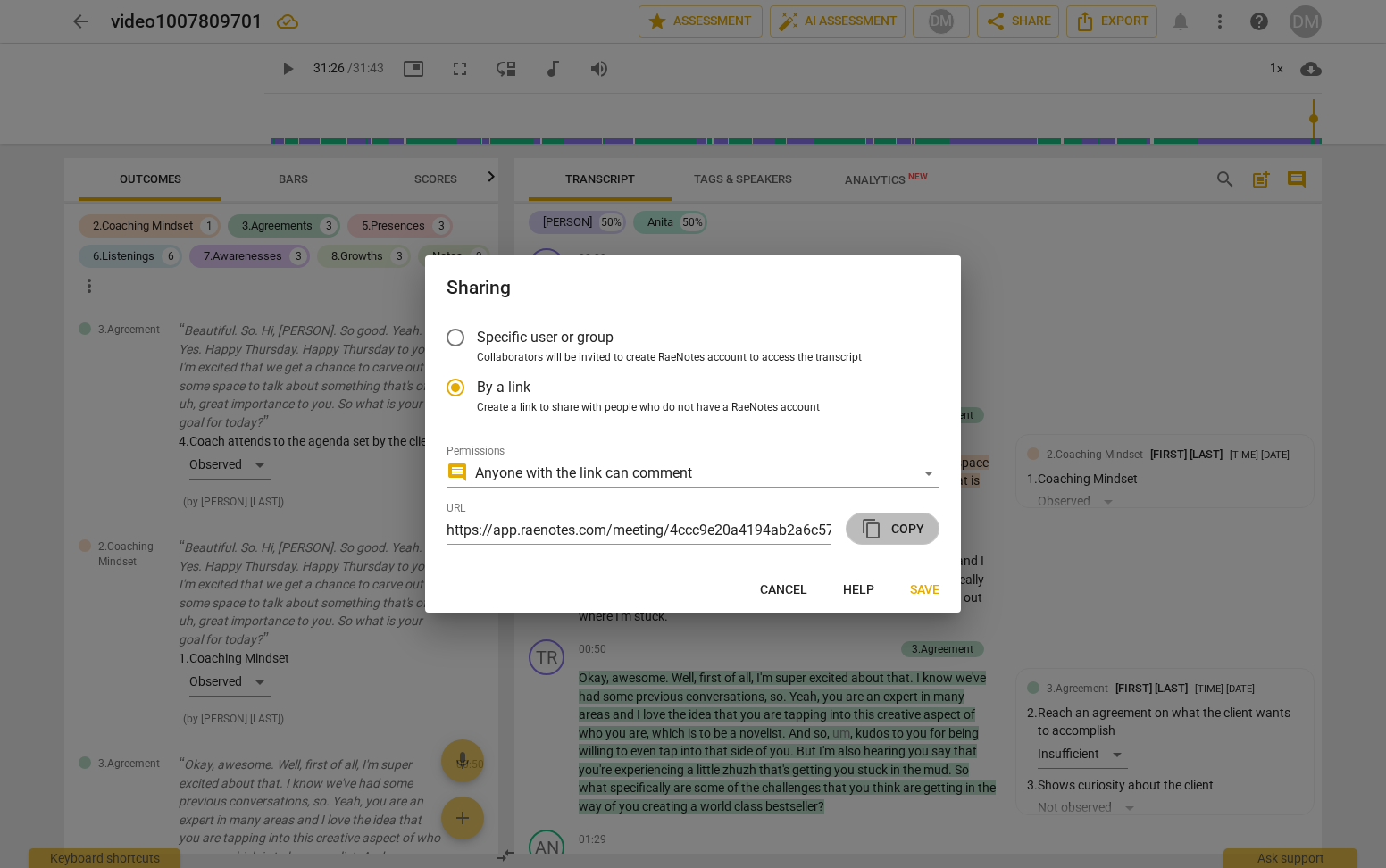 click on "content_copy   Copy" at bounding box center [892, 529] 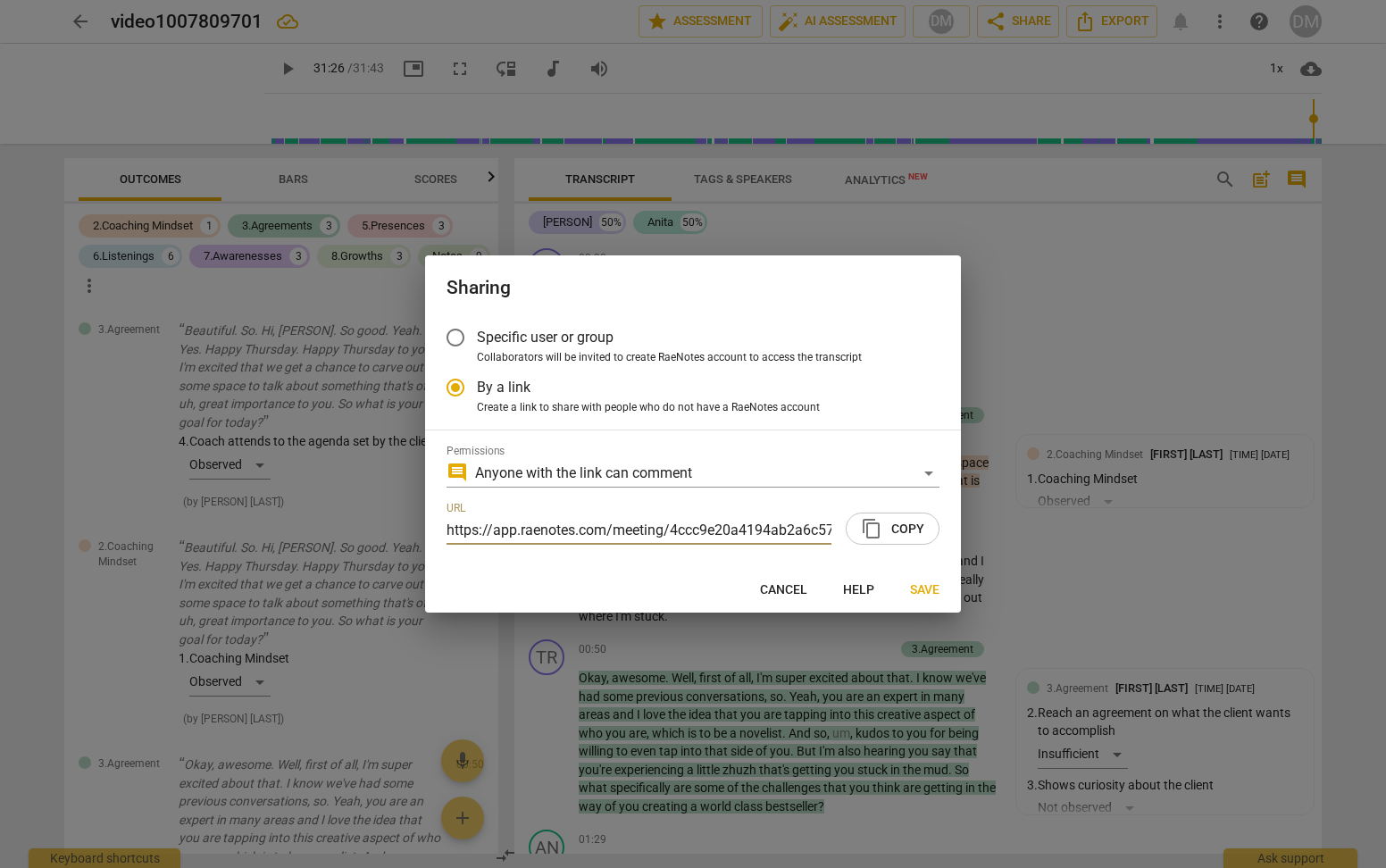 click on "Specific user or group" at bounding box center [455, 338] 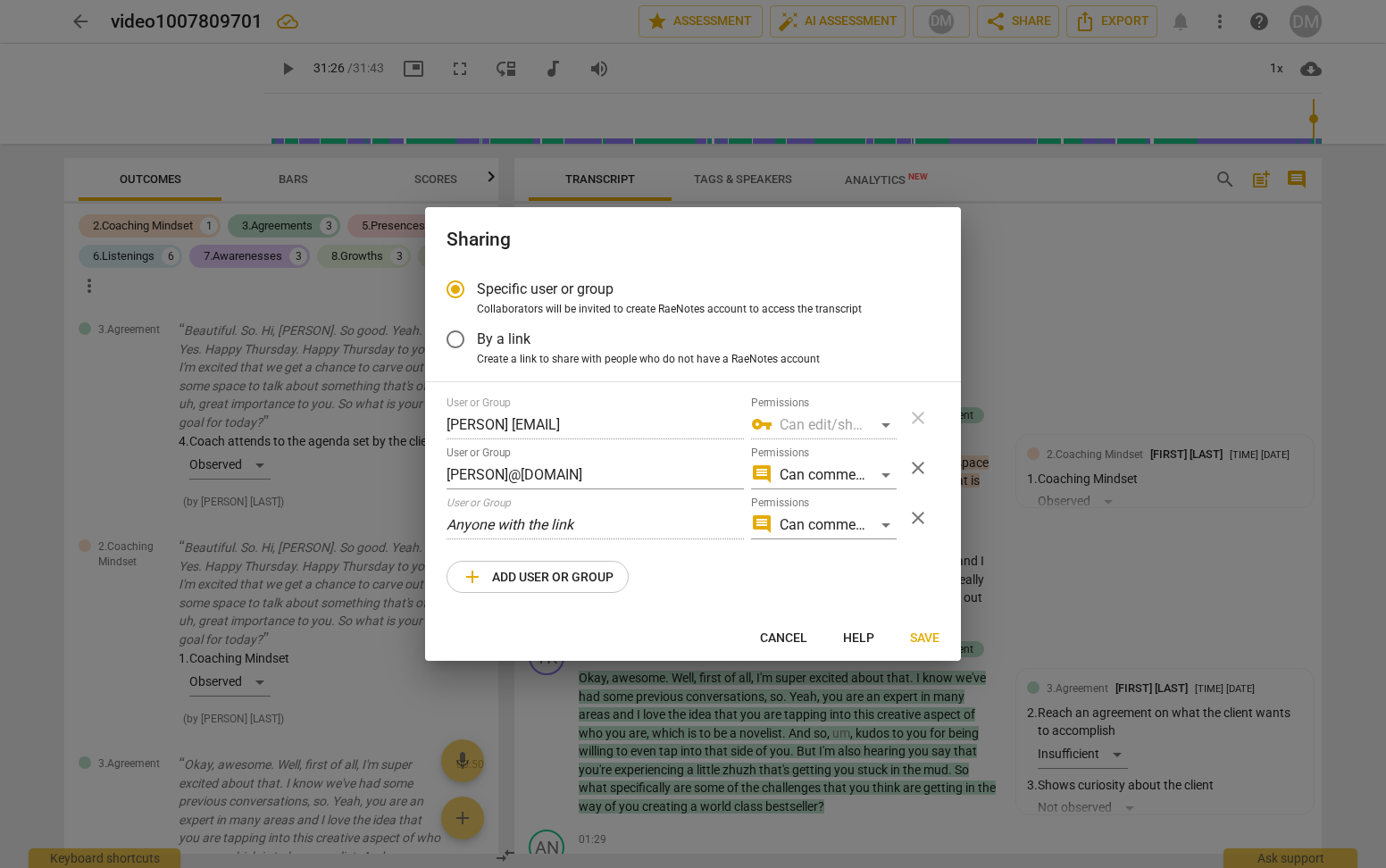 click on "close" at bounding box center (918, 518) 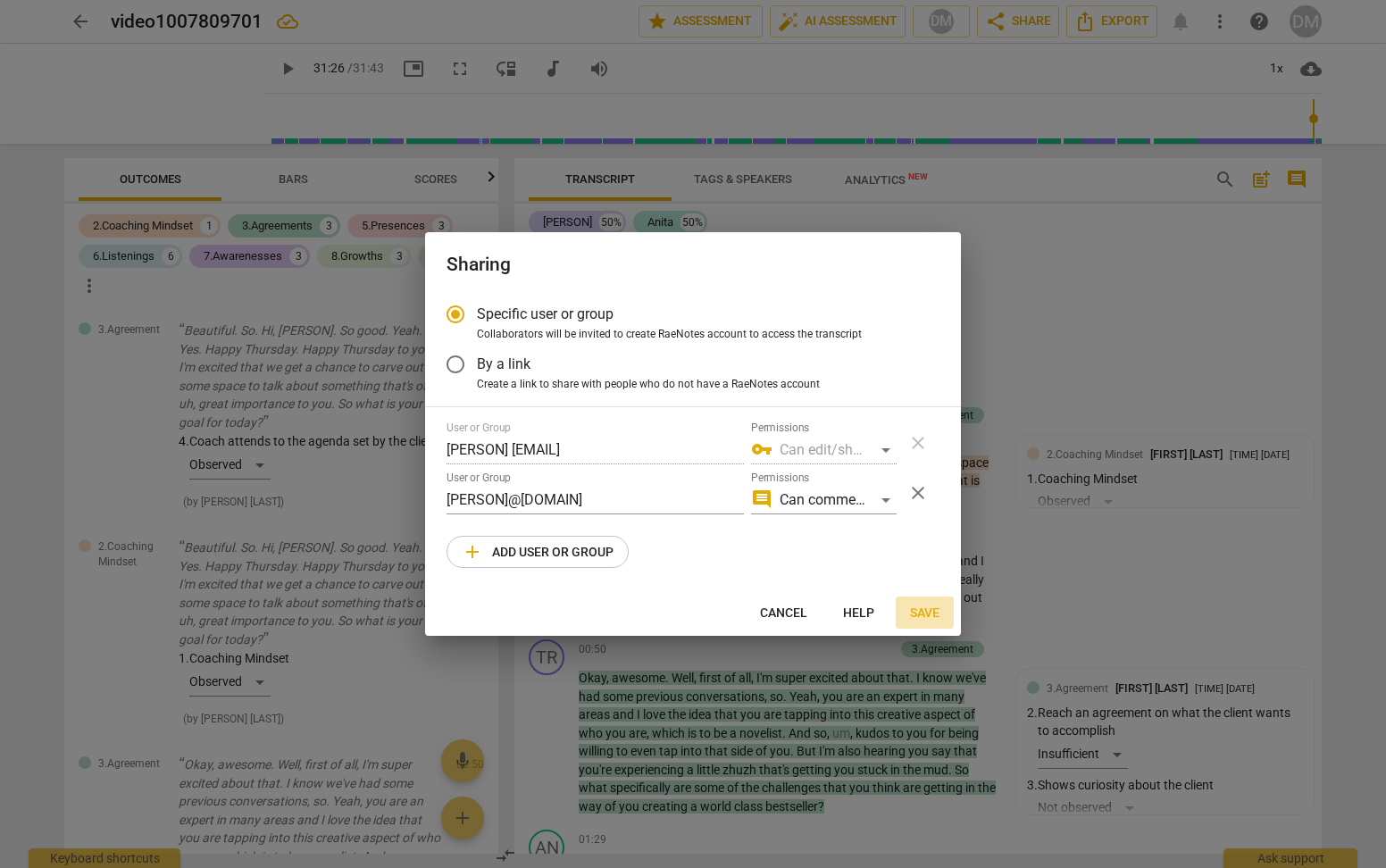 click on "Save" at bounding box center [924, 613] 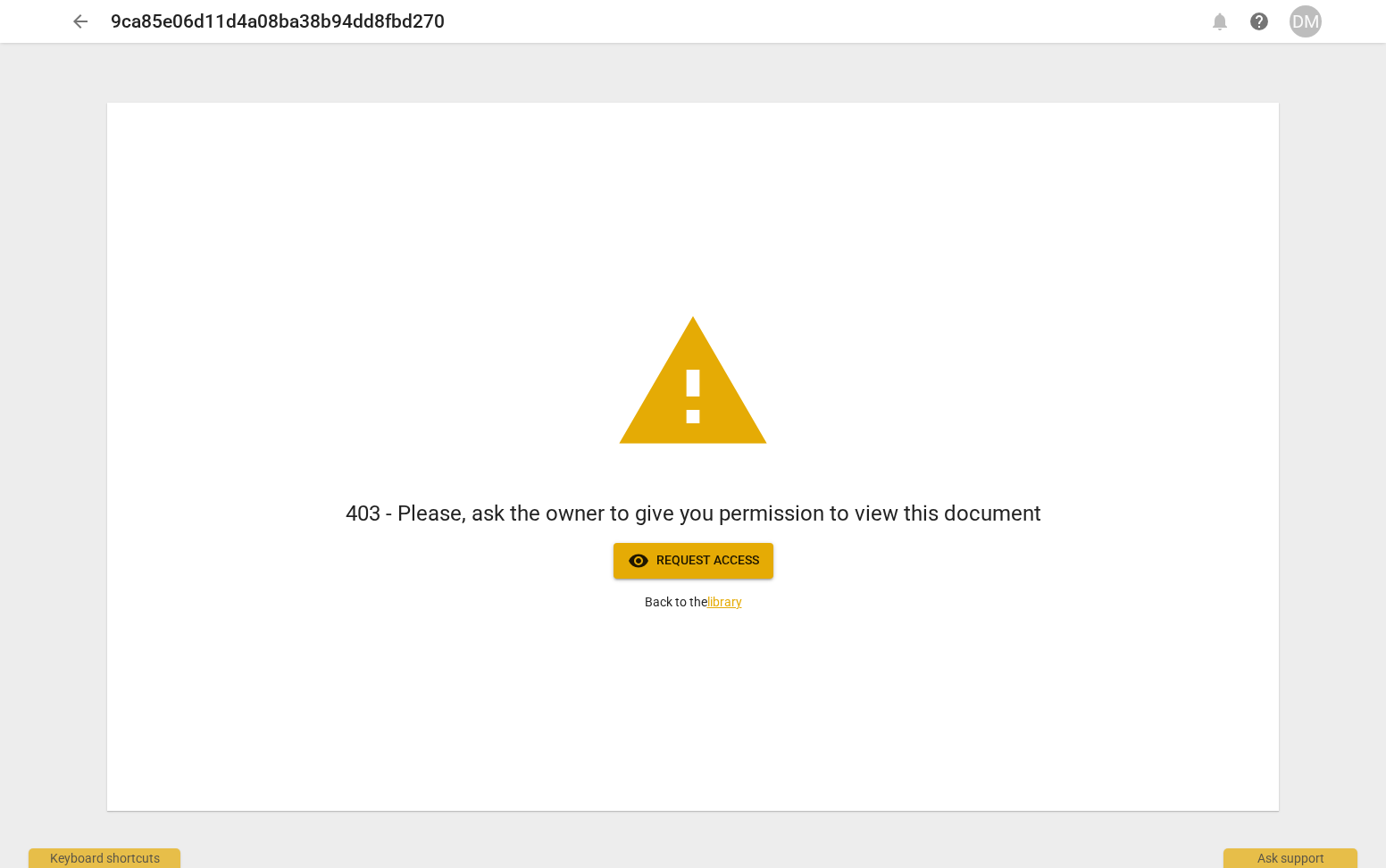 scroll, scrollTop: 0, scrollLeft: 0, axis: both 